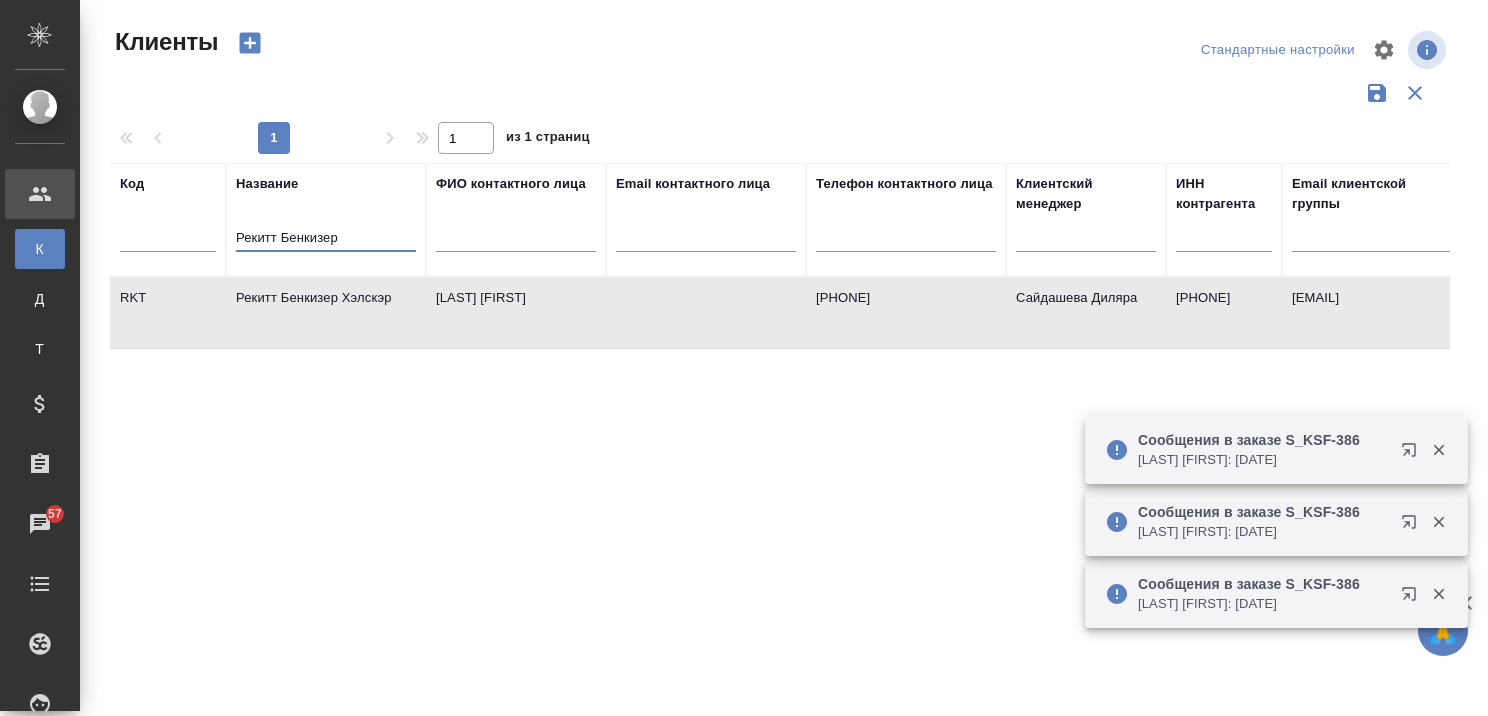 select on "RU" 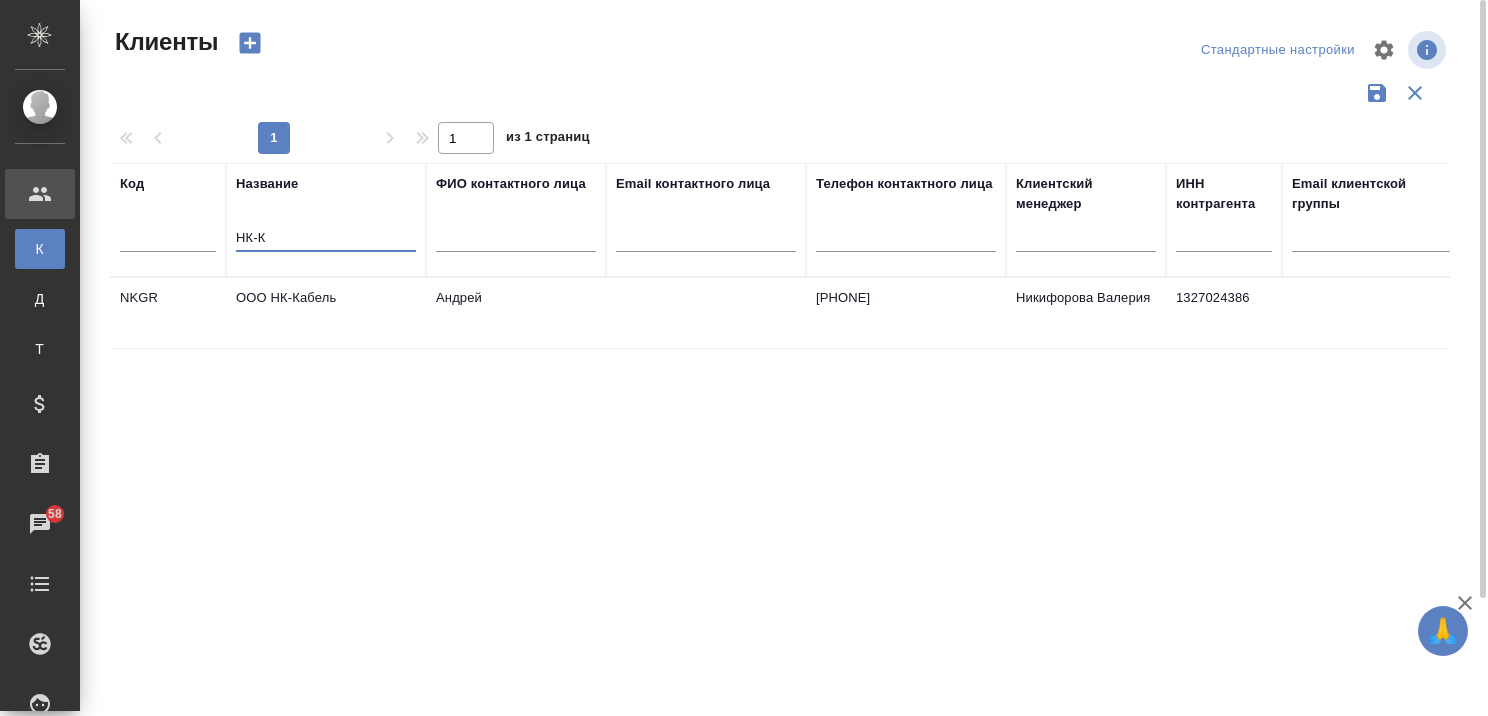 type on "НК-К" 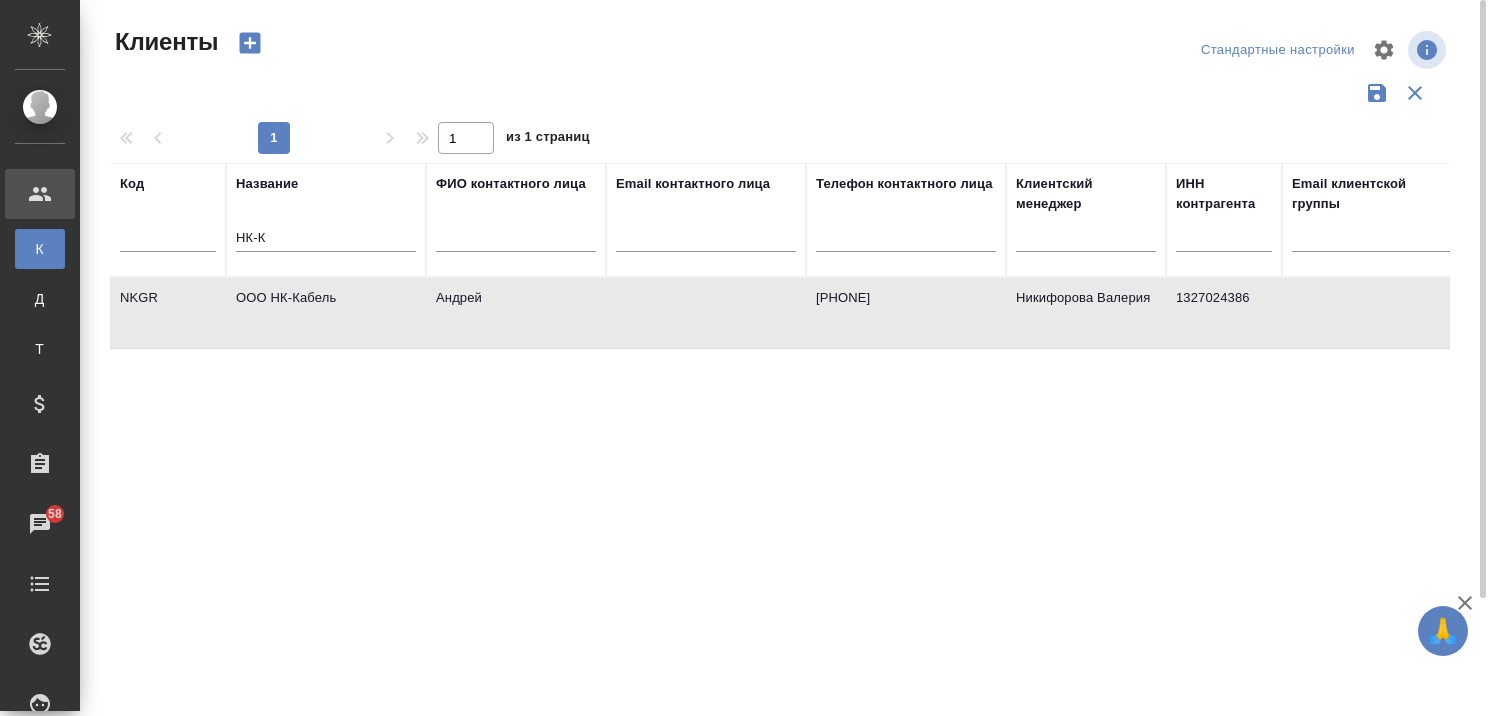 click on "ООО НК-Кабель" at bounding box center [326, 313] 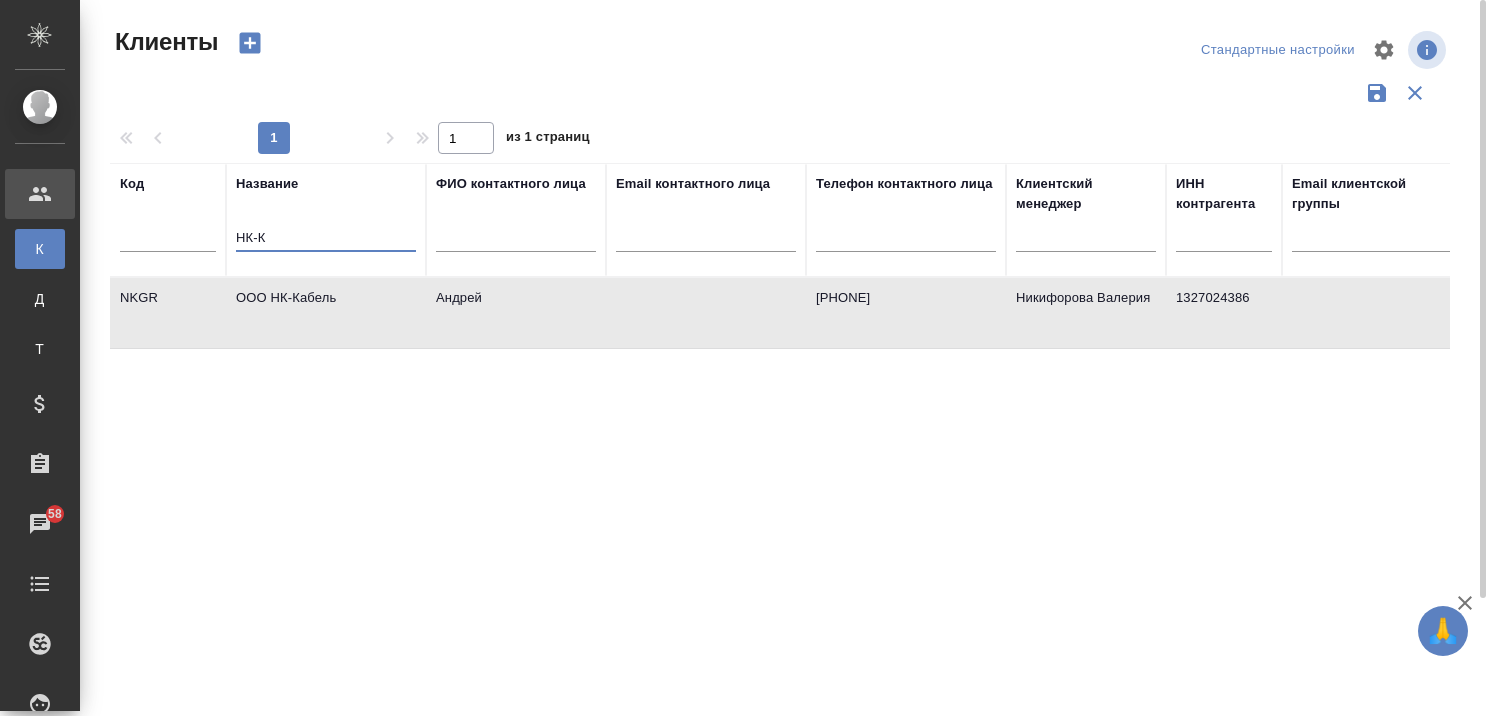 drag, startPoint x: 415, startPoint y: 236, endPoint x: 220, endPoint y: 251, distance: 195.57607 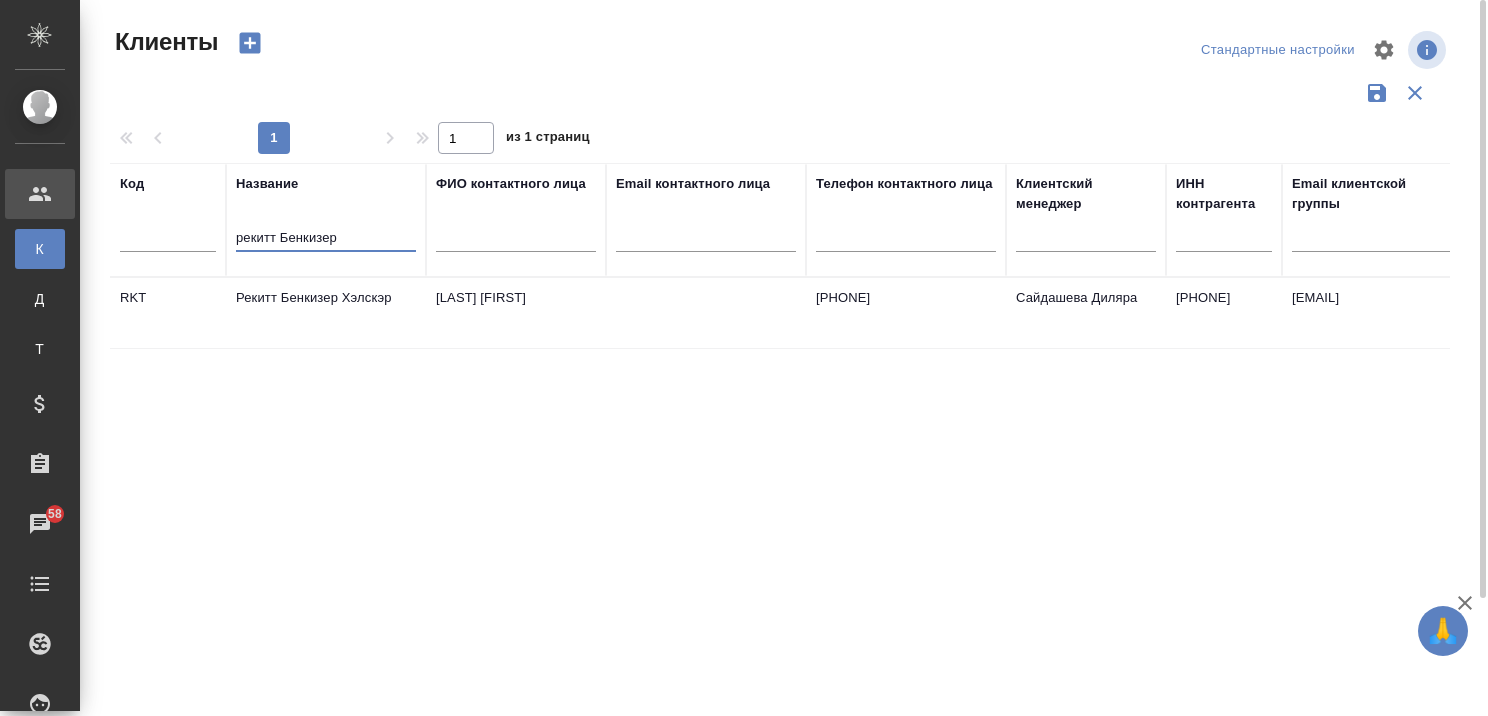 type on "рекитт Бенкизер" 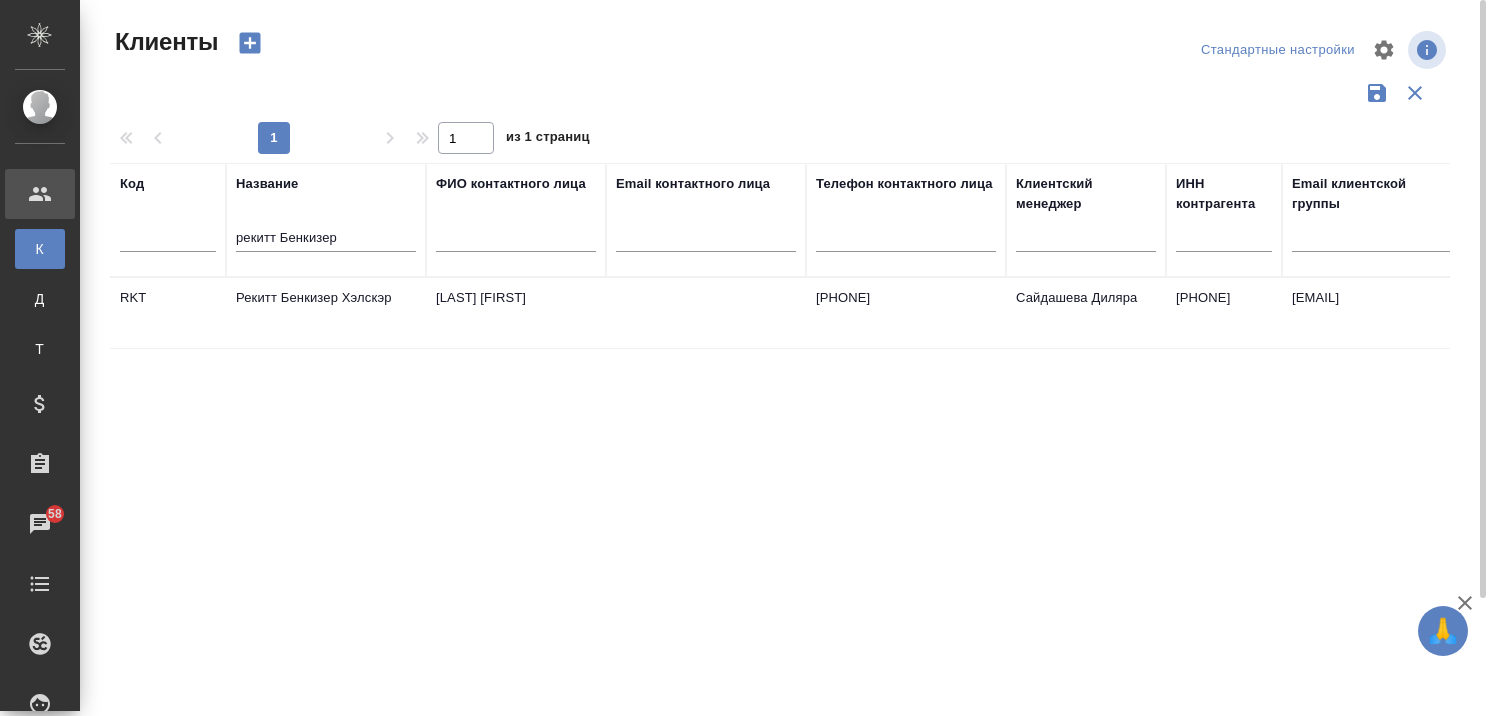 click on "Рекитт Бенкизер Хэлскэр" at bounding box center (326, 313) 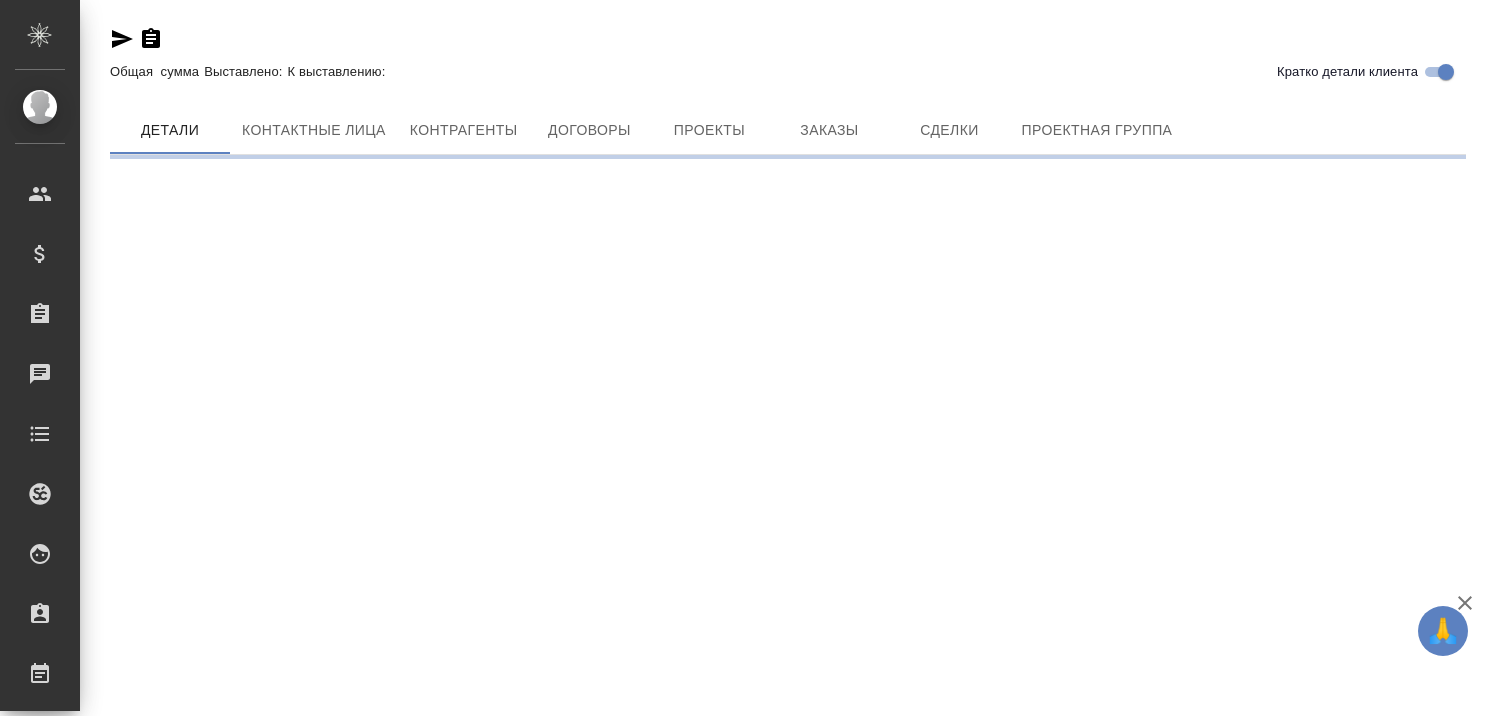 scroll, scrollTop: 0, scrollLeft: 0, axis: both 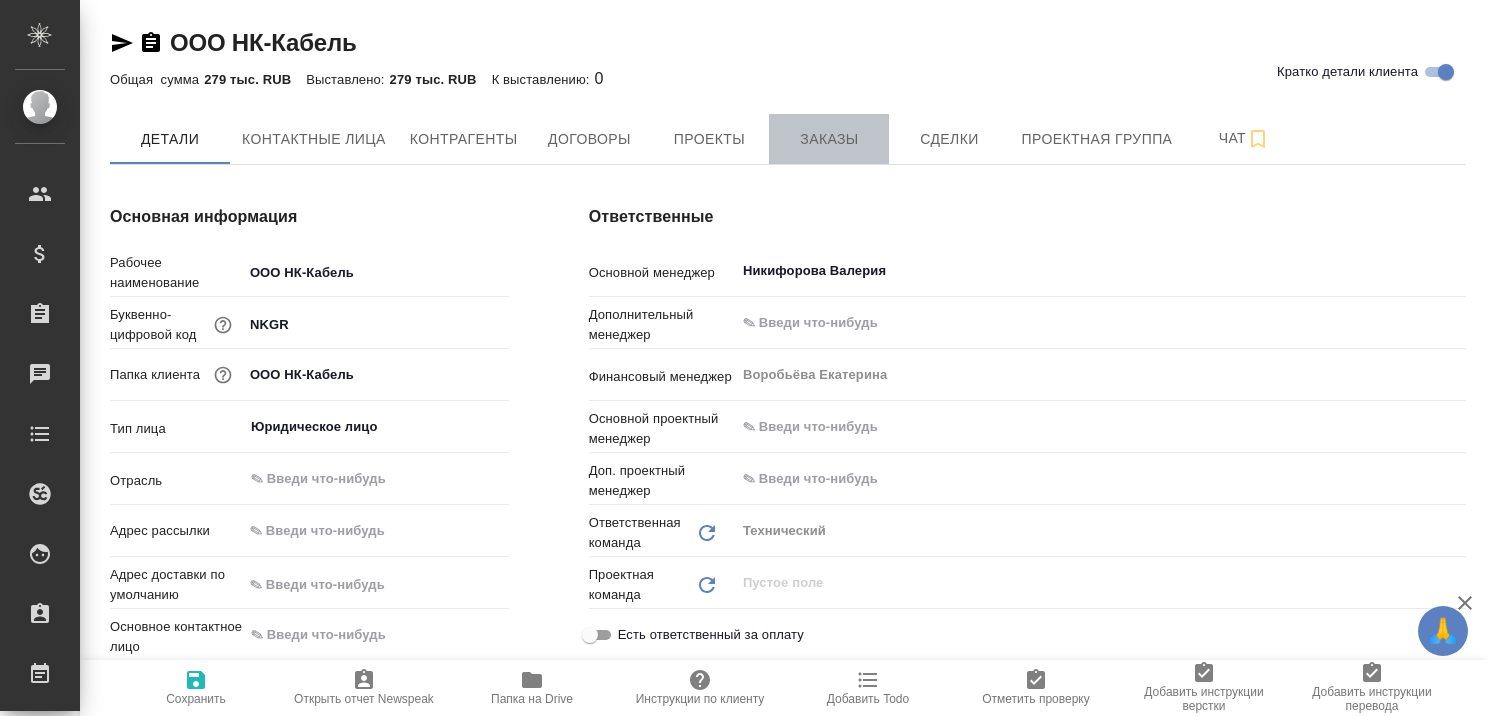click on "Заказы" at bounding box center [829, 139] 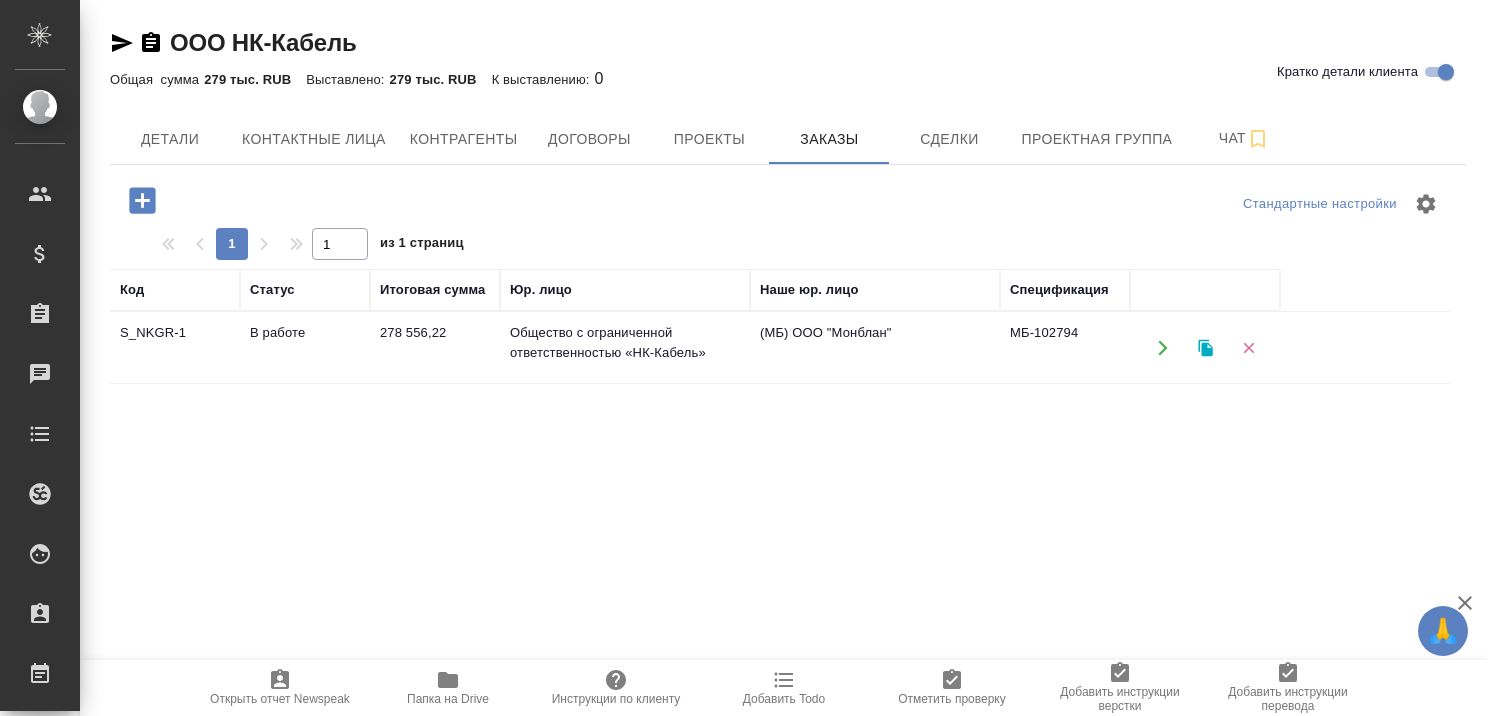 click on "В работе" at bounding box center (305, 348) 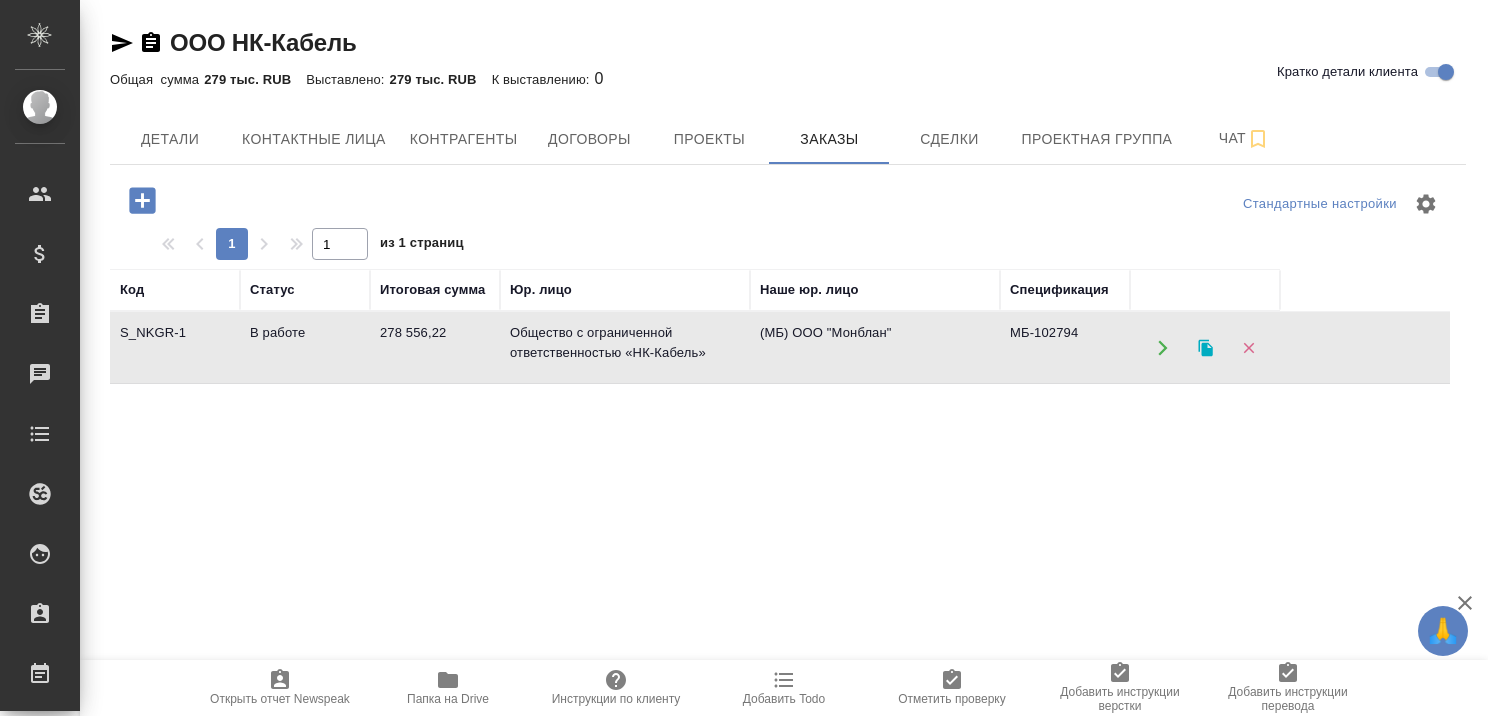 click on "В работе" at bounding box center (305, 348) 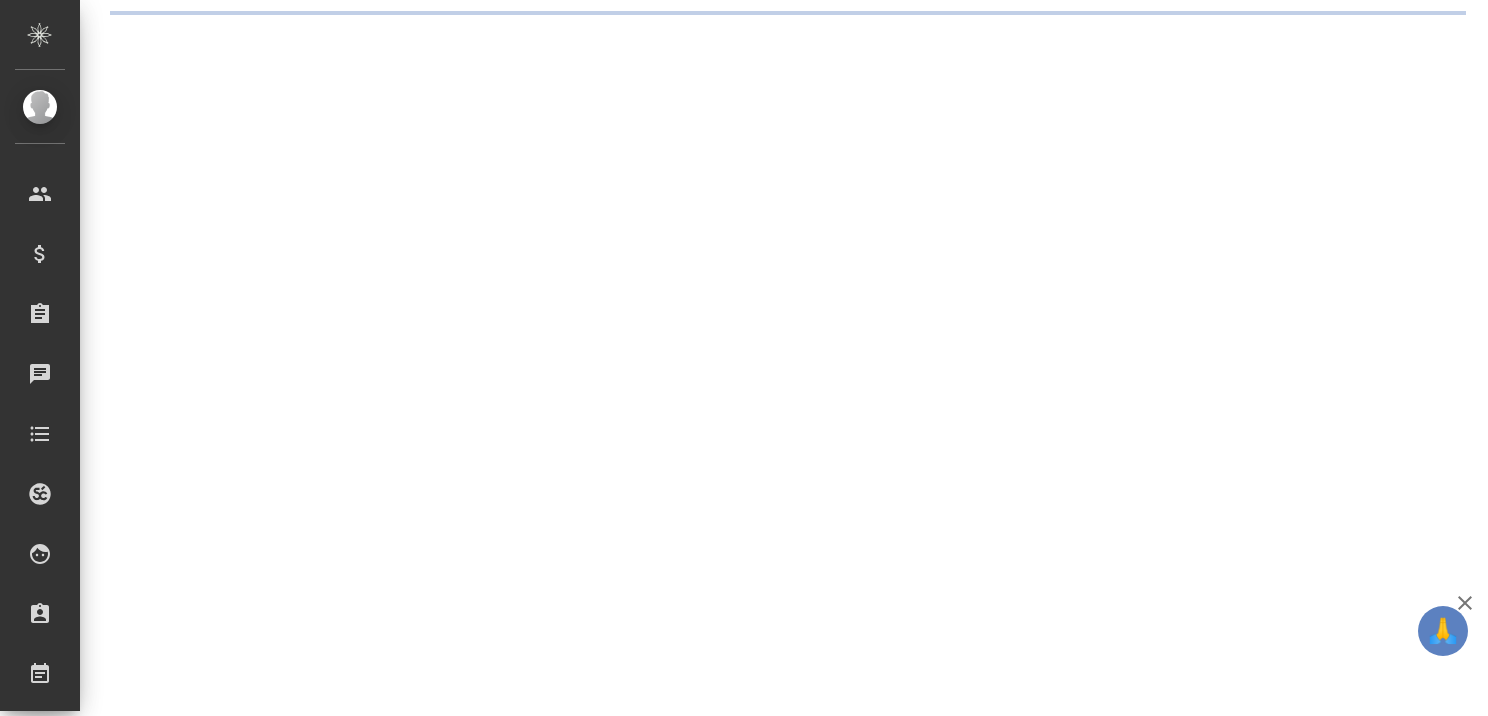 scroll, scrollTop: 0, scrollLeft: 0, axis: both 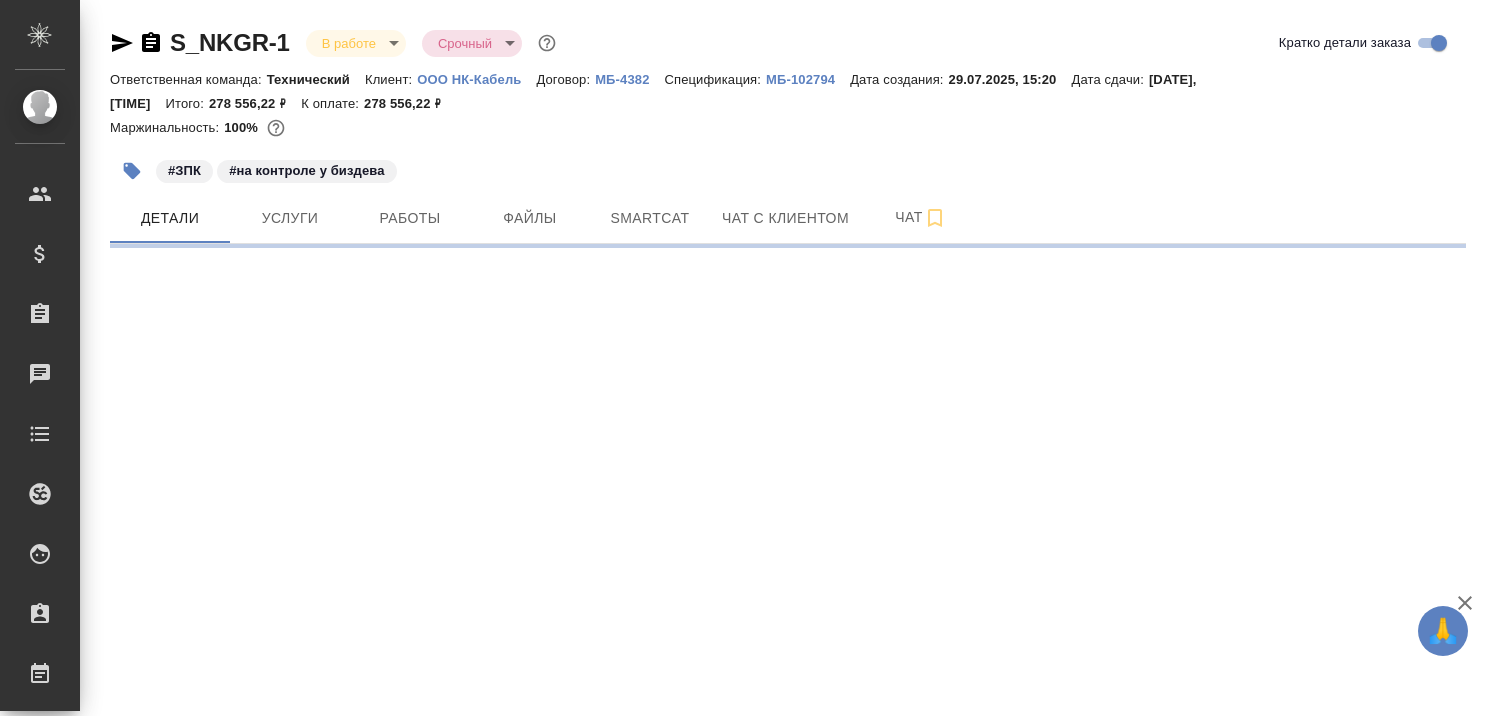 select on "RU" 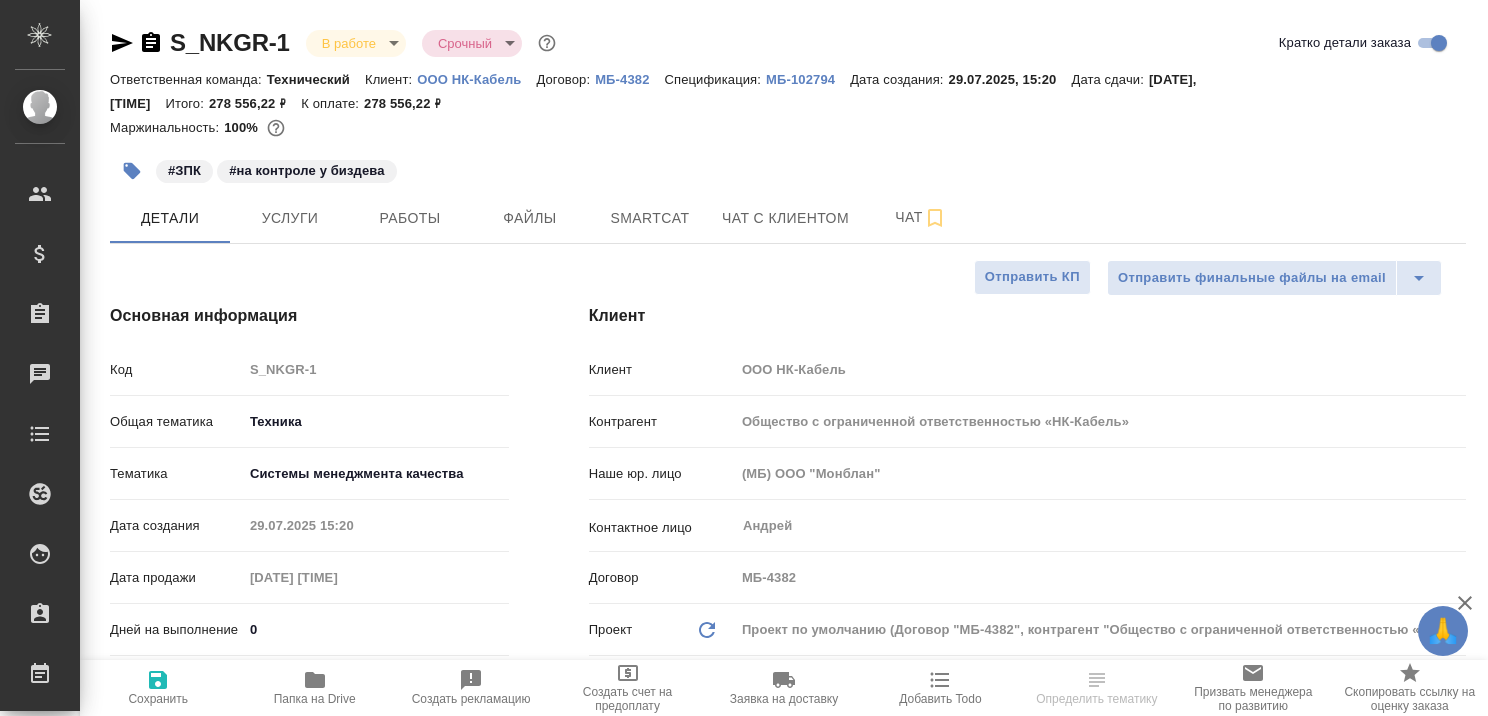 type on "x" 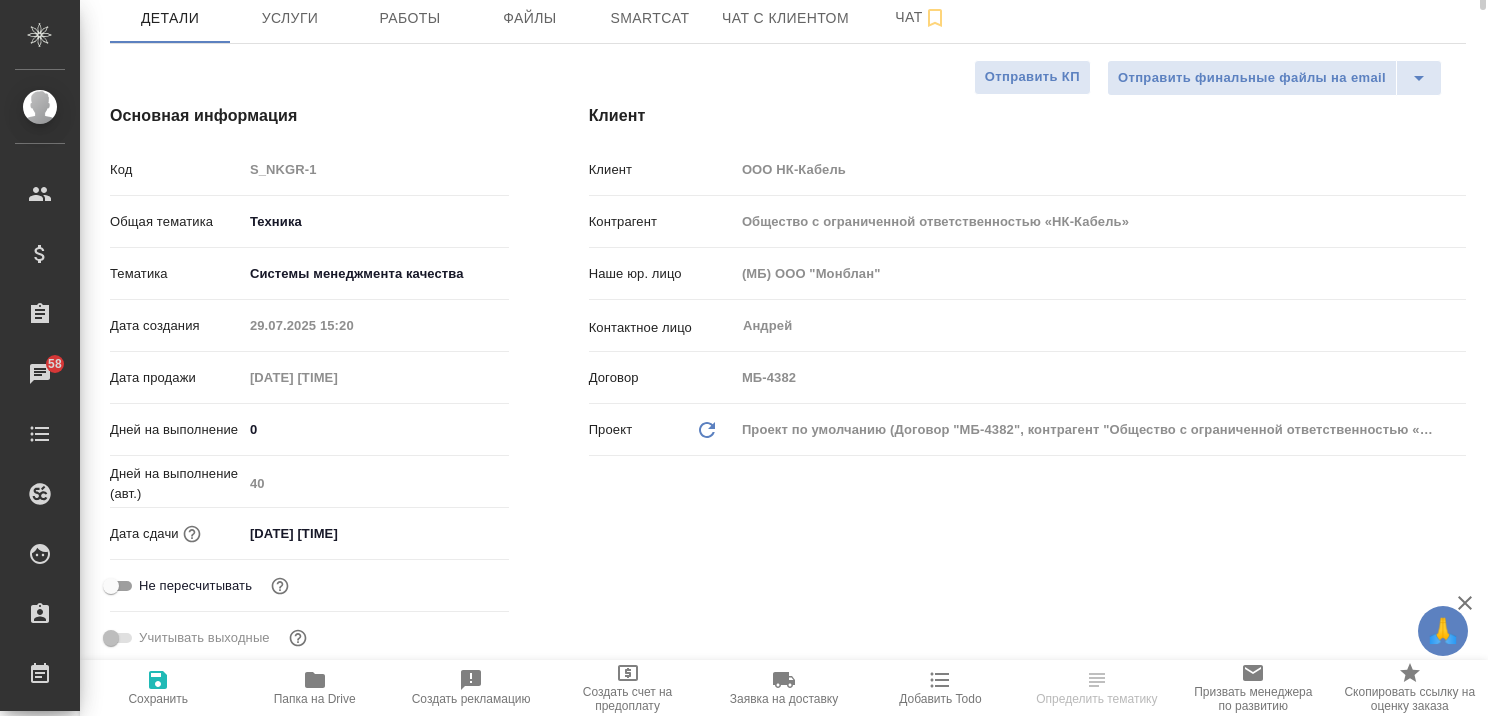 scroll, scrollTop: 0, scrollLeft: 0, axis: both 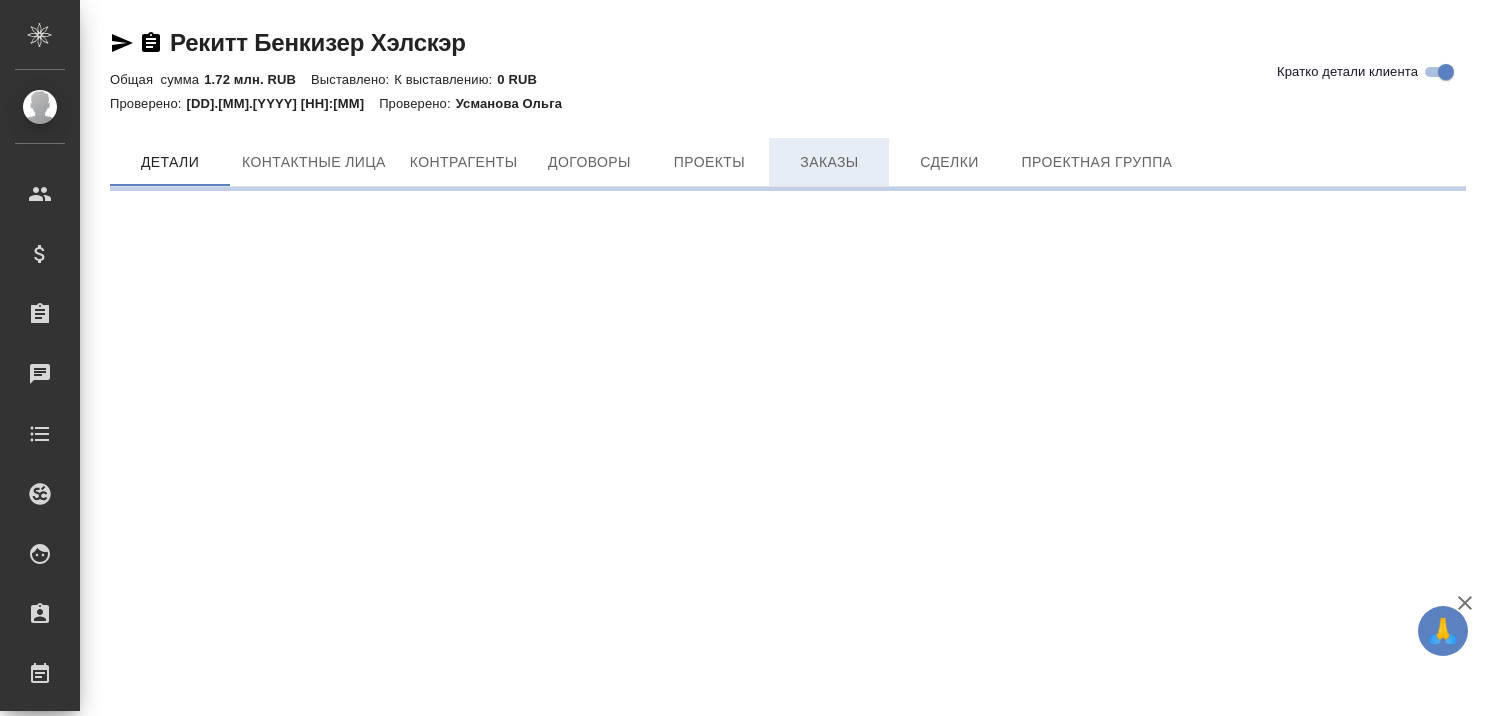 click on "Рекитт Бенкизер Хэлскэр Кратко детали клиента Общая  сумма 1.72 млн. RUB Выставлено: К выставлению: 0 RUB Проверено: 05.12.2023 00:23 Проверено: Усманова Ольга Детали Контактные лица Контрагенты Договоры Проекты Заказы Сделки Проектная группа" at bounding box center (788, 101) 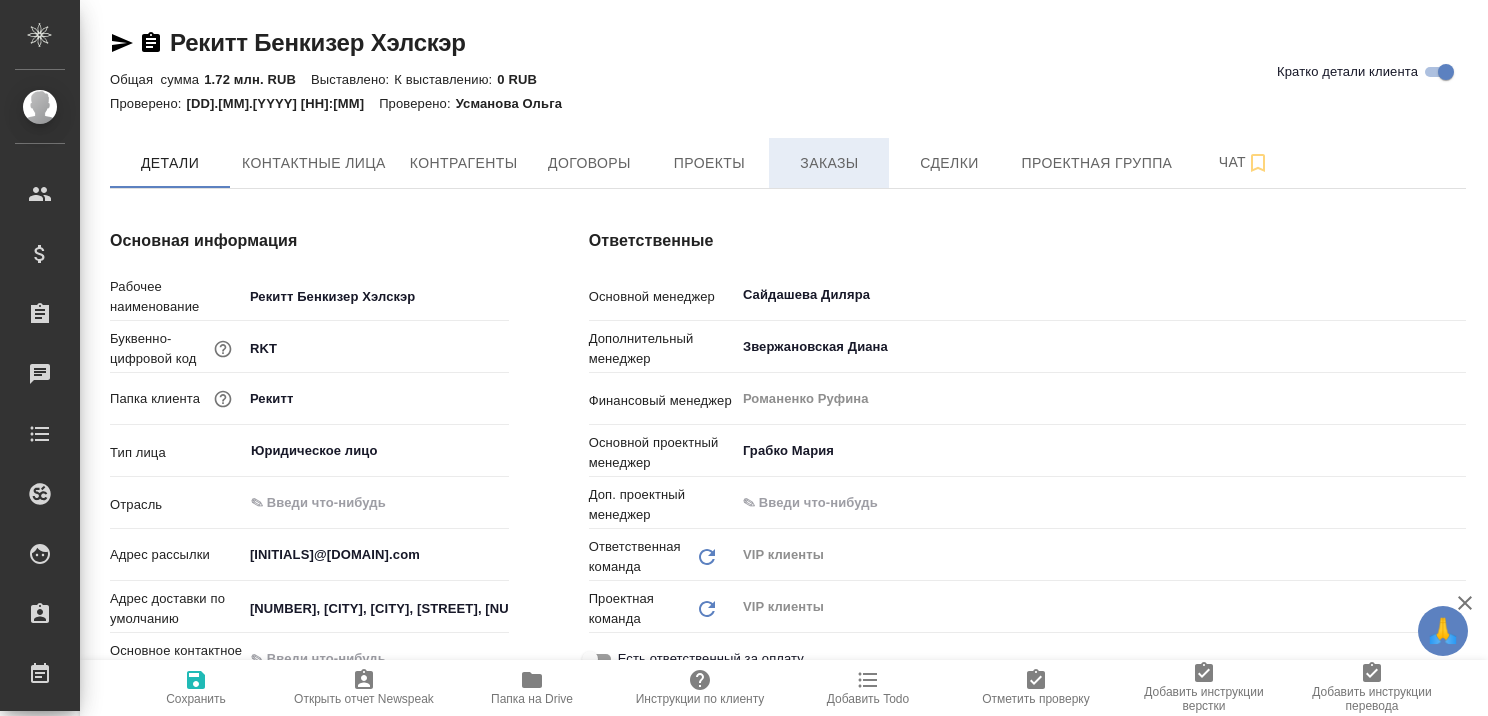 click on "Заказы" at bounding box center [829, 163] 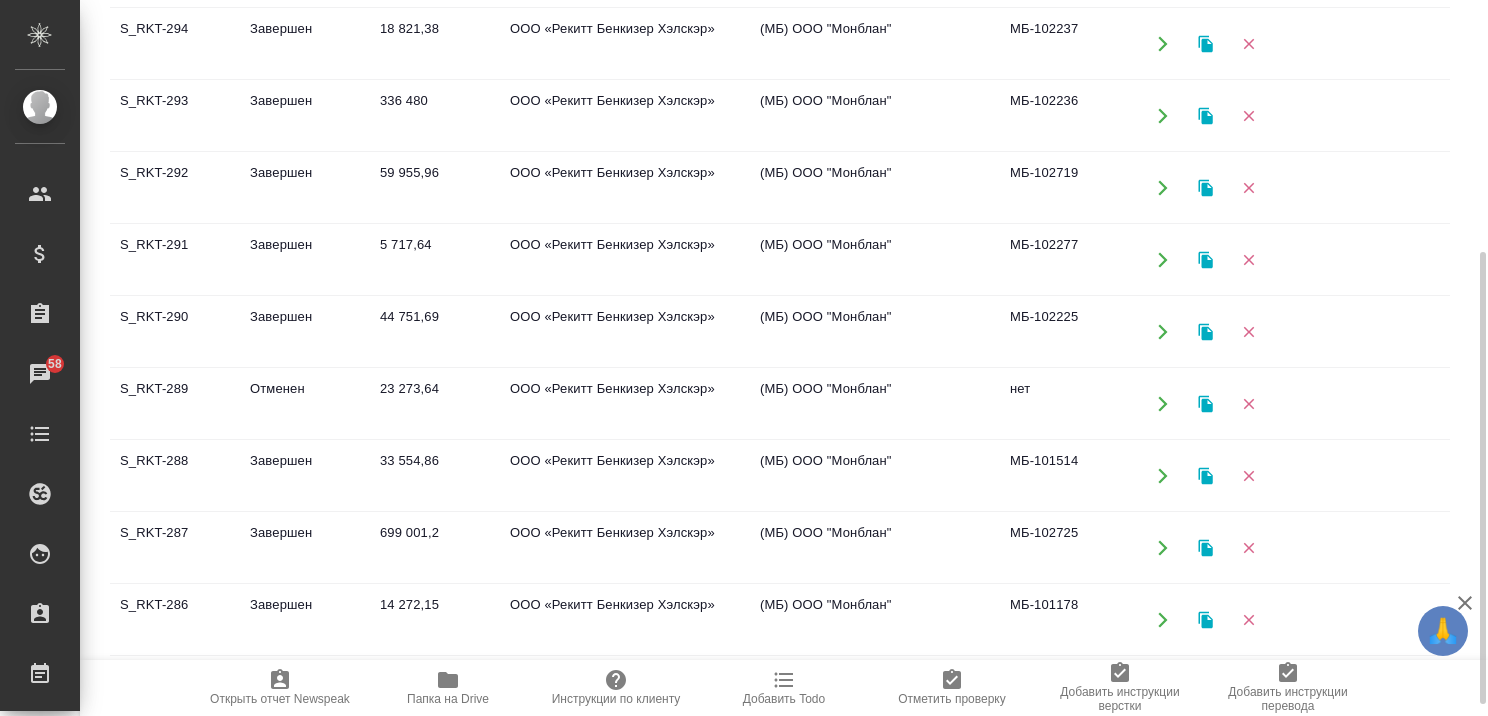 scroll, scrollTop: 418, scrollLeft: 0, axis: vertical 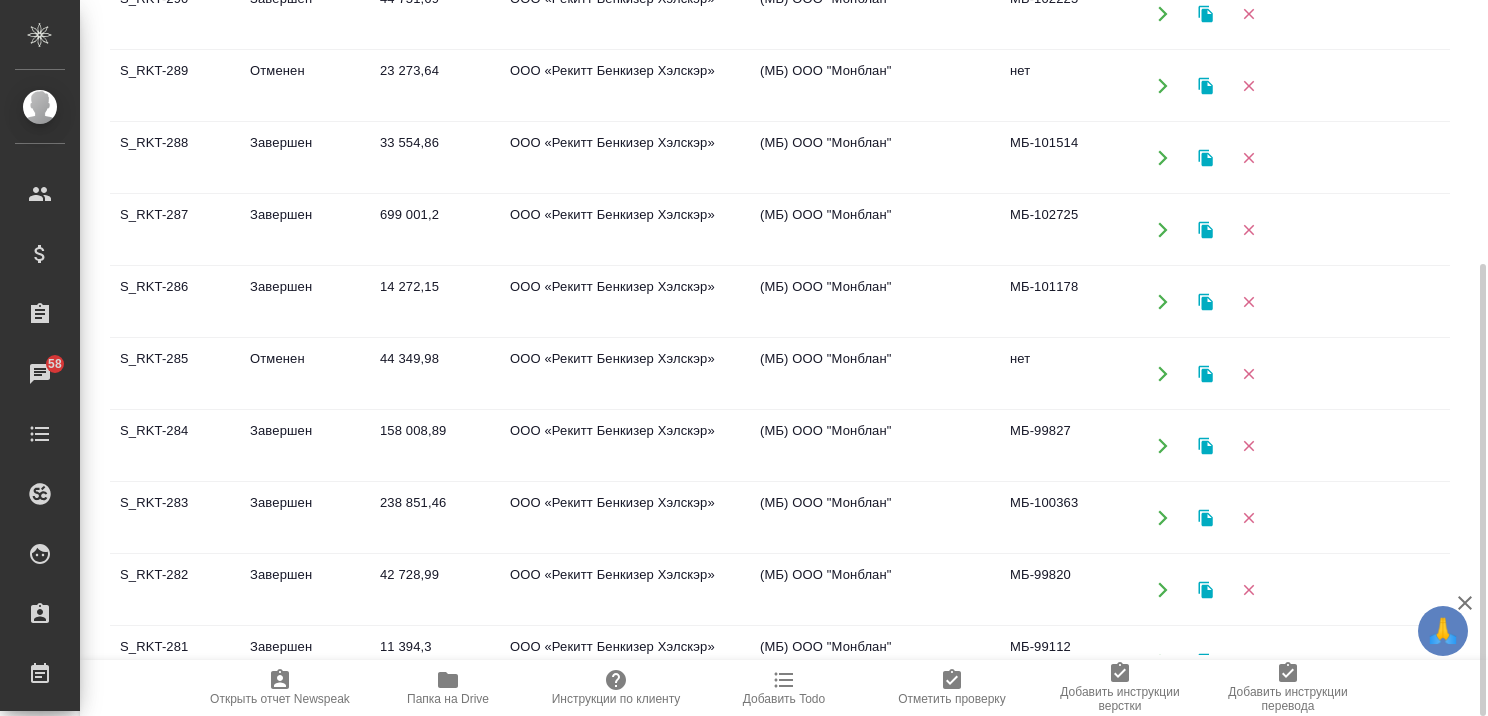 click on "Завершен" at bounding box center [305, -346] 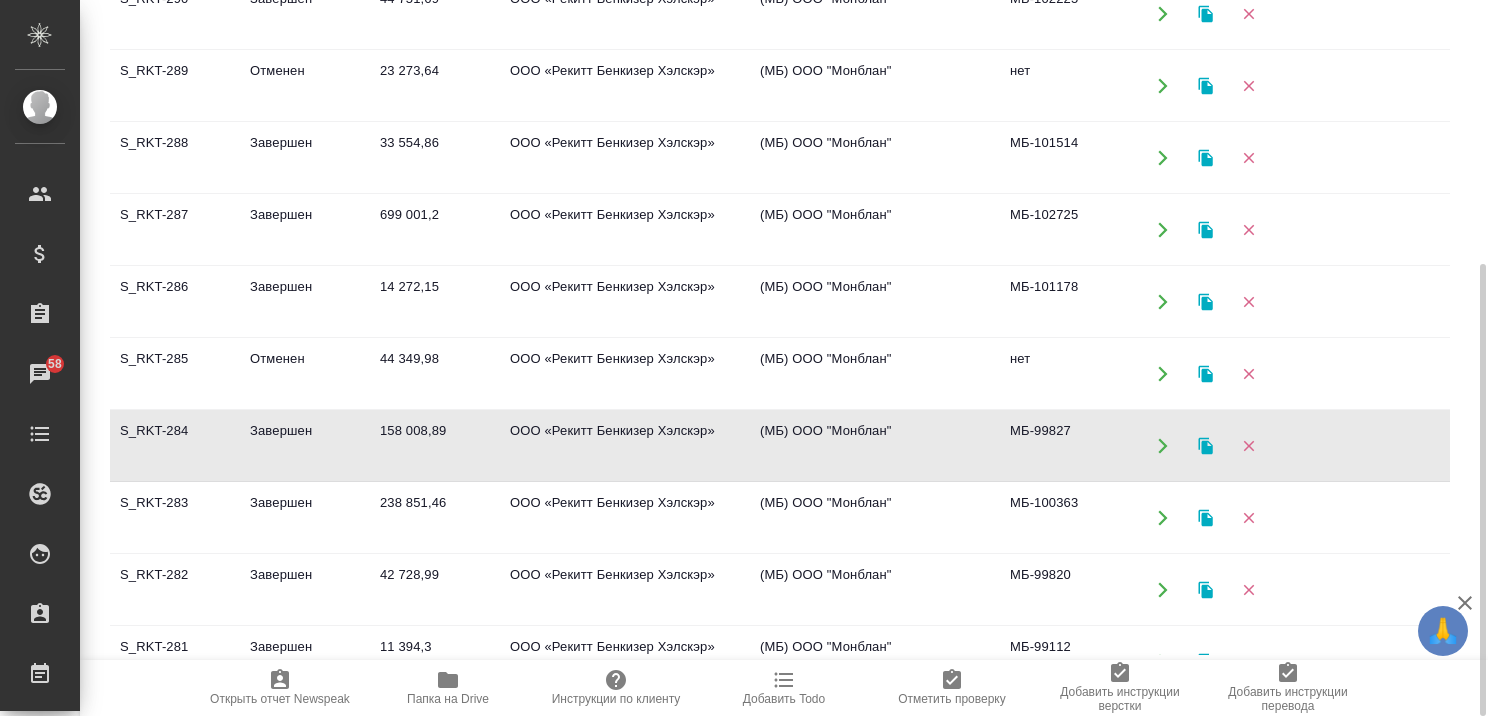 click on "Завершен" at bounding box center [305, -346] 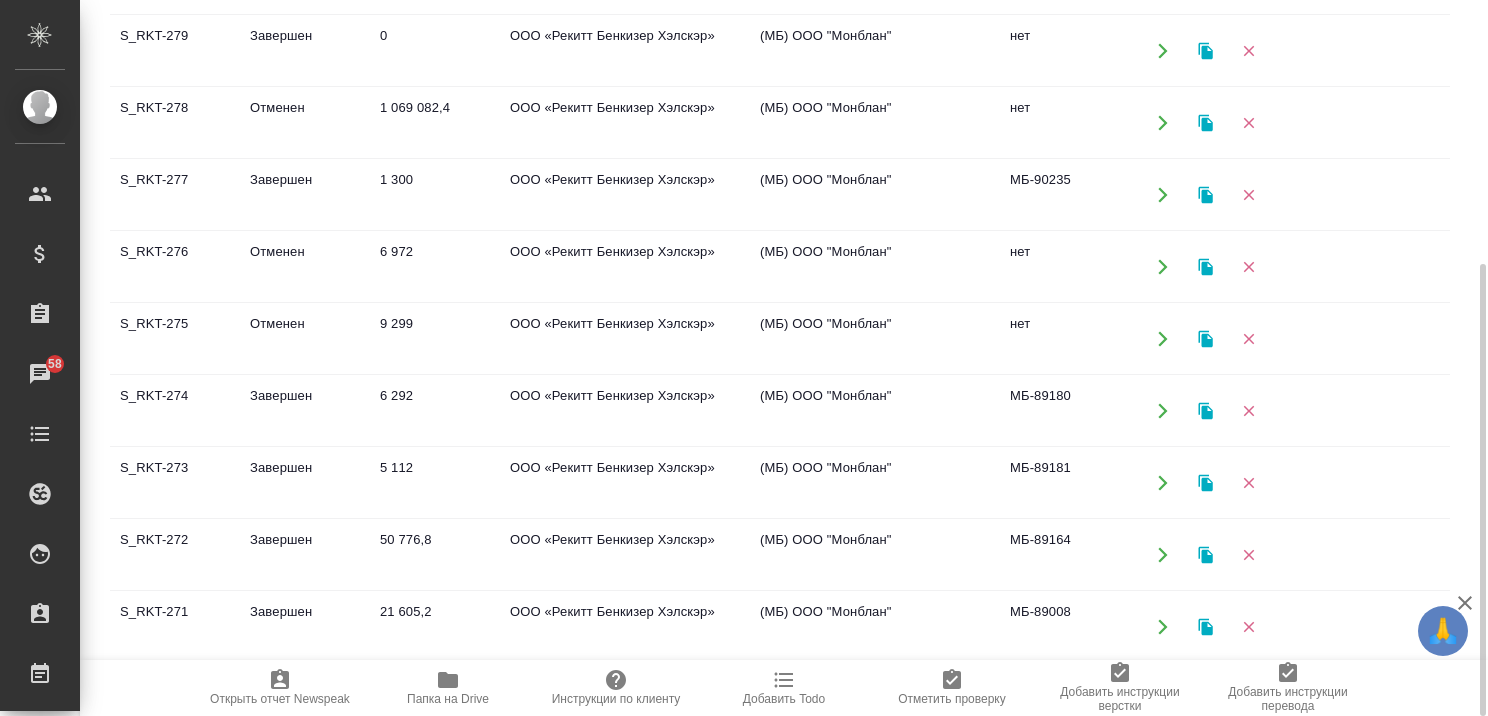 scroll, scrollTop: 1057, scrollLeft: 0, axis: vertical 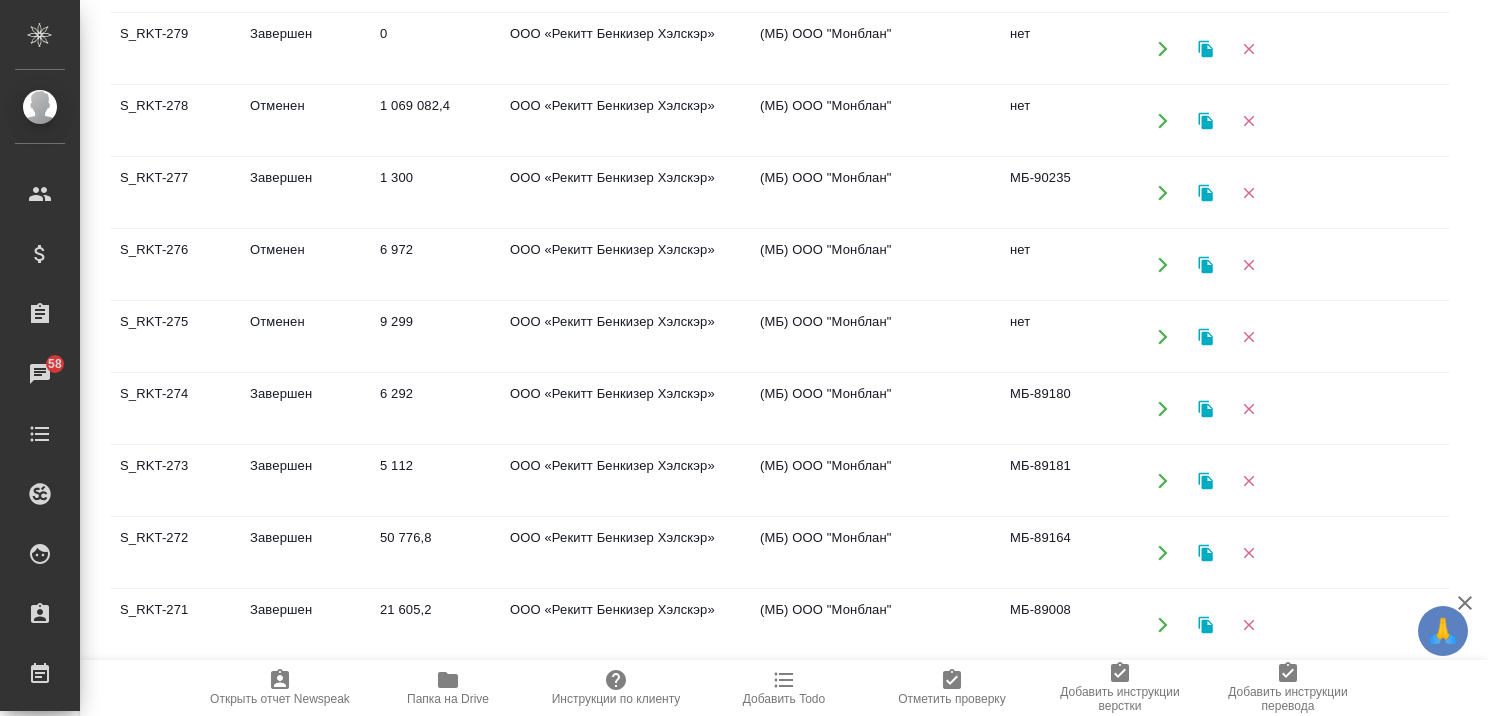 click 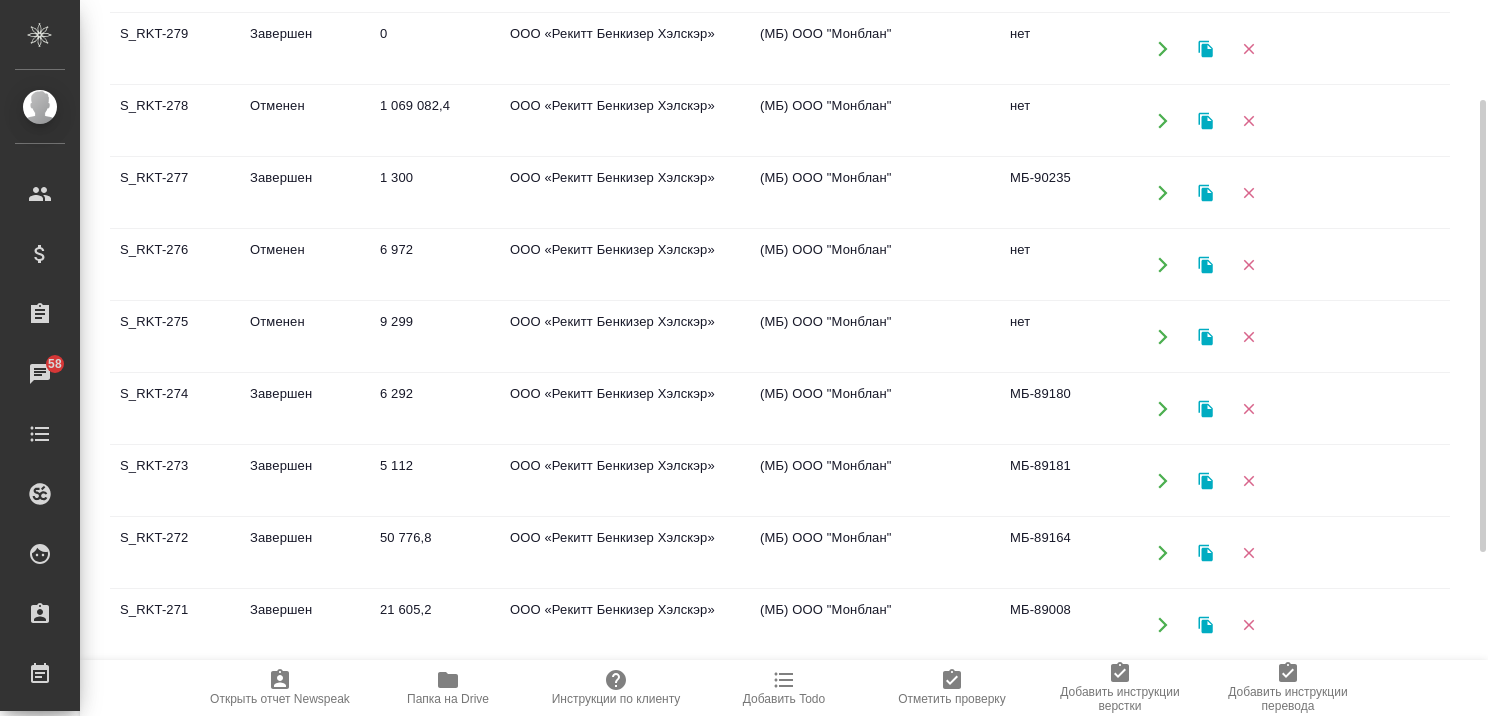 scroll, scrollTop: 0, scrollLeft: 0, axis: both 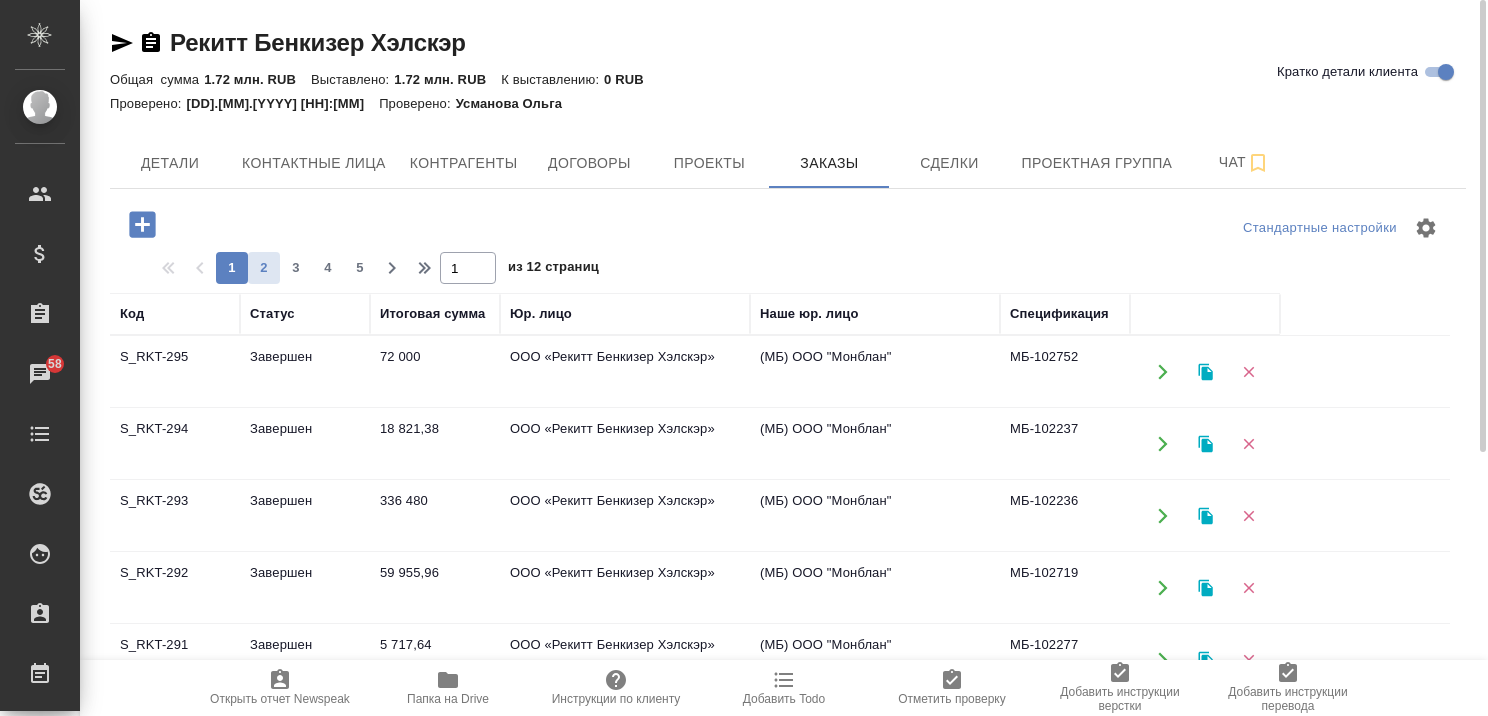click on "2" at bounding box center [264, 268] 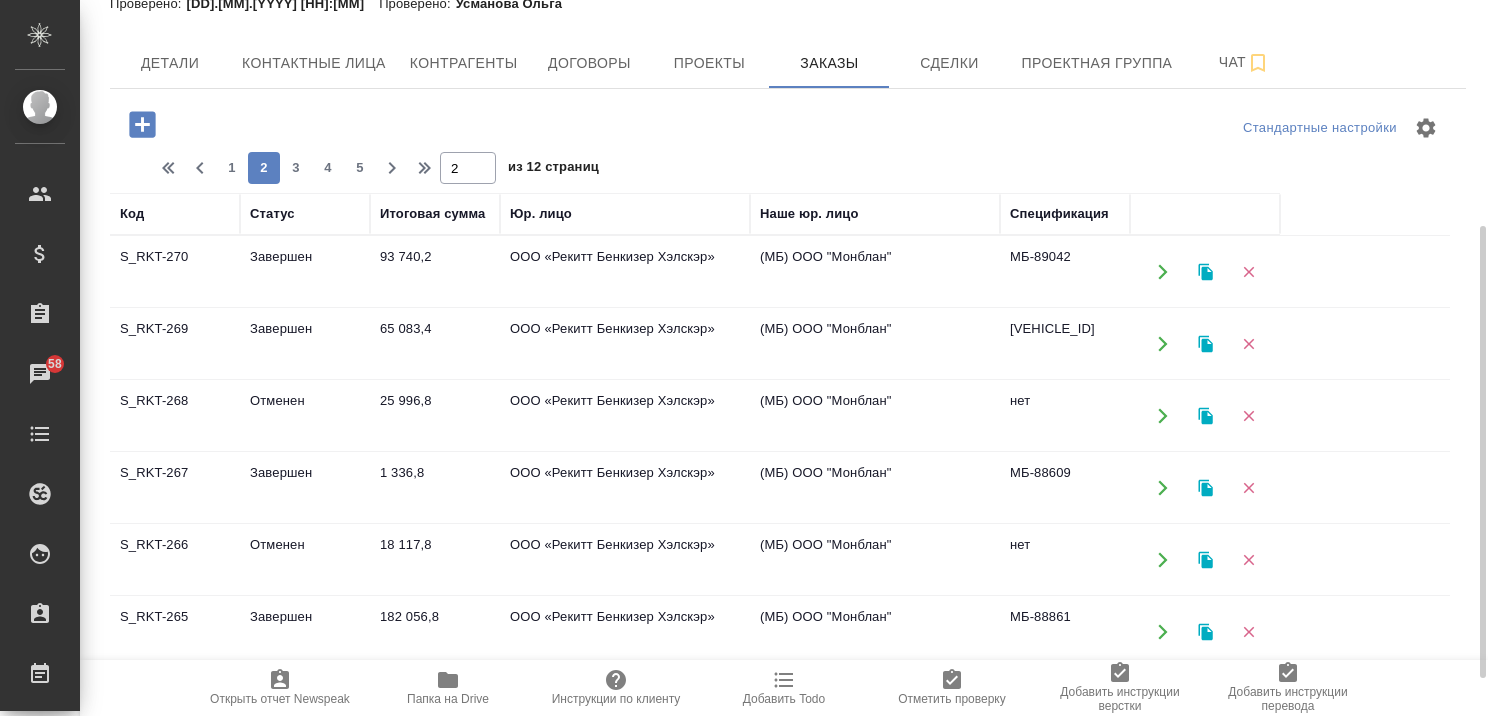 scroll, scrollTop: 200, scrollLeft: 0, axis: vertical 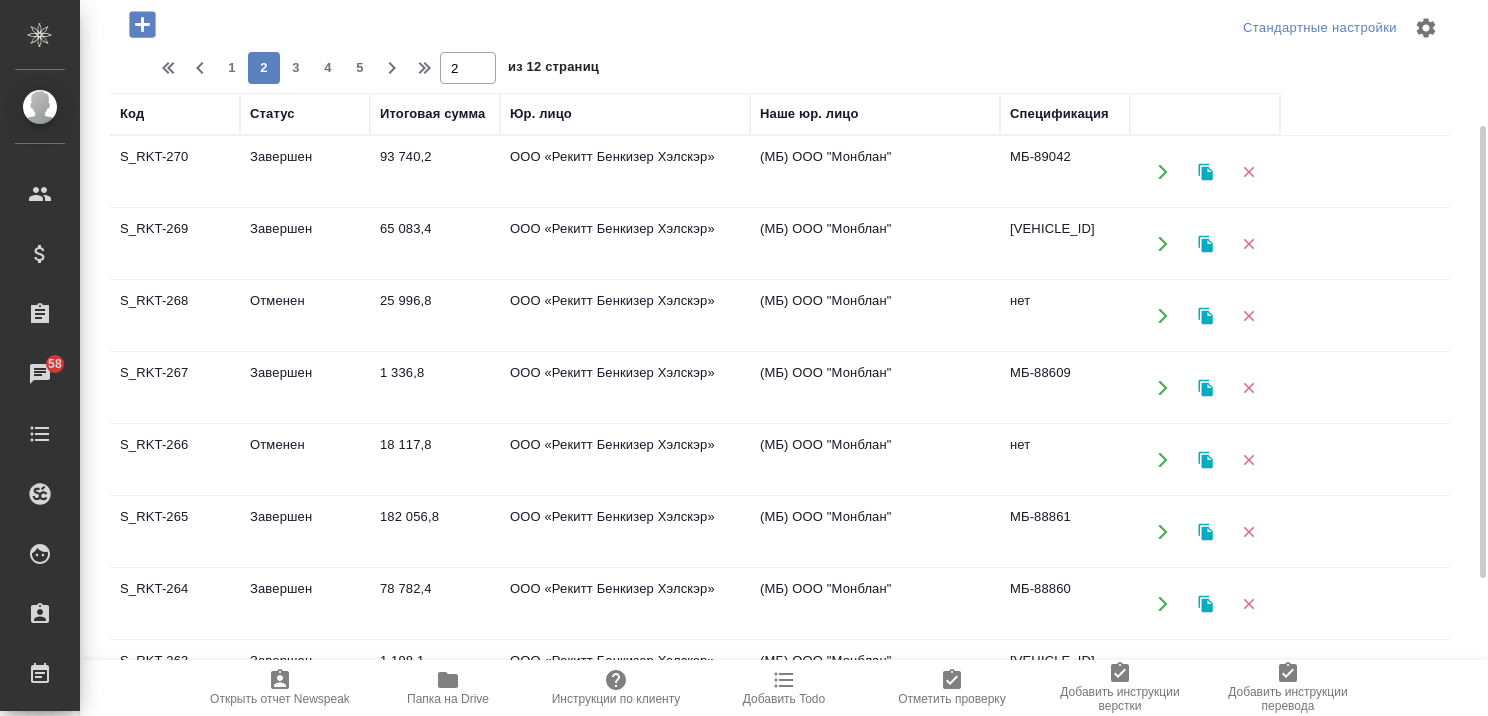 click on "Завершен" at bounding box center [305, 172] 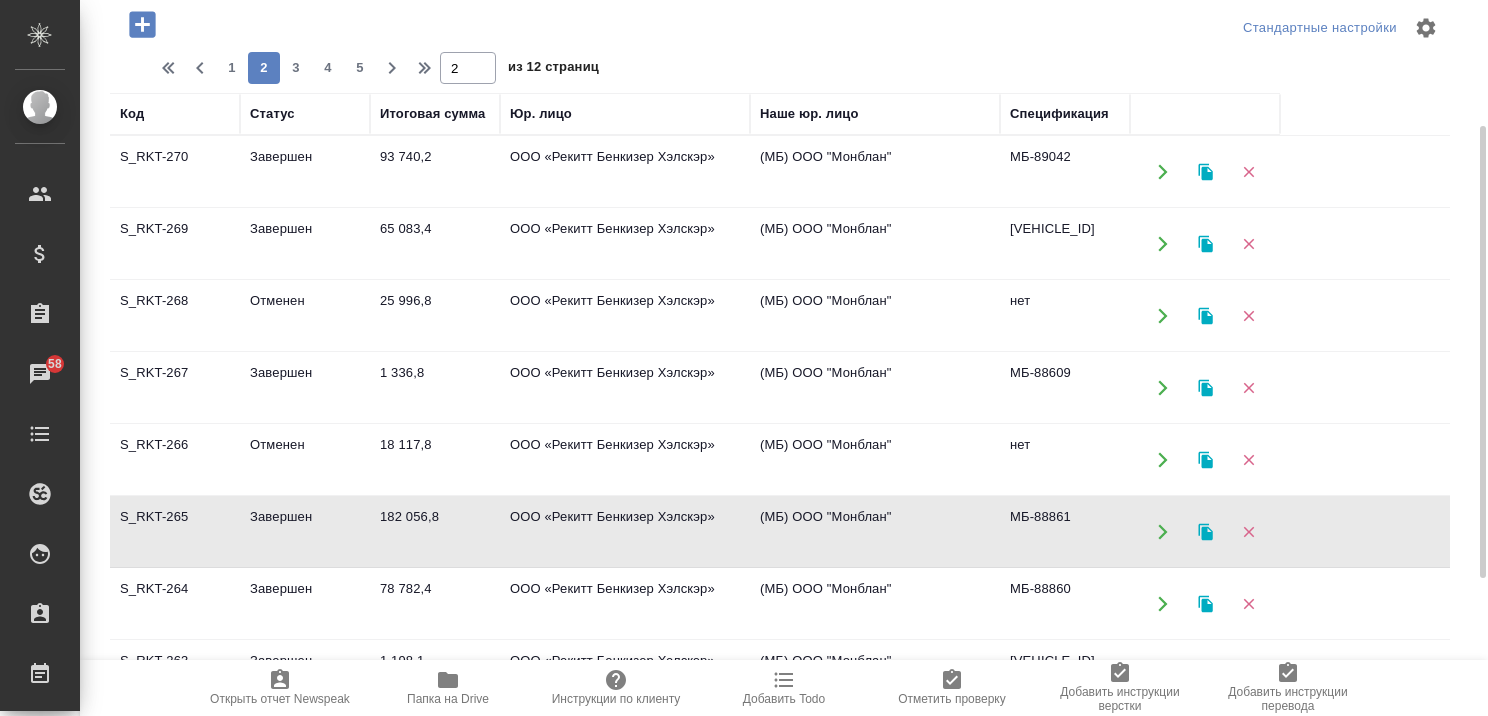 click on "Завершен" at bounding box center [305, 172] 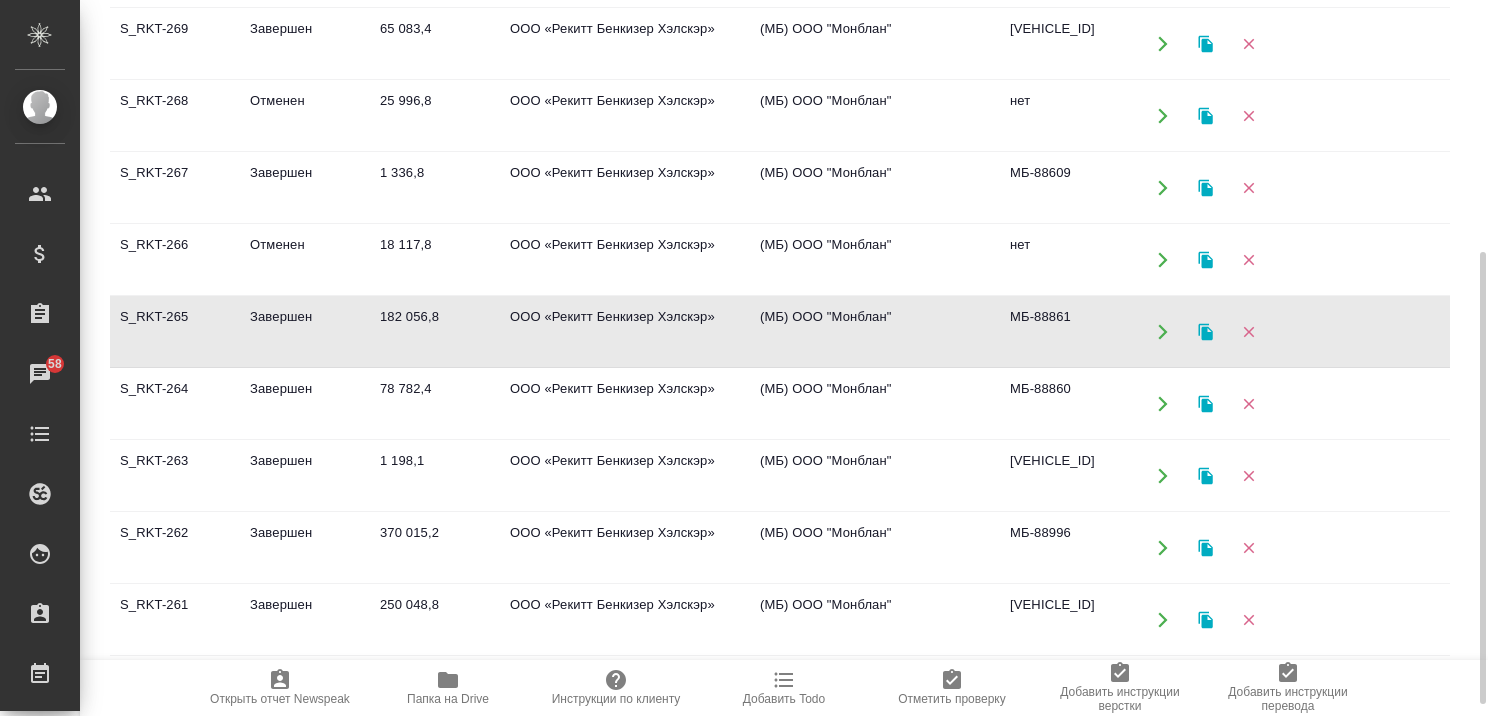 scroll, scrollTop: 418, scrollLeft: 0, axis: vertical 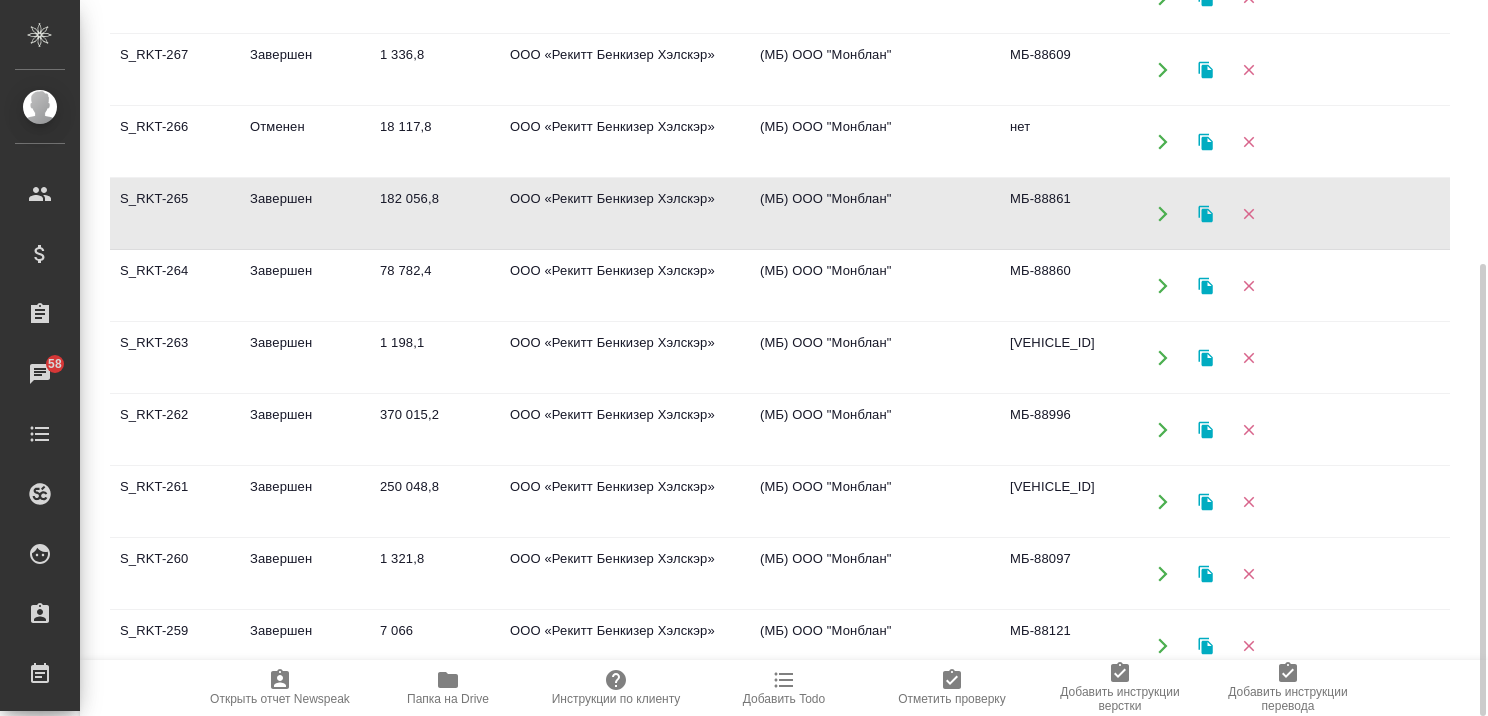 click on "Завершен" at bounding box center [305, -146] 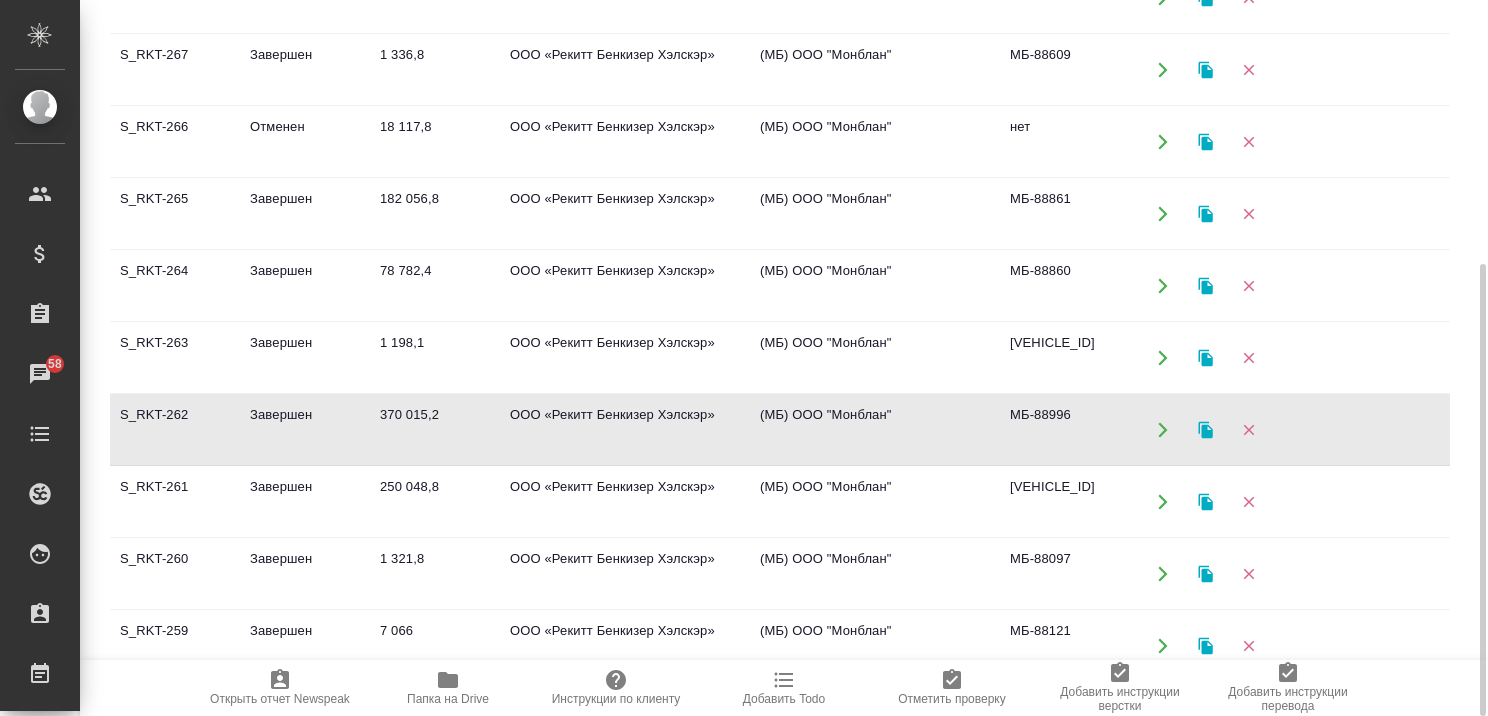 click on "Завершен" at bounding box center (305, -146) 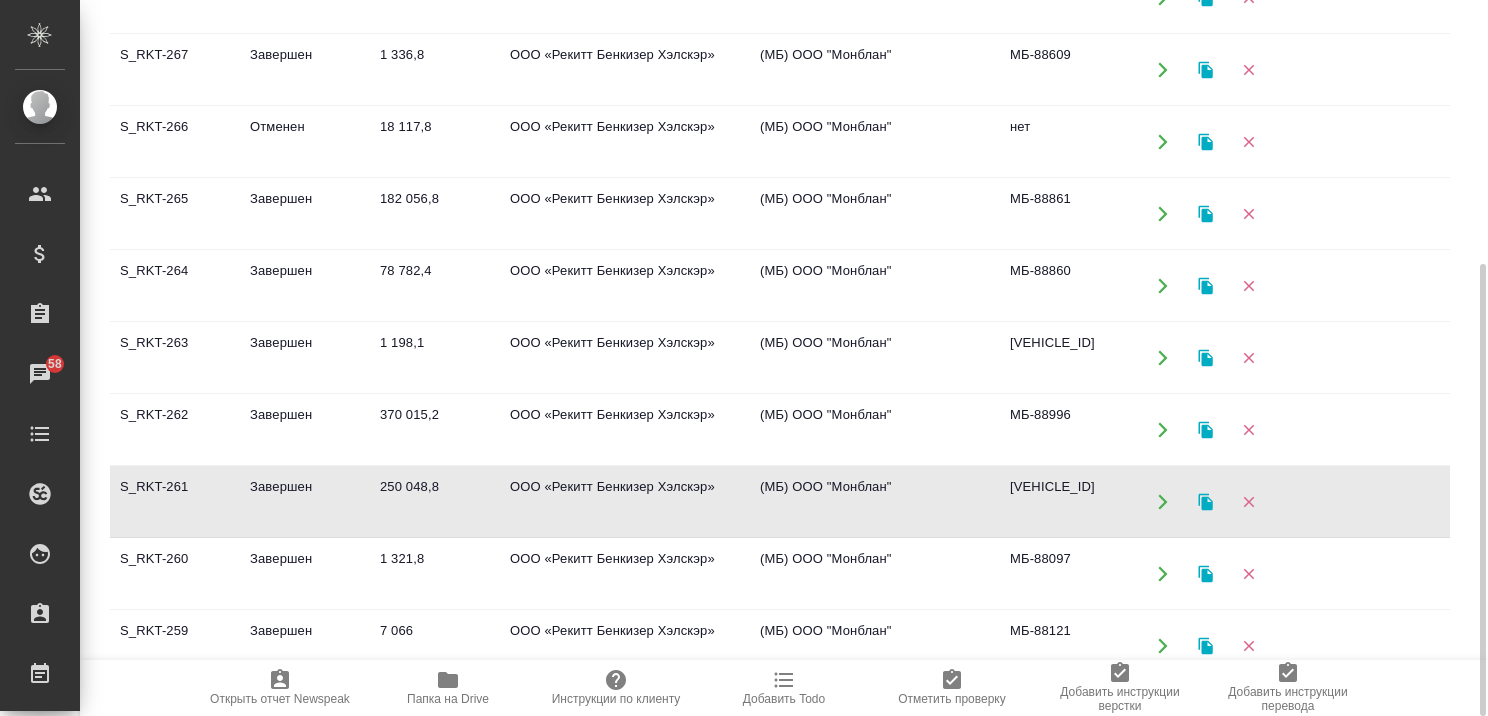 click on "Завершен" at bounding box center (305, -146) 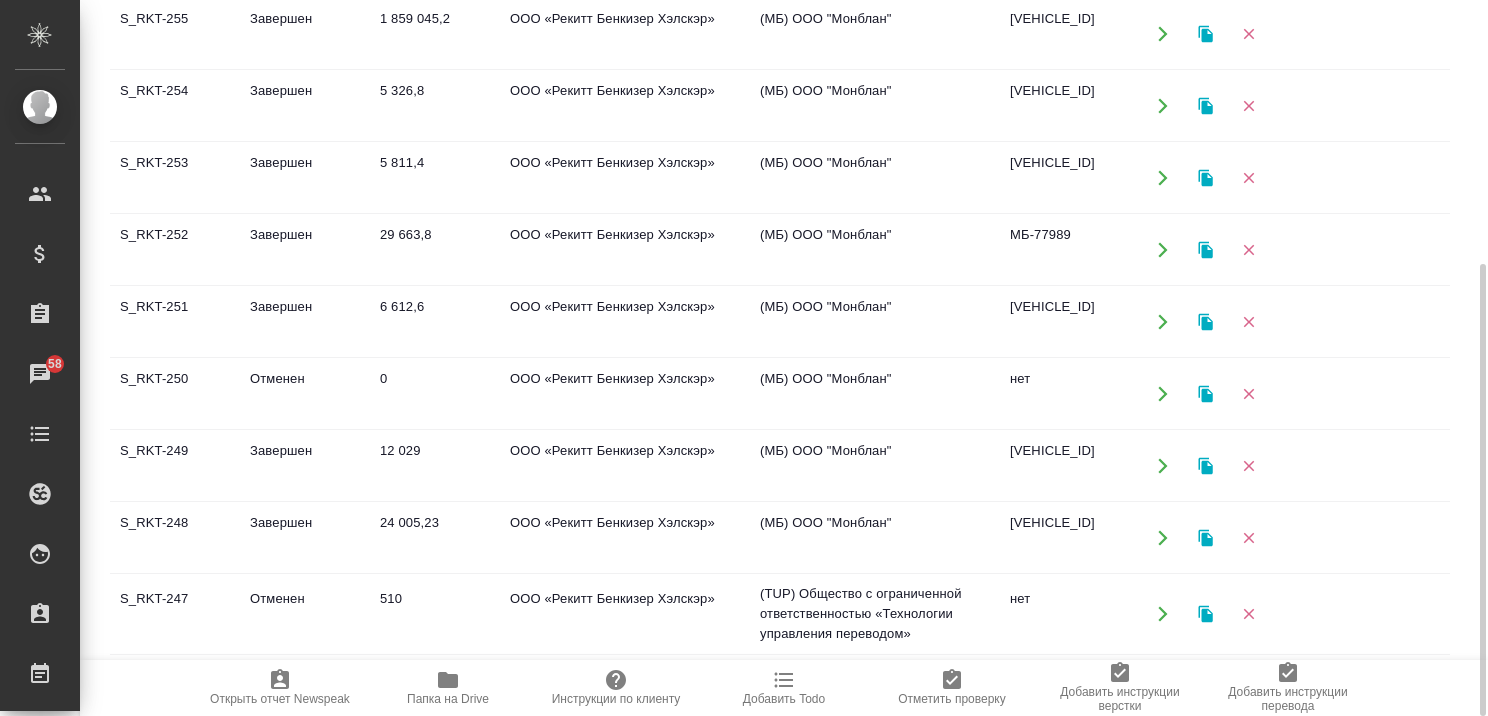 scroll, scrollTop: 1075, scrollLeft: 0, axis: vertical 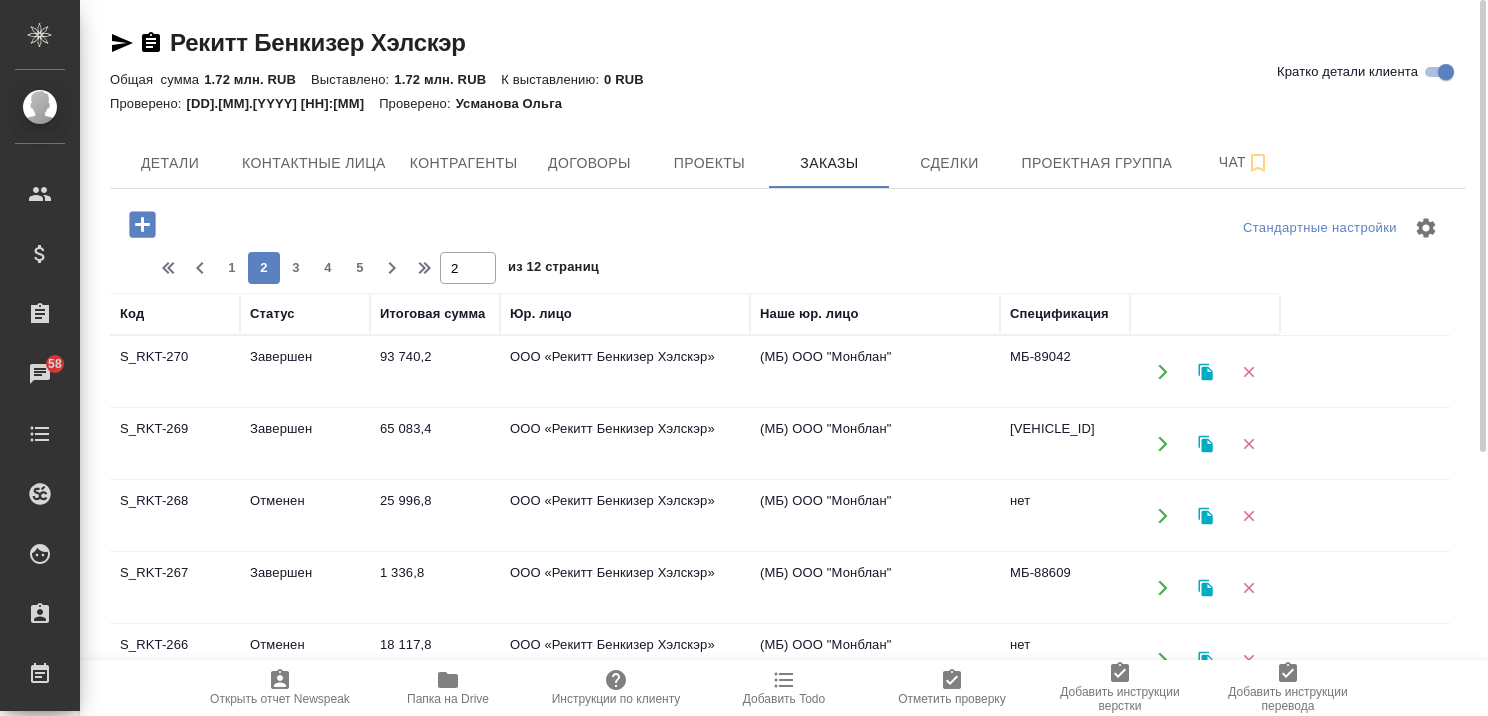 click on "3" at bounding box center (296, 268) 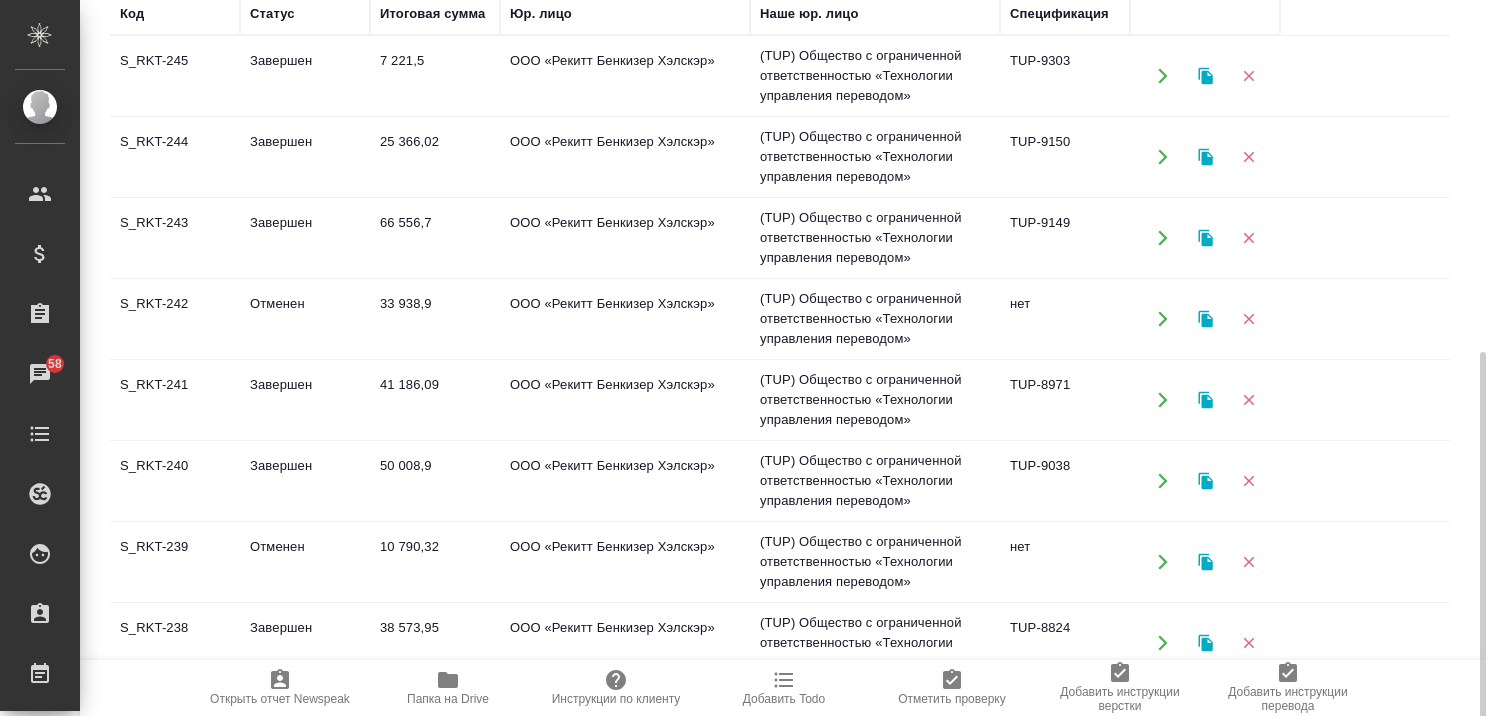 scroll, scrollTop: 418, scrollLeft: 0, axis: vertical 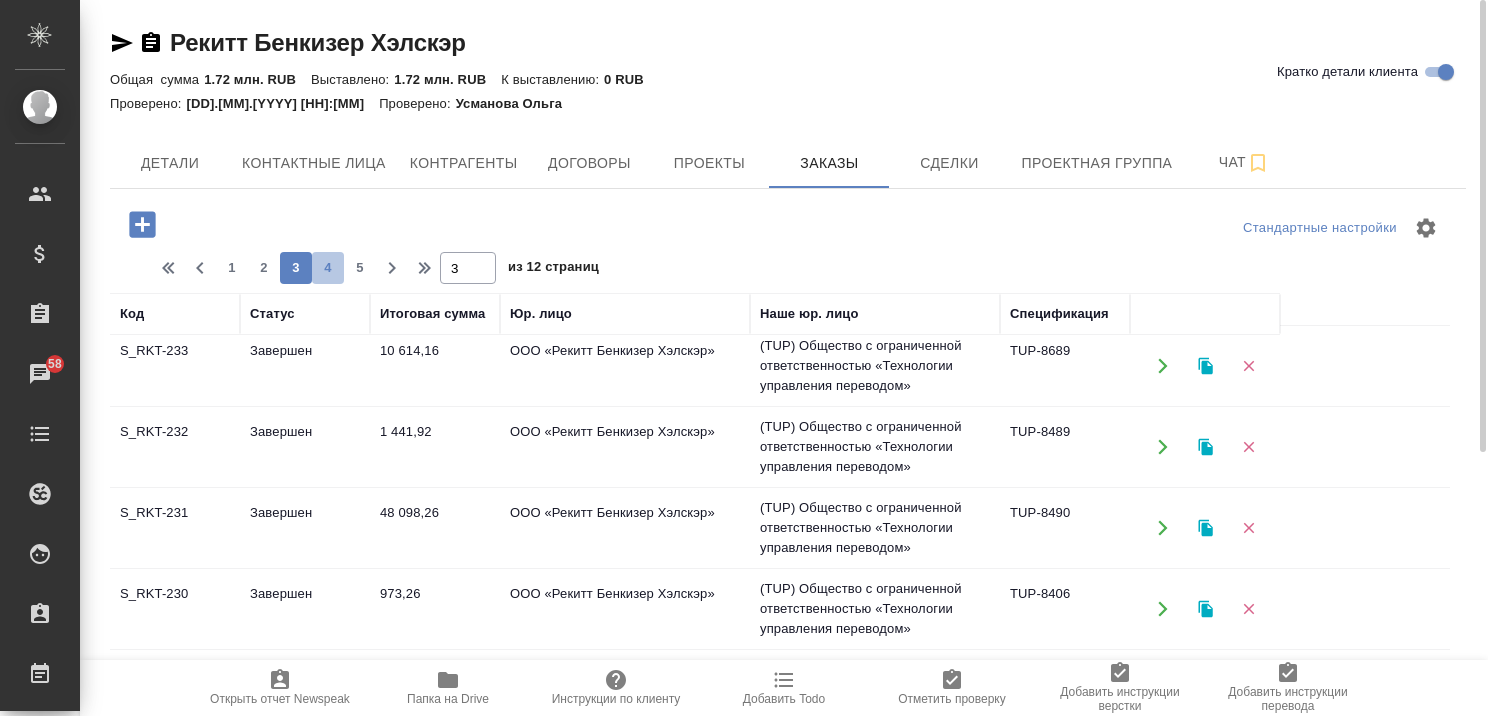 click on "4" at bounding box center [328, 268] 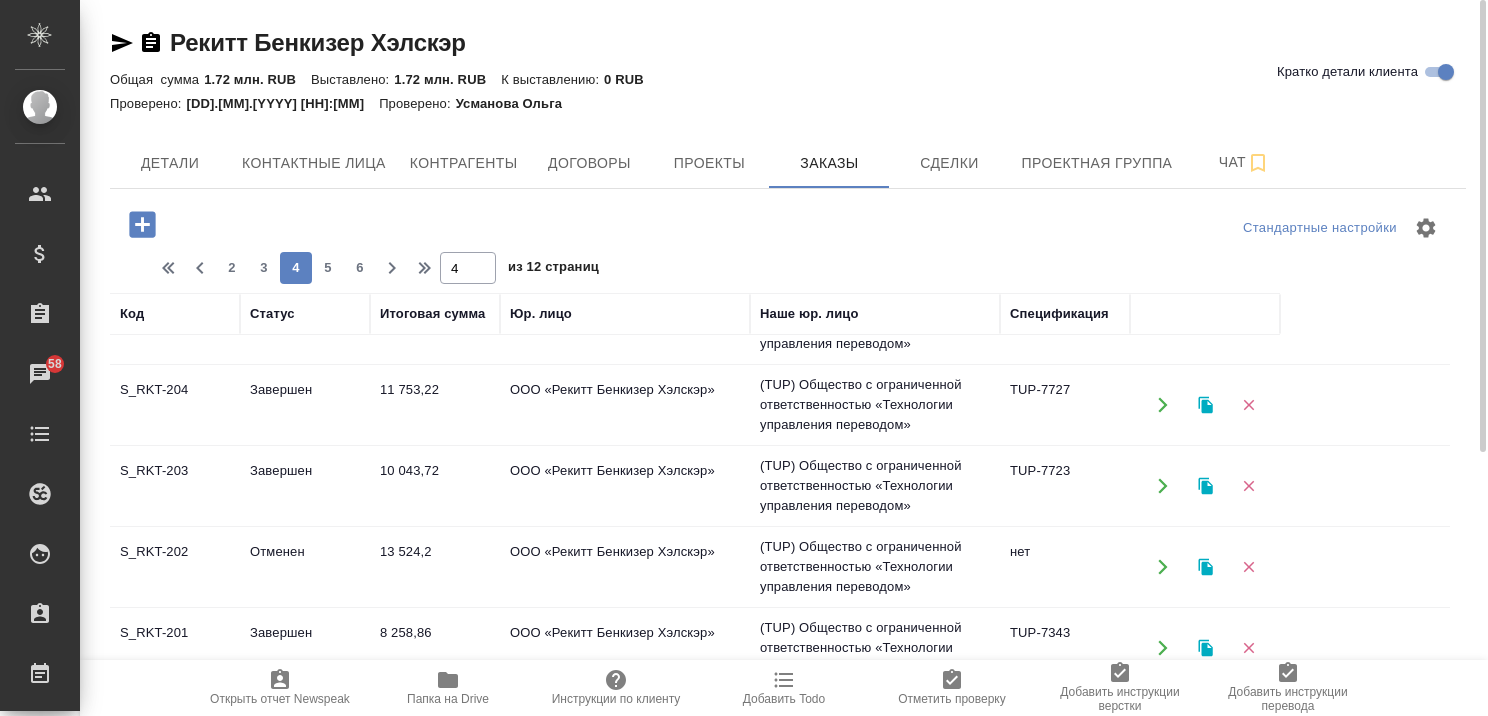 scroll, scrollTop: 1282, scrollLeft: 0, axis: vertical 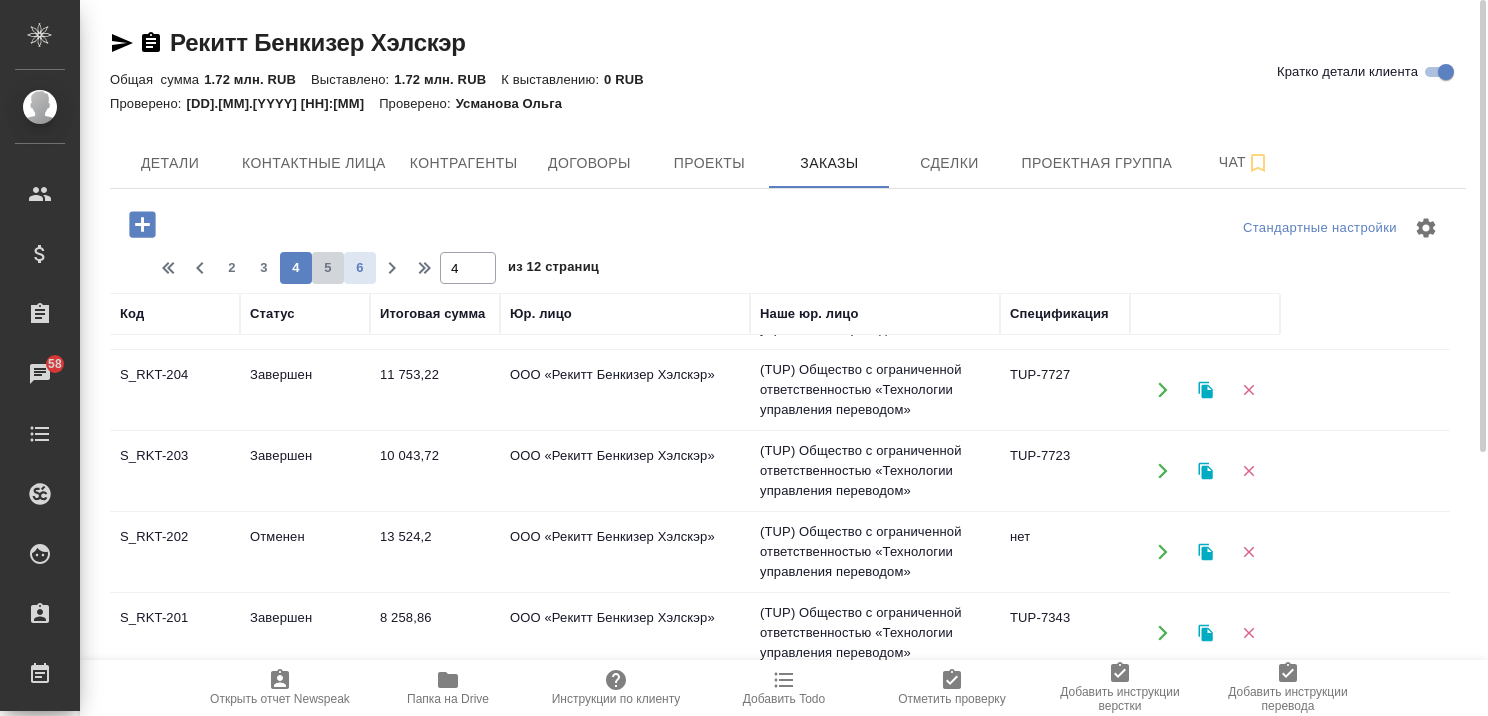 click on "5" at bounding box center [328, 268] 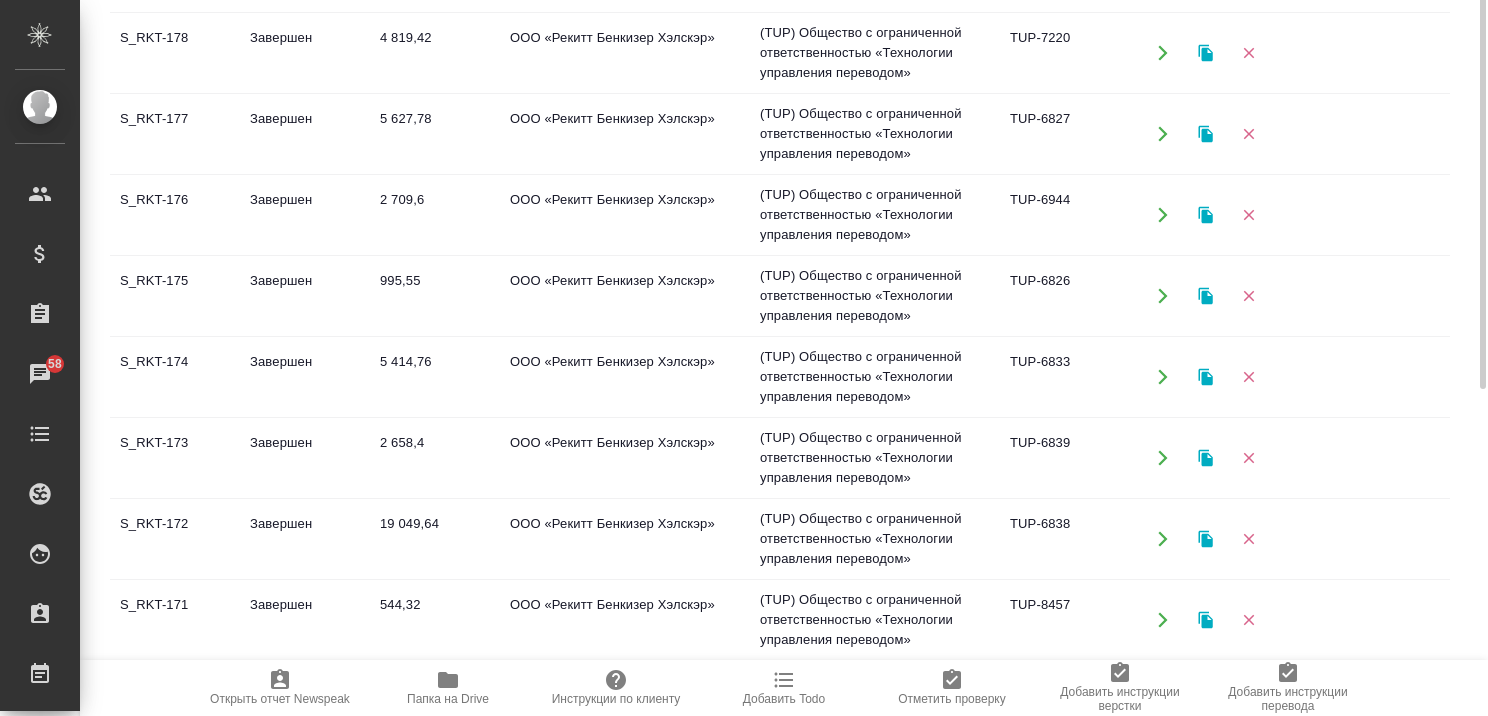 scroll, scrollTop: 0, scrollLeft: 0, axis: both 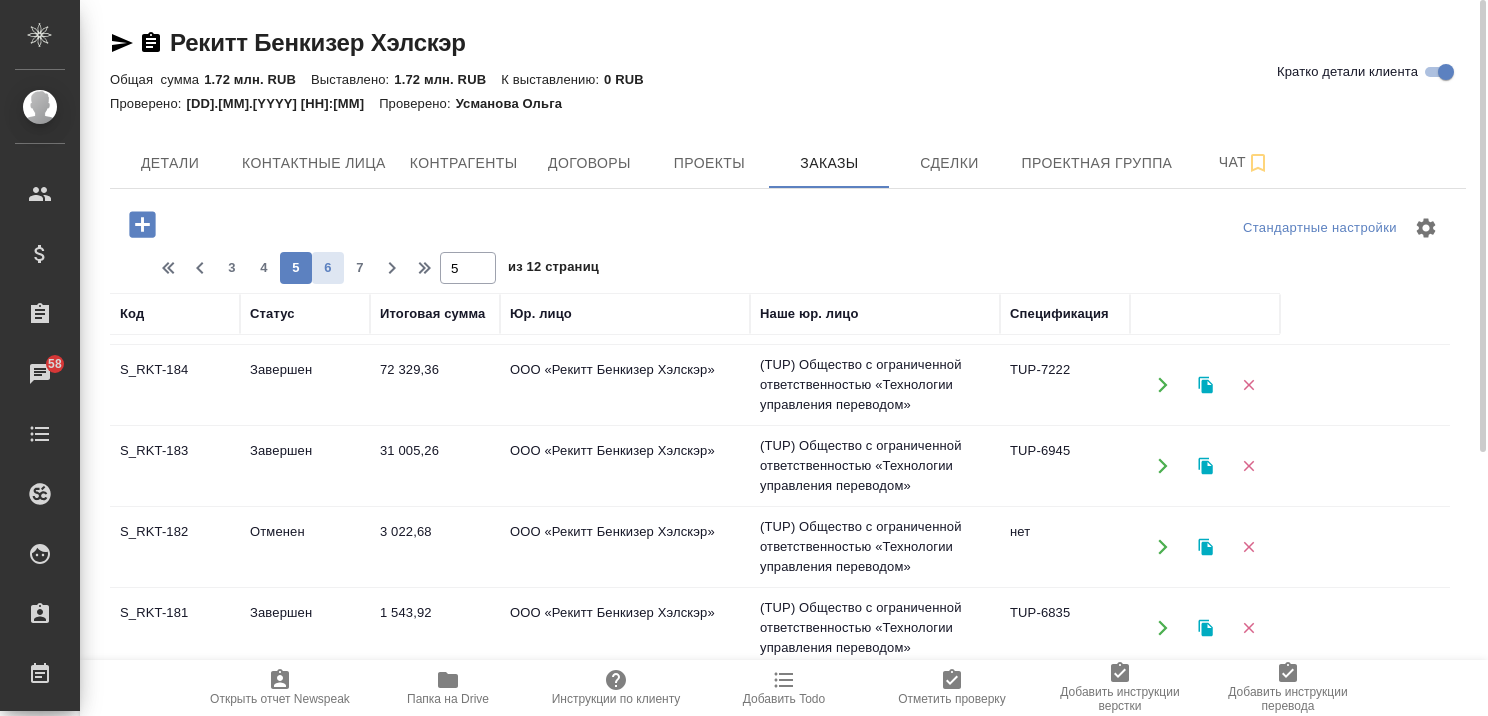 click on "6" at bounding box center [328, 268] 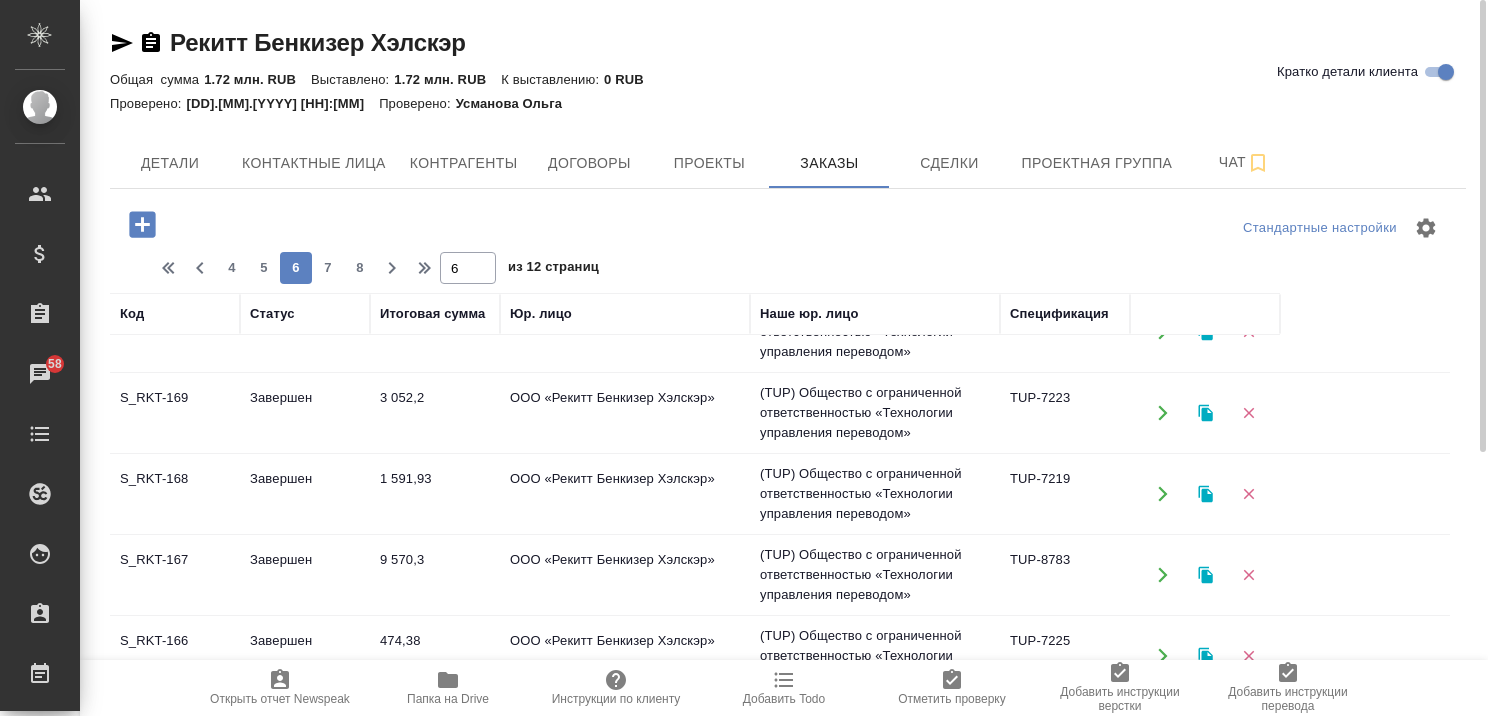 scroll, scrollTop: 0, scrollLeft: 0, axis: both 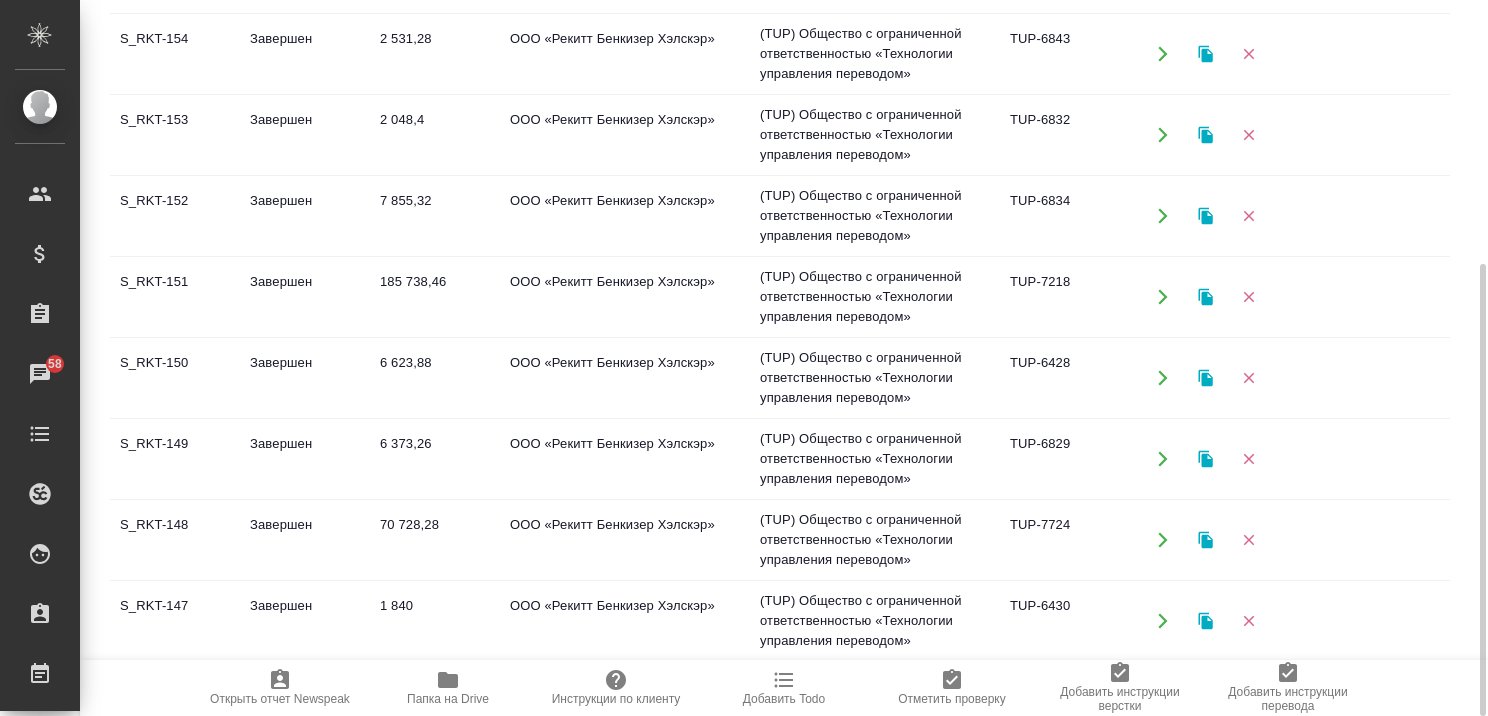 click on "Завершен" at bounding box center [305, -1242] 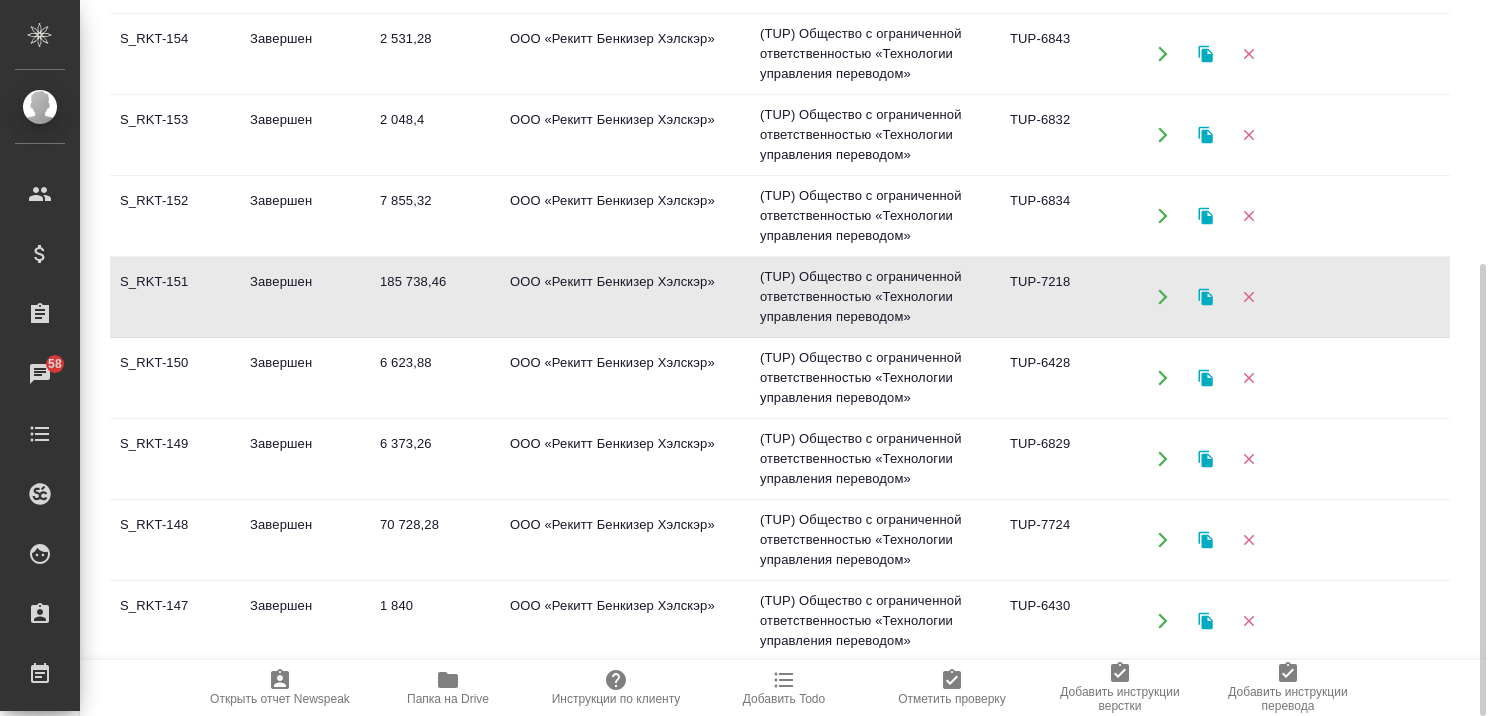 click on "Завершен" at bounding box center (305, -1242) 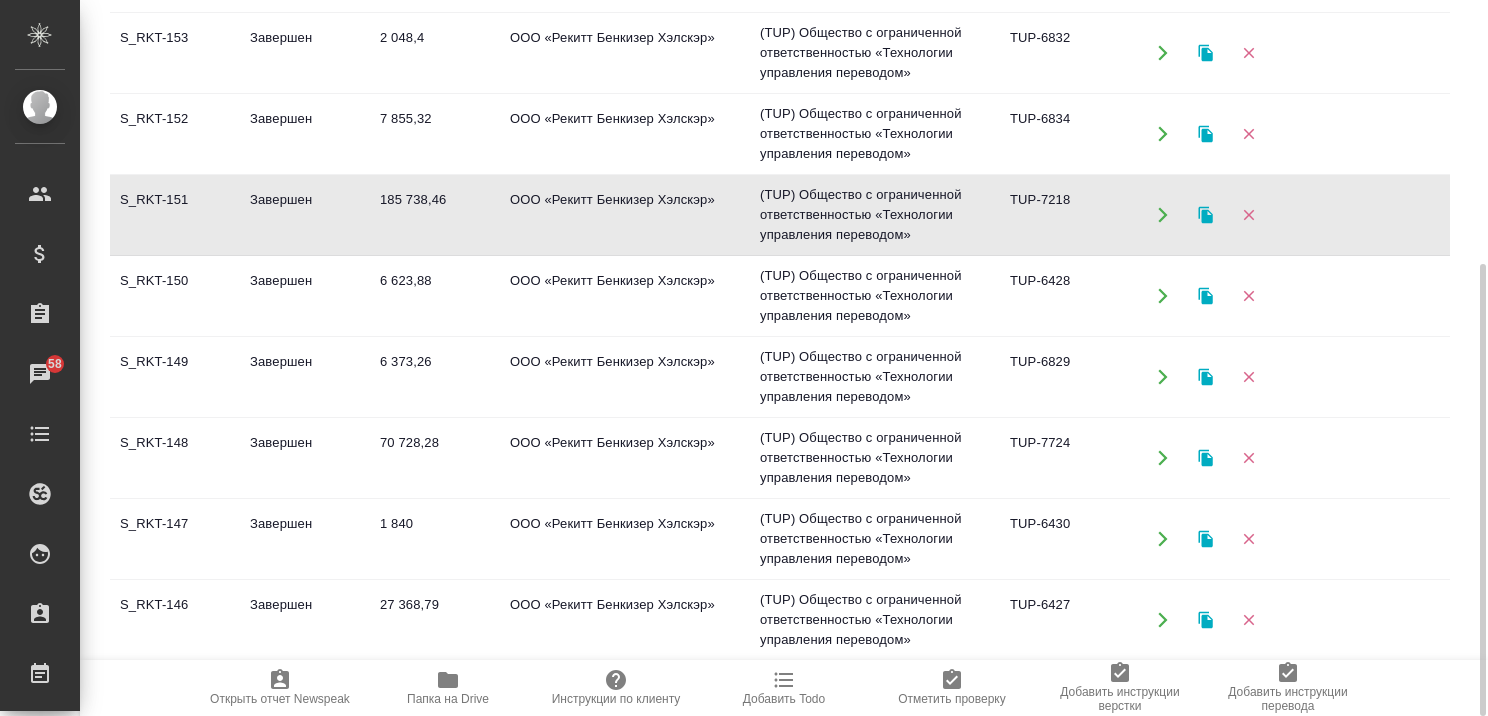scroll, scrollTop: 0, scrollLeft: 0, axis: both 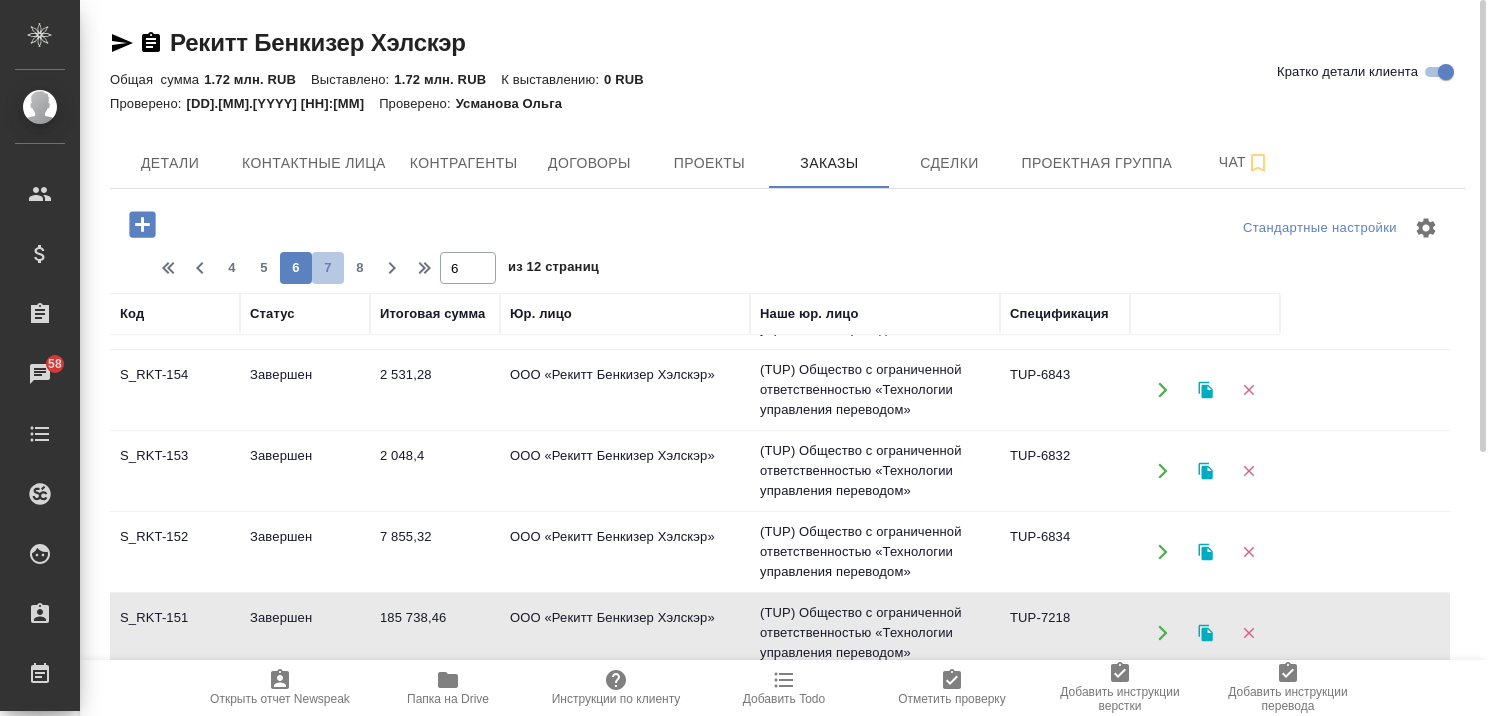click on "7" at bounding box center [328, 268] 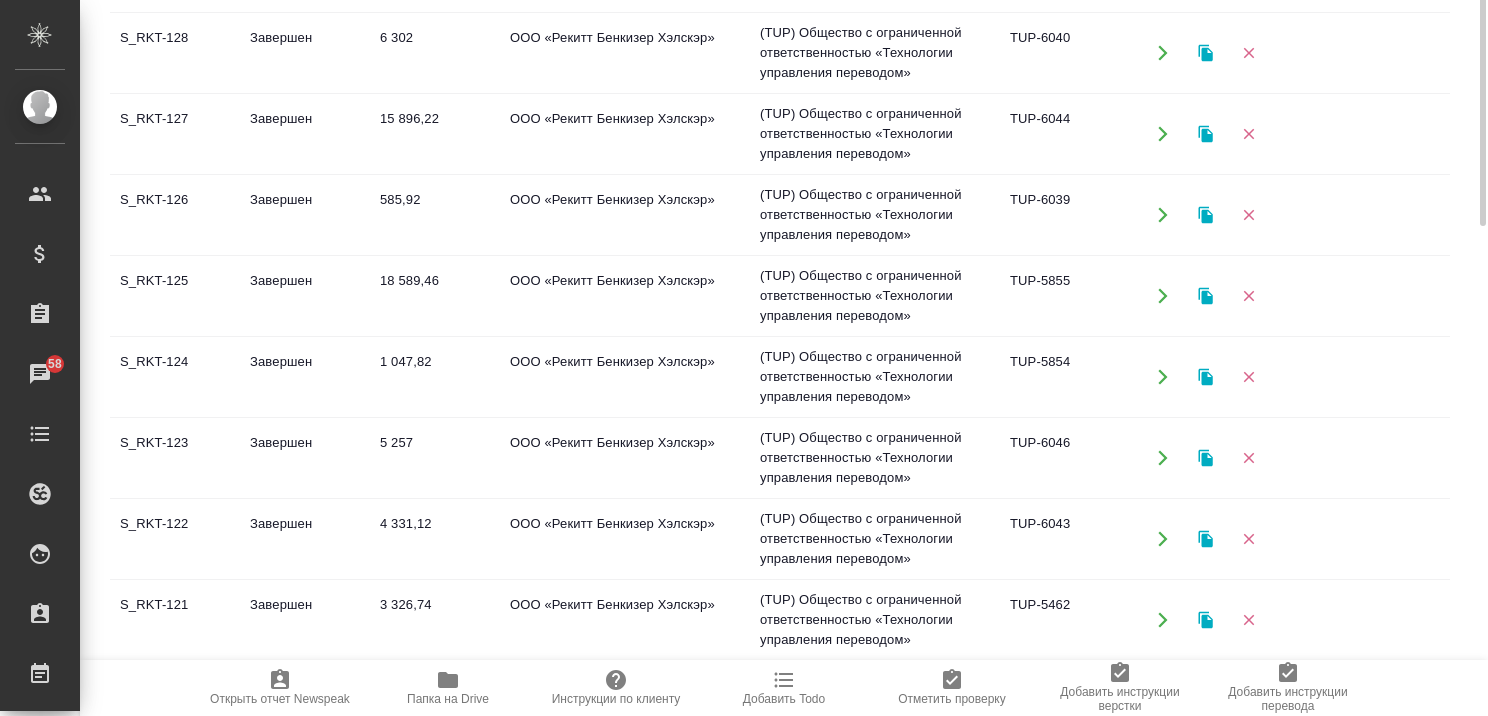 scroll, scrollTop: 0, scrollLeft: 0, axis: both 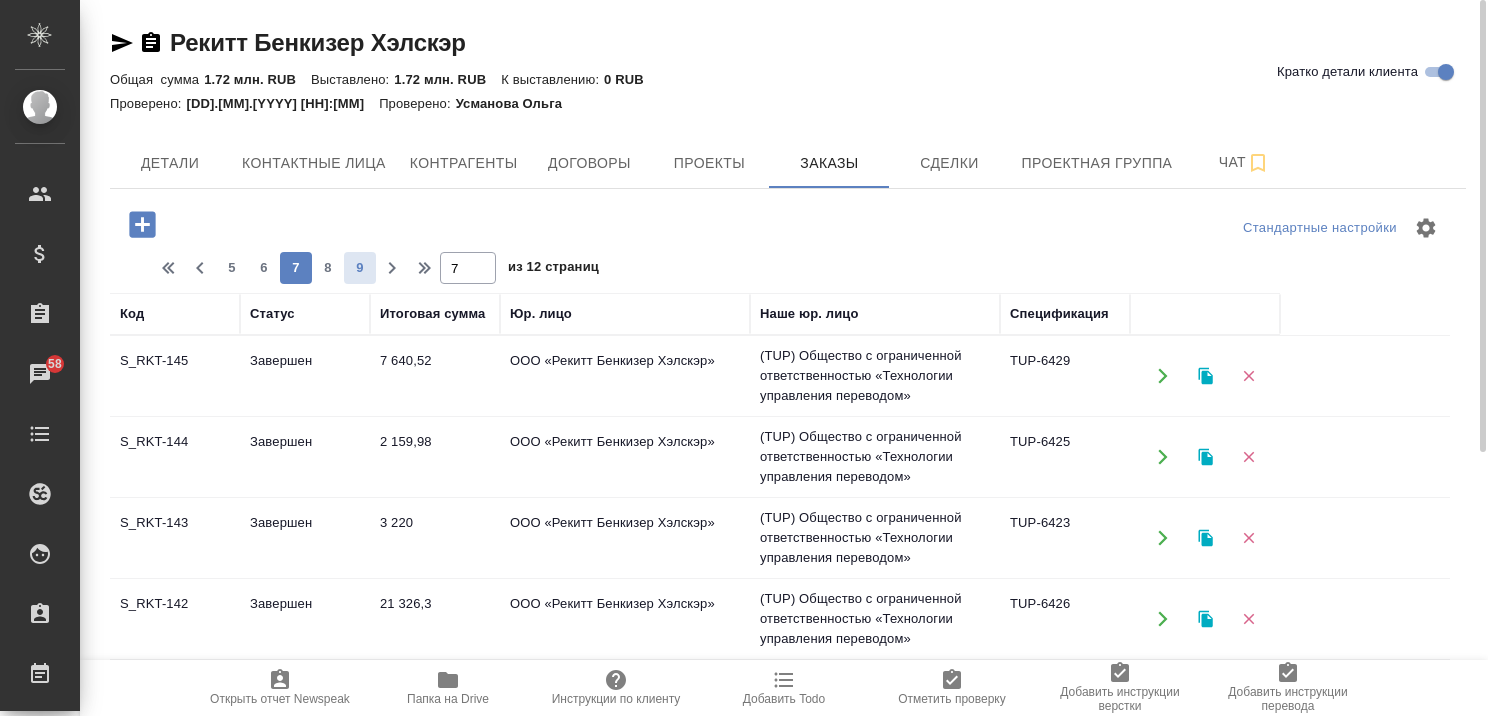 click on "8" at bounding box center (328, 268) 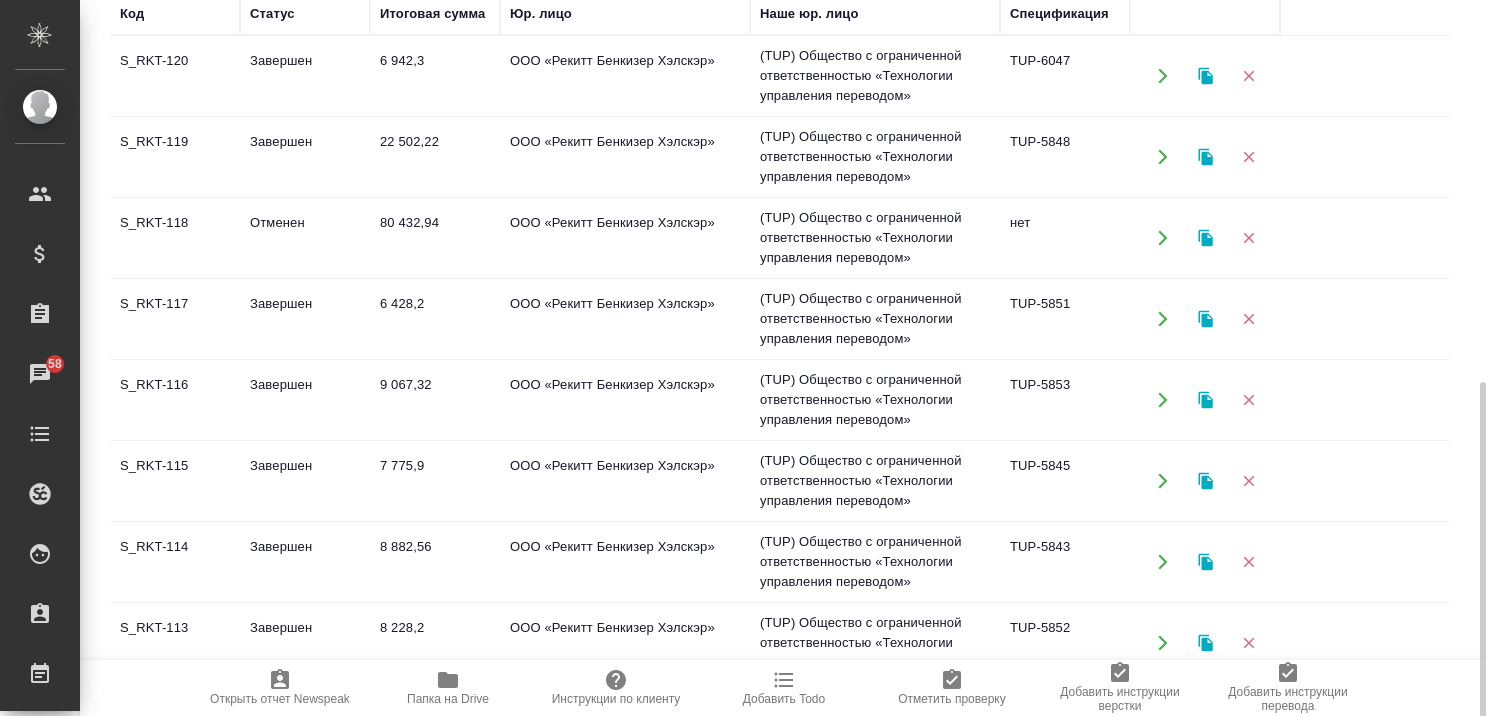 scroll, scrollTop: 418, scrollLeft: 0, axis: vertical 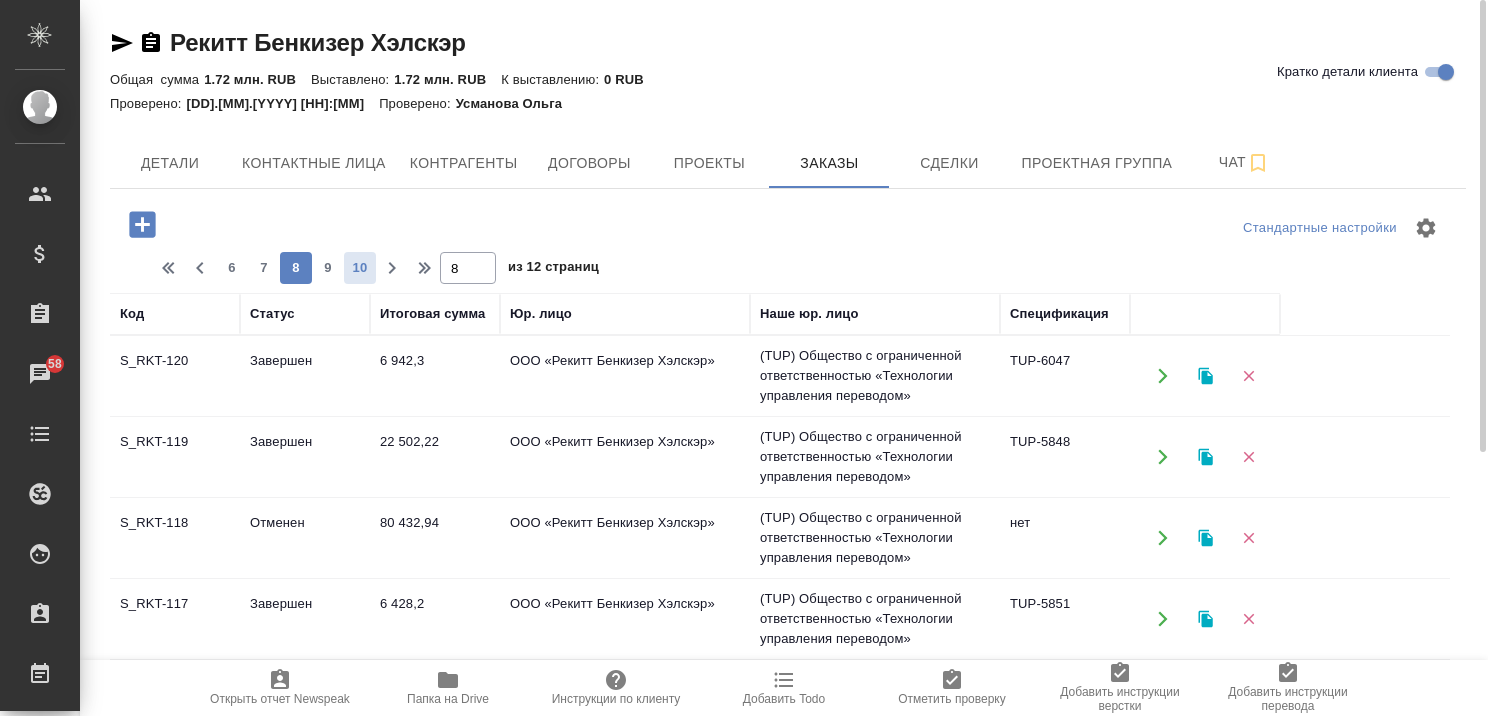 click on "9" at bounding box center (328, 268) 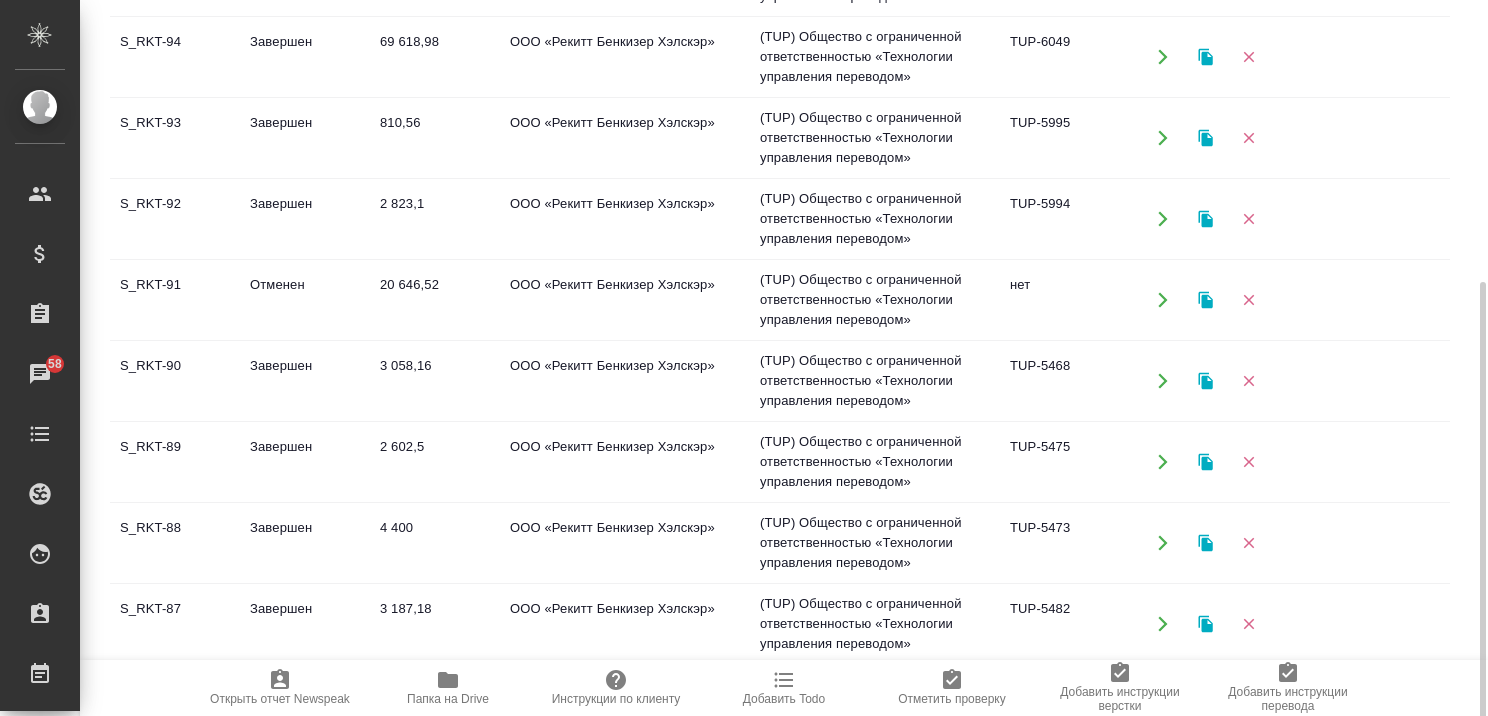scroll, scrollTop: 418, scrollLeft: 0, axis: vertical 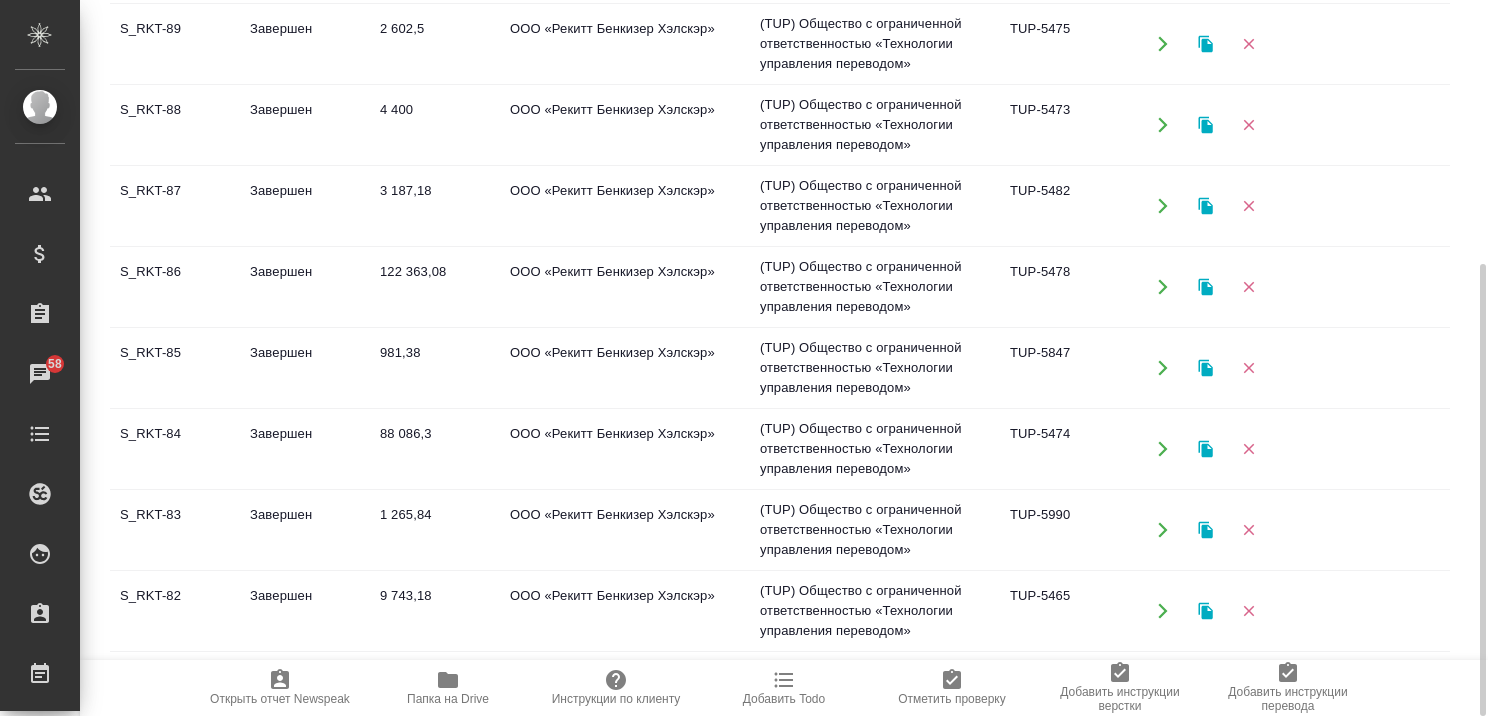 click on "Завершен" at bounding box center (305, -442) 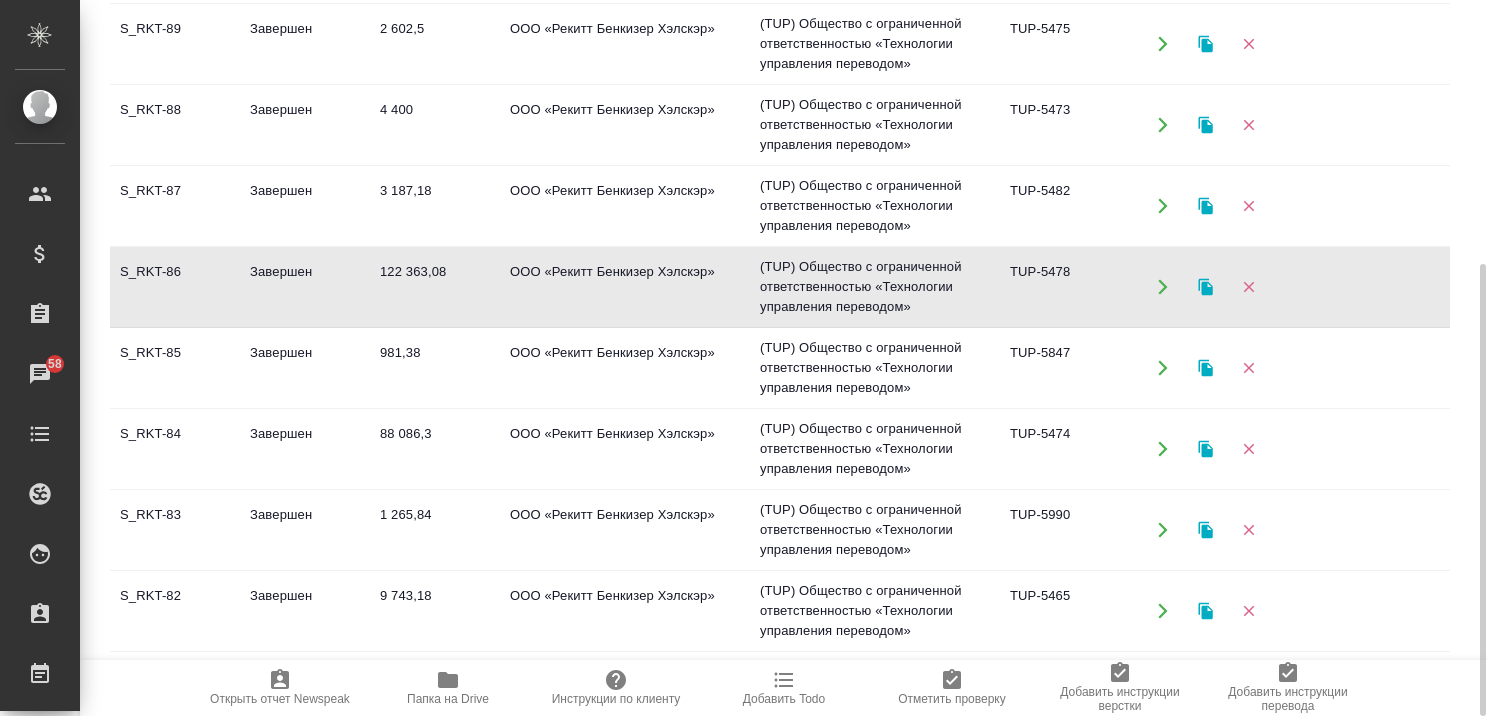 click on "Завершен" at bounding box center (305, -442) 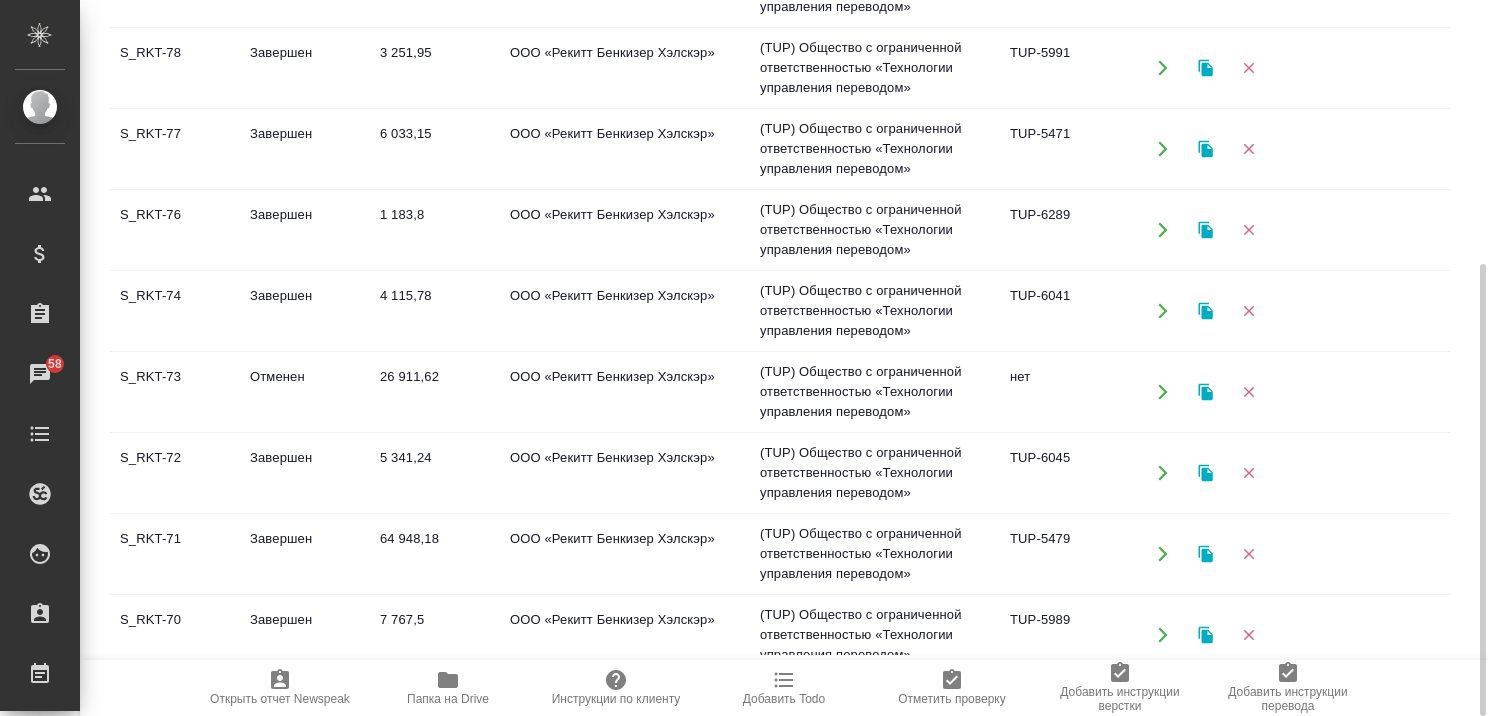 scroll, scrollTop: 1282, scrollLeft: 0, axis: vertical 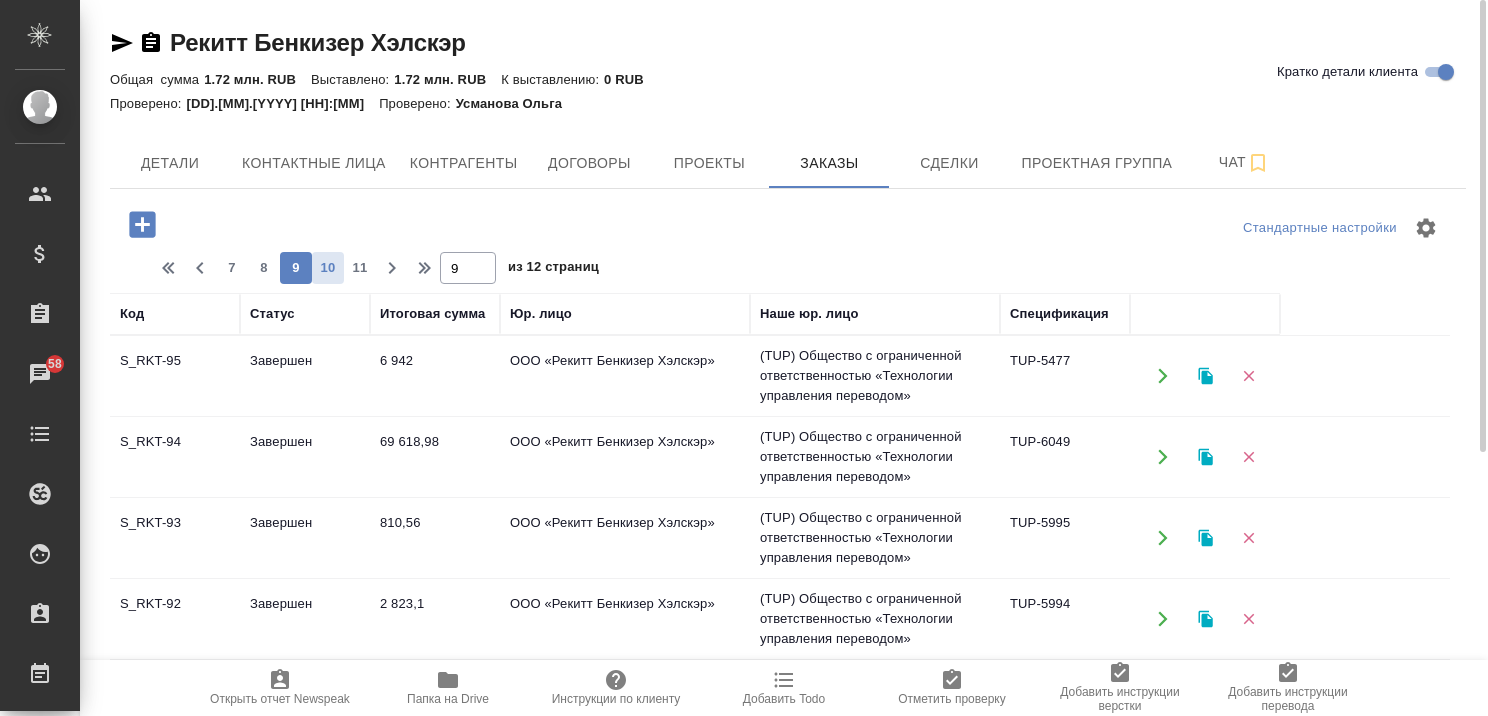 click on "10" at bounding box center (328, 268) 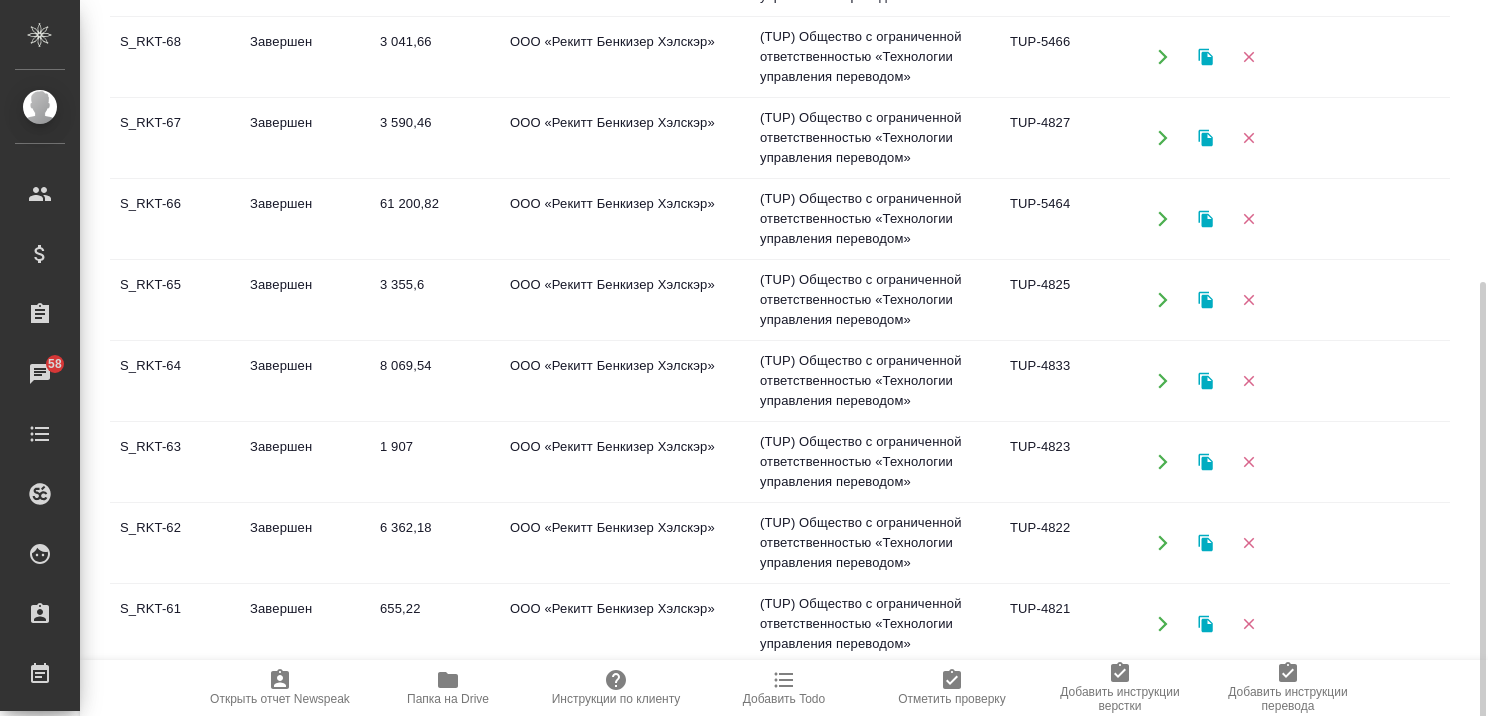scroll, scrollTop: 418, scrollLeft: 0, axis: vertical 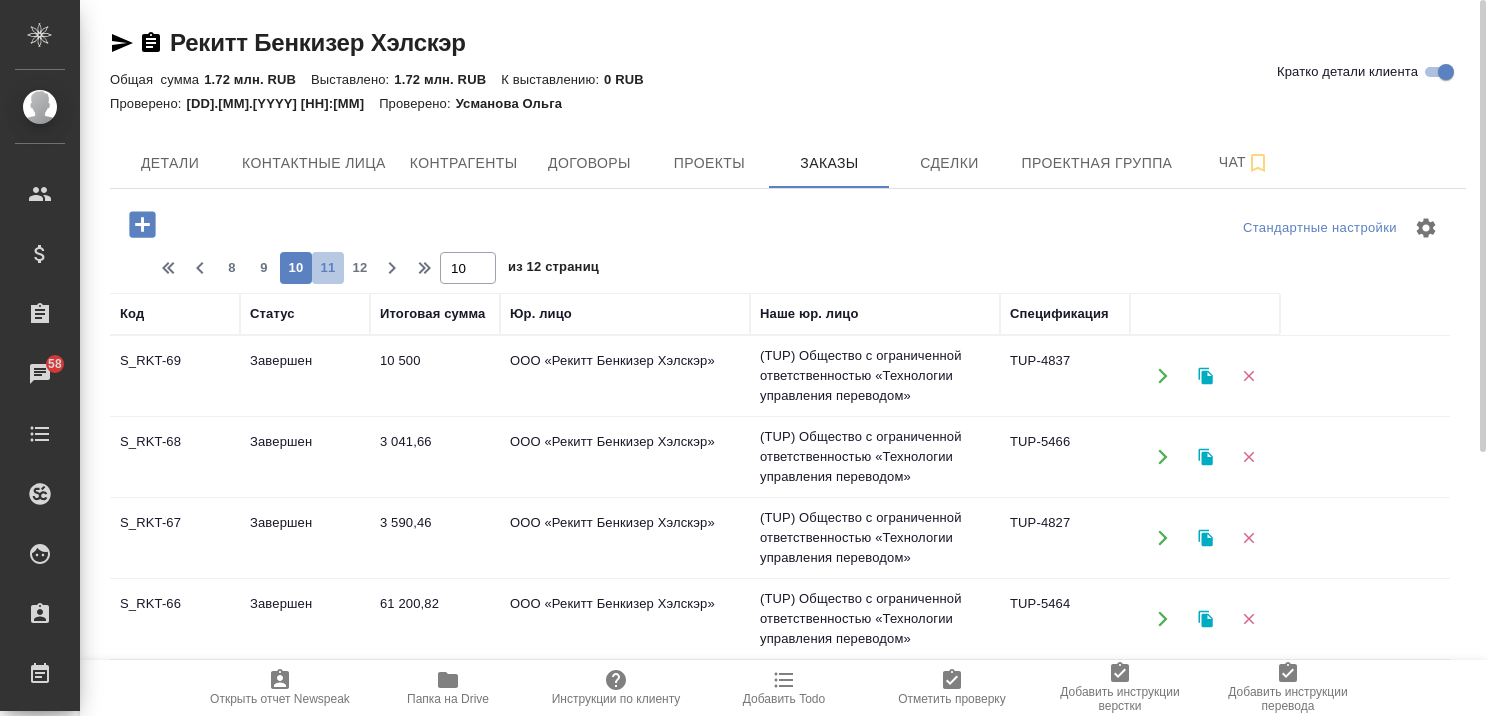 click on "11" at bounding box center [328, 268] 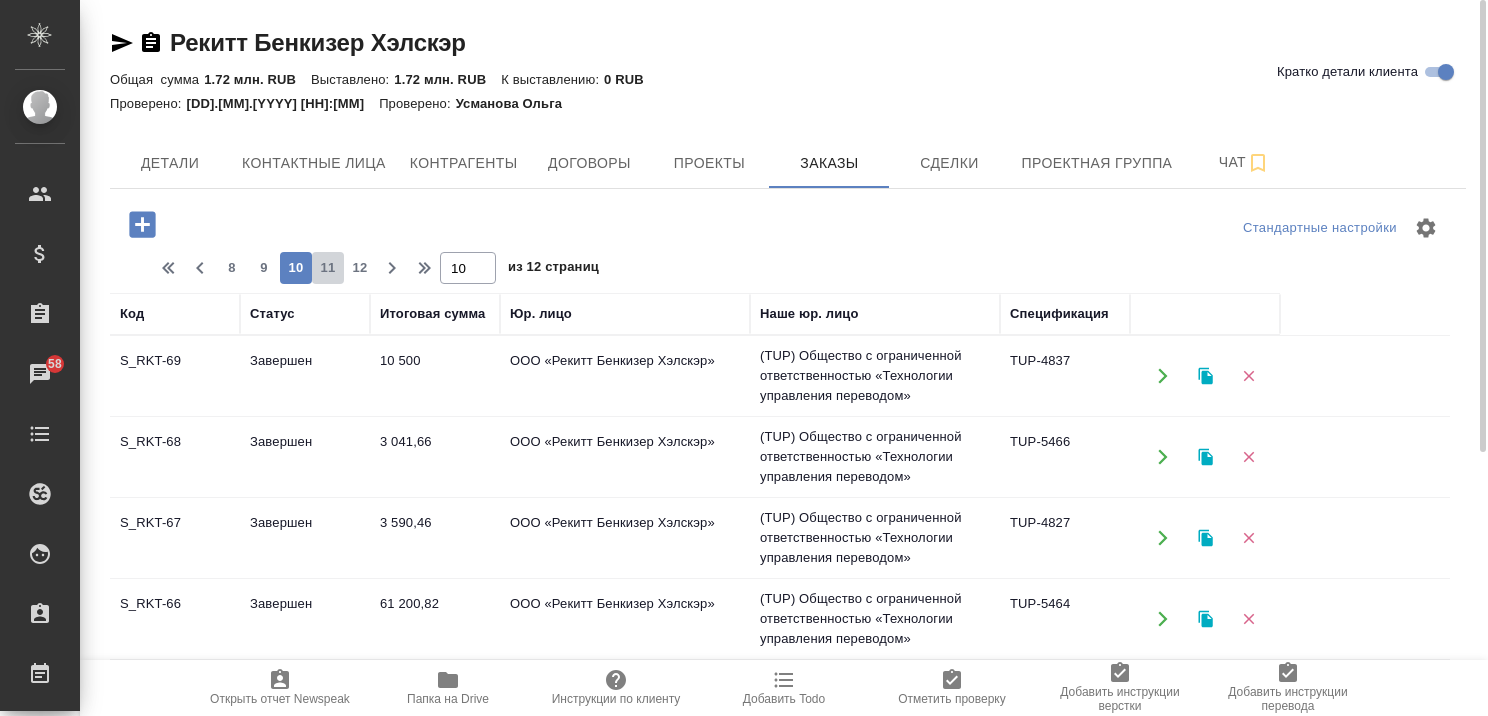 type on "11" 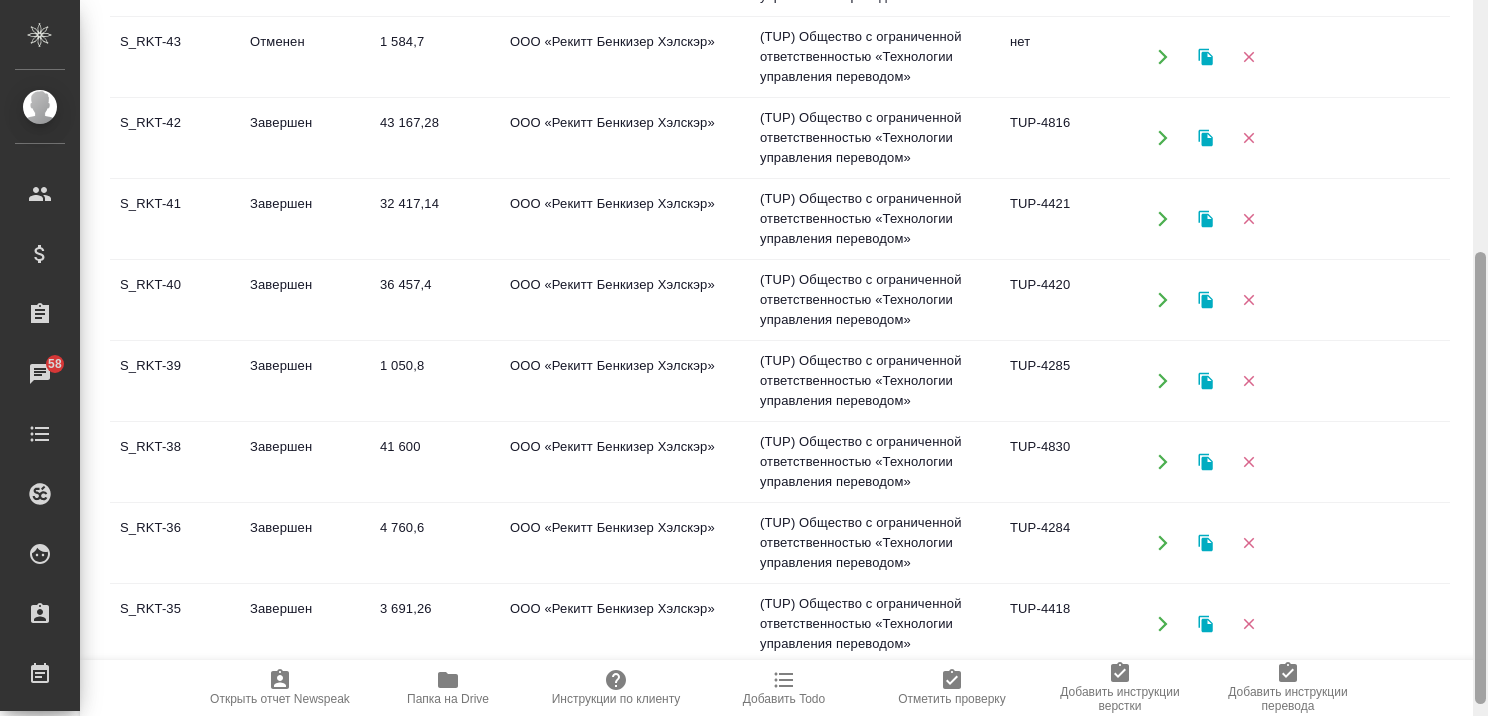 scroll, scrollTop: 0, scrollLeft: 0, axis: both 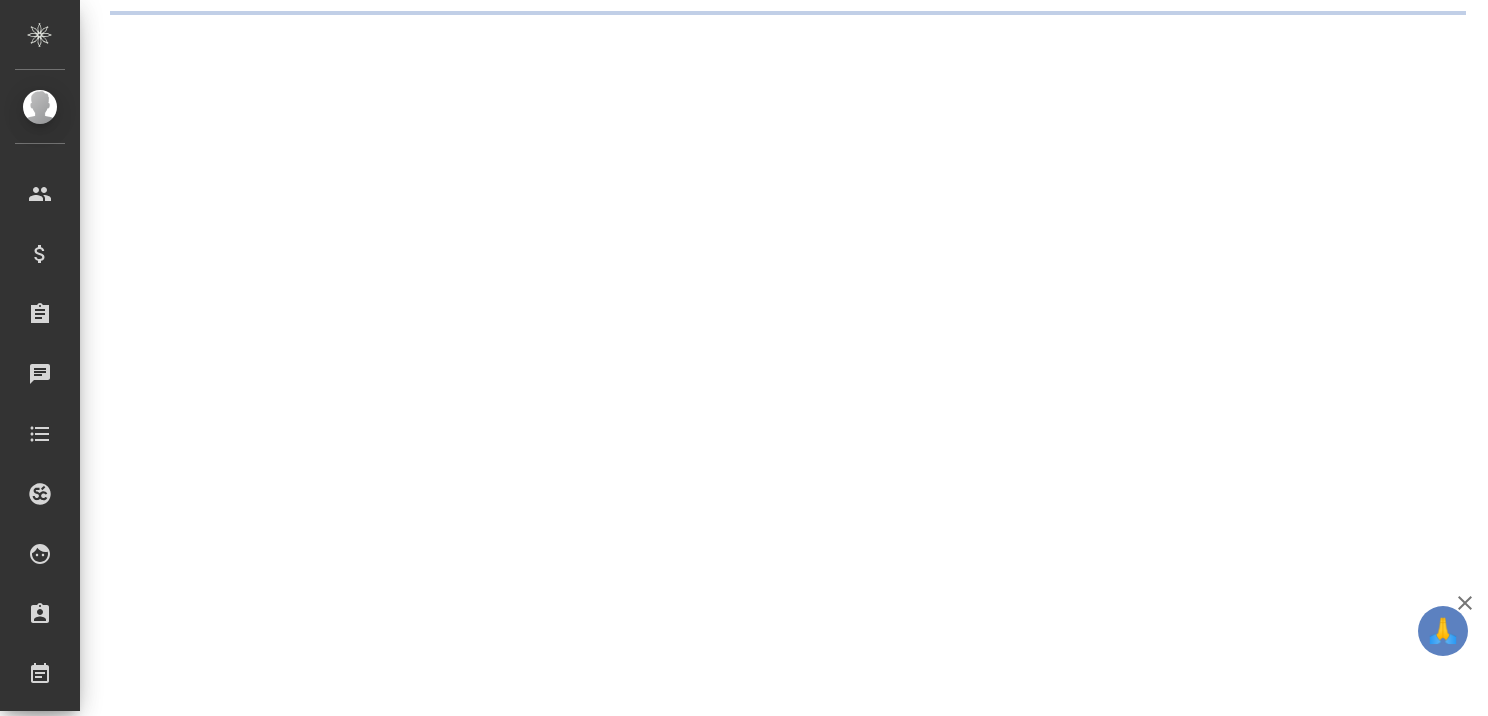 select on "RU" 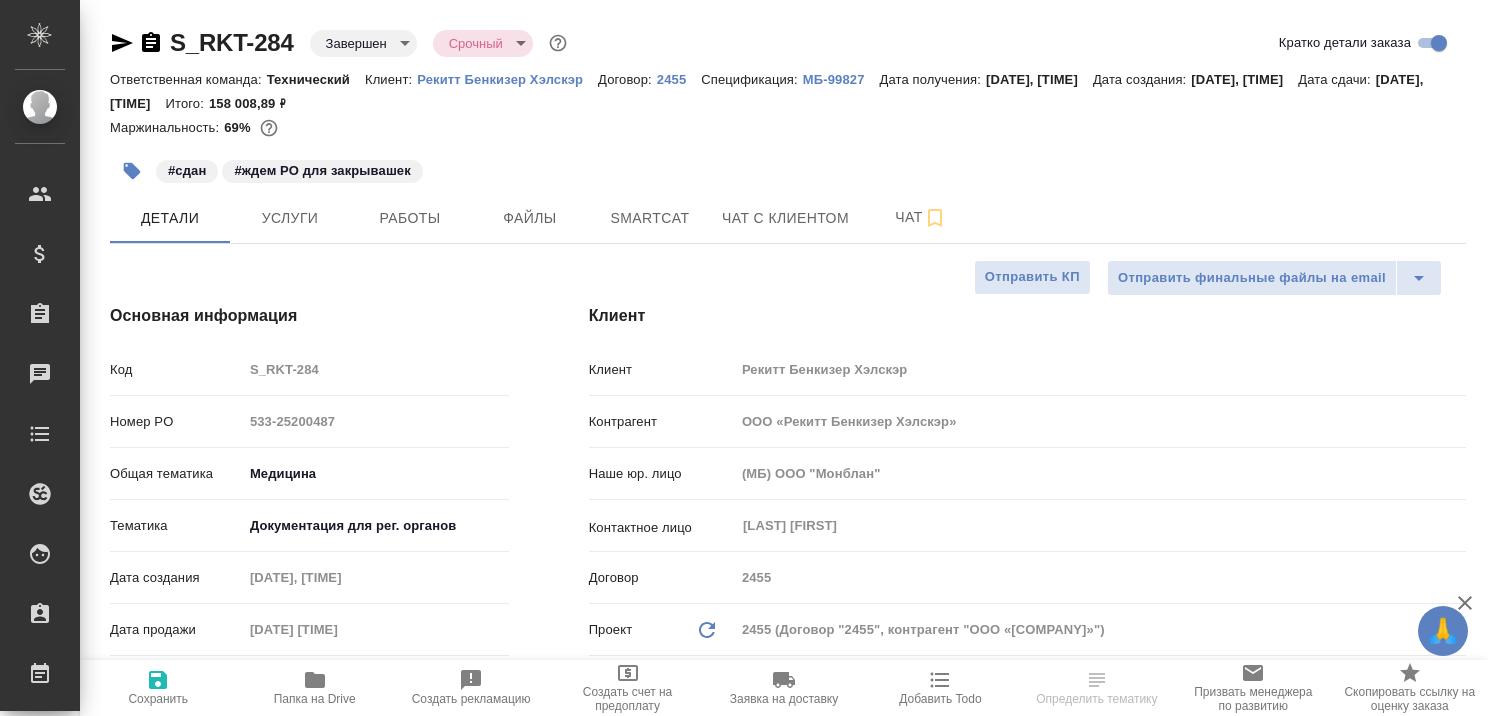 type on "x" 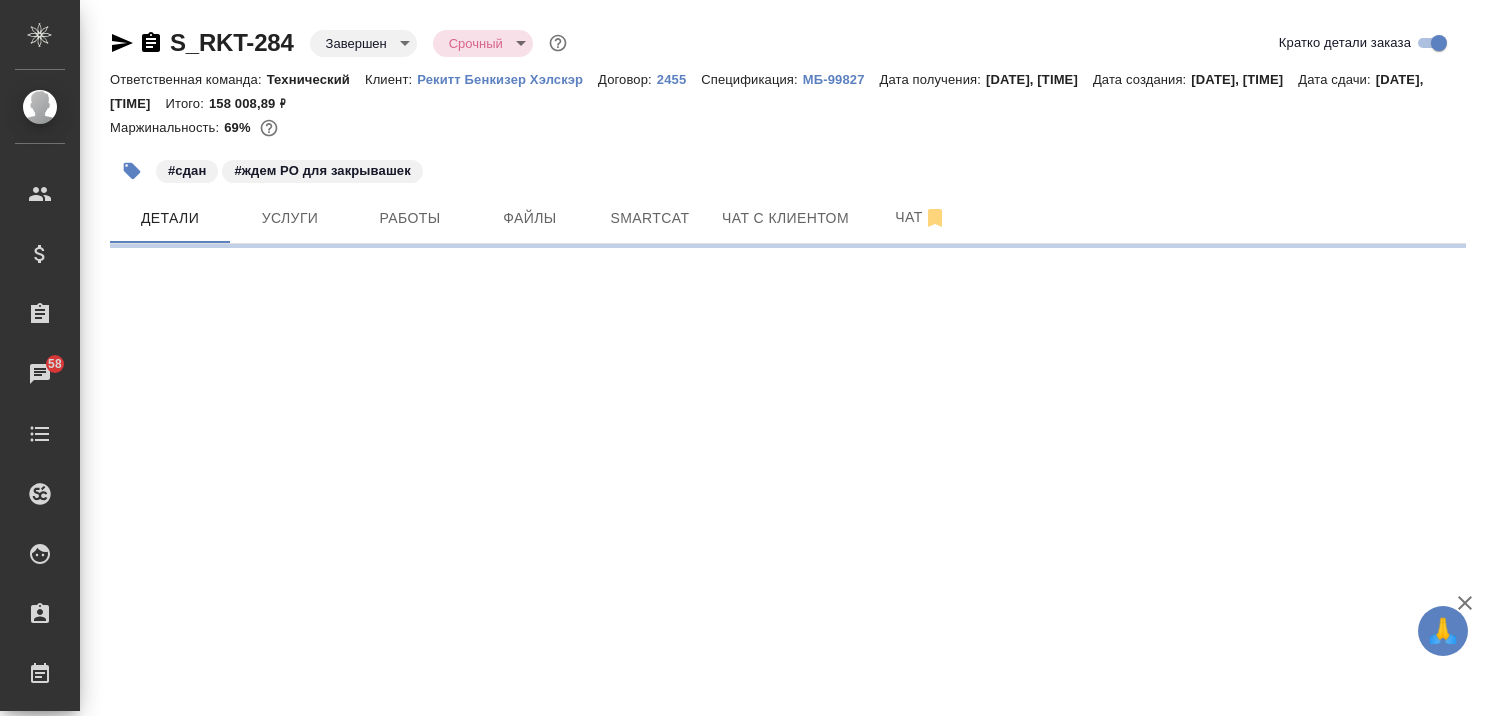 select on "RU" 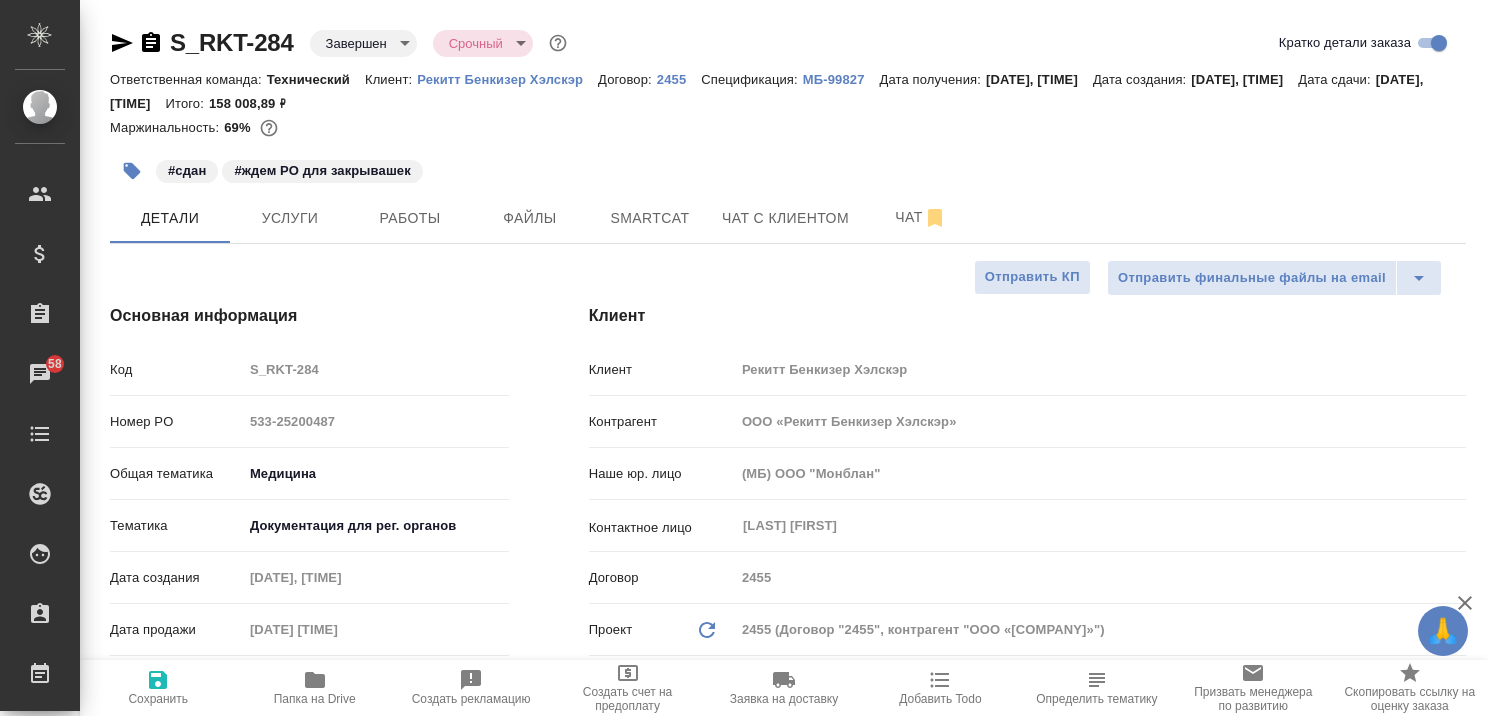 type on "x" 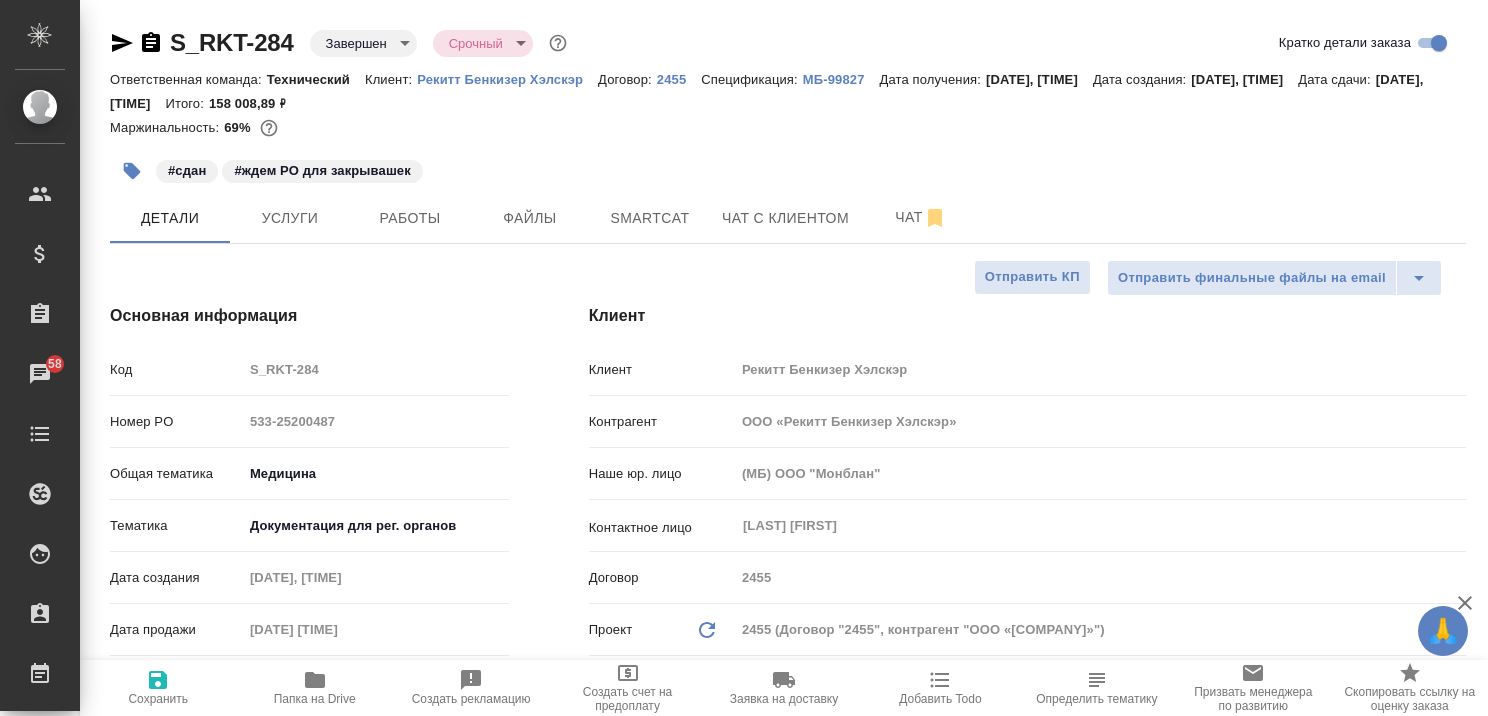scroll, scrollTop: 0, scrollLeft: 0, axis: both 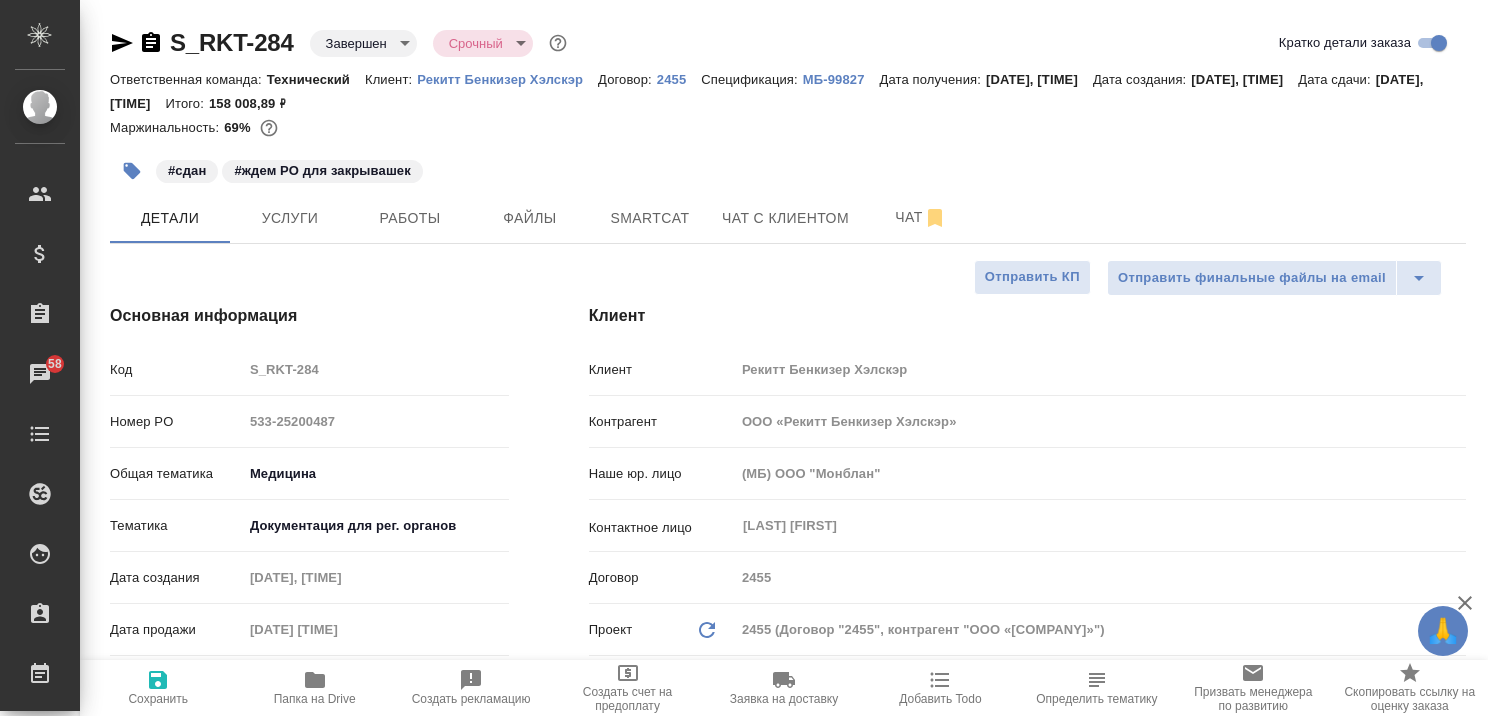 type on "x" 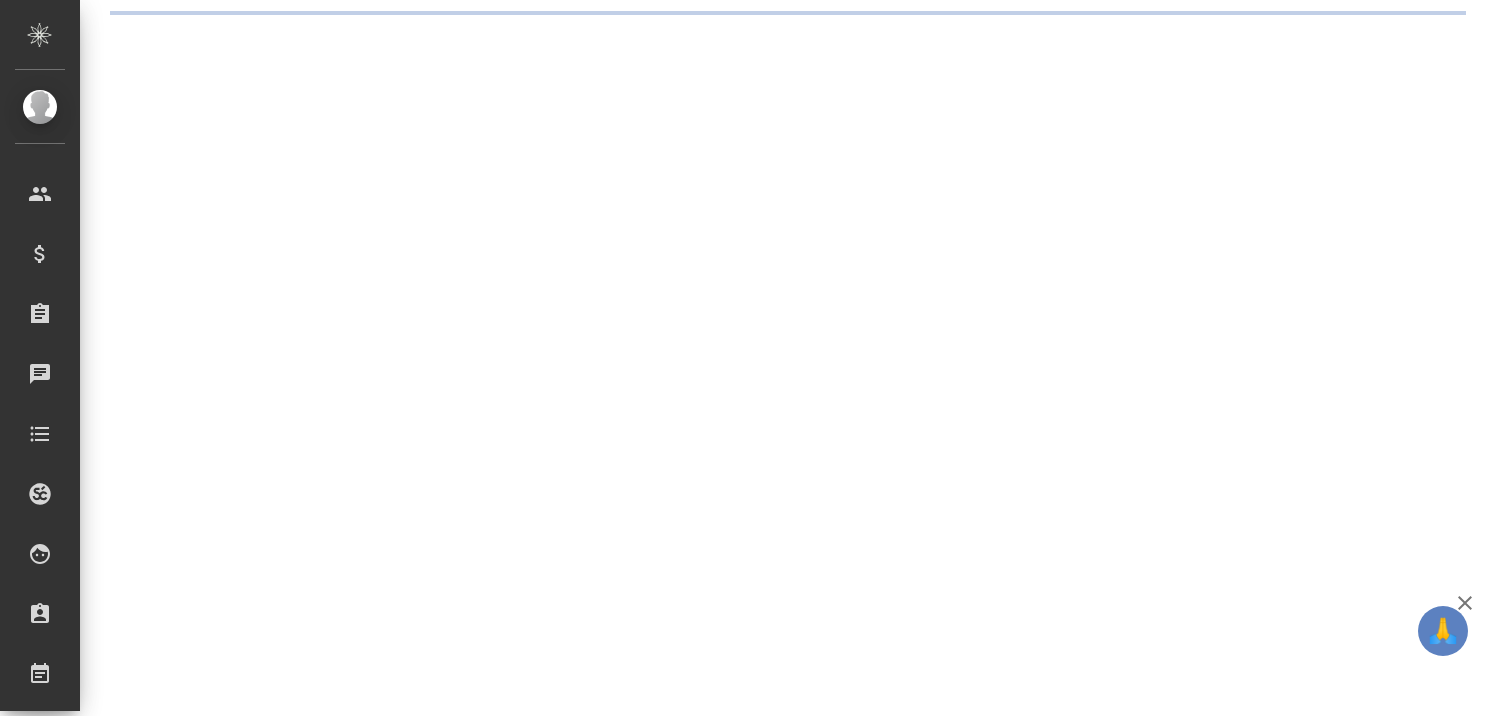 scroll, scrollTop: 0, scrollLeft: 0, axis: both 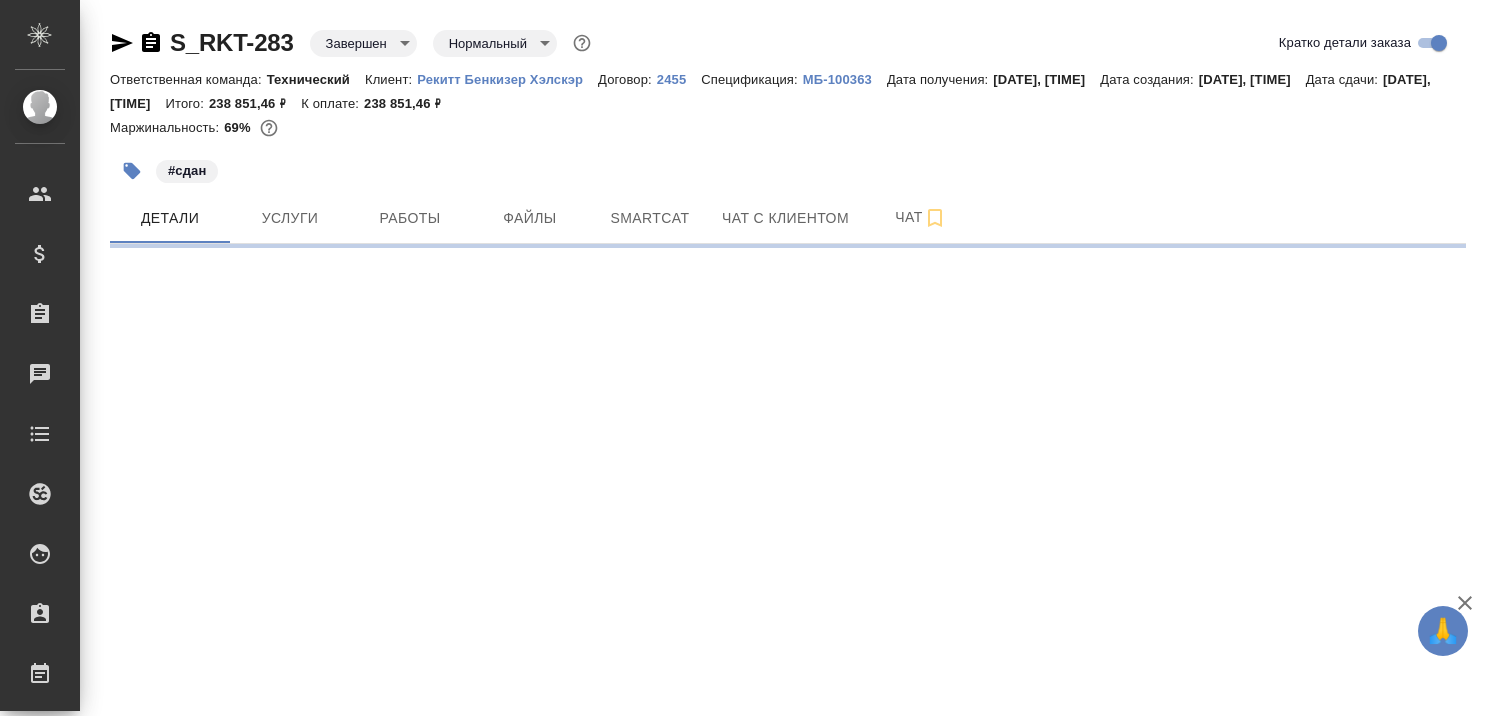 select on "RU" 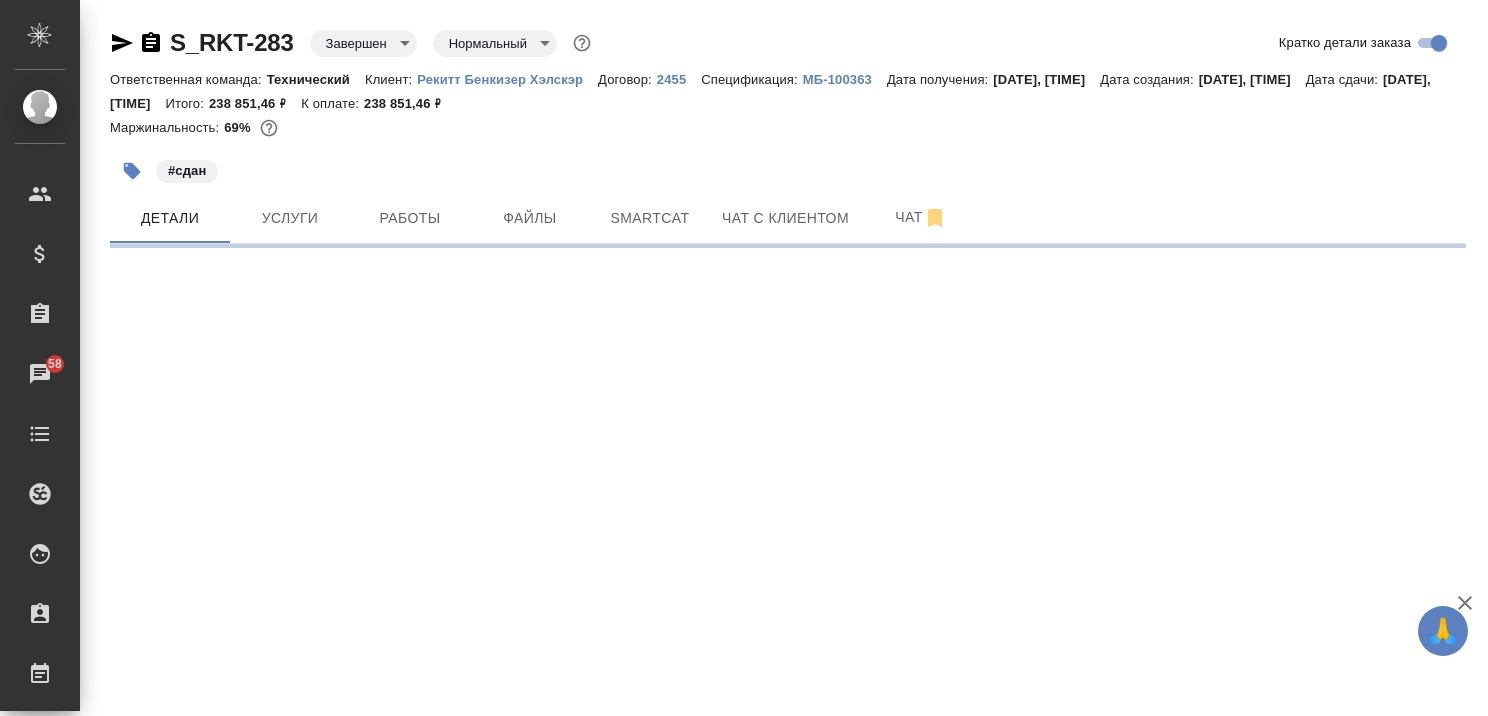 select on "RU" 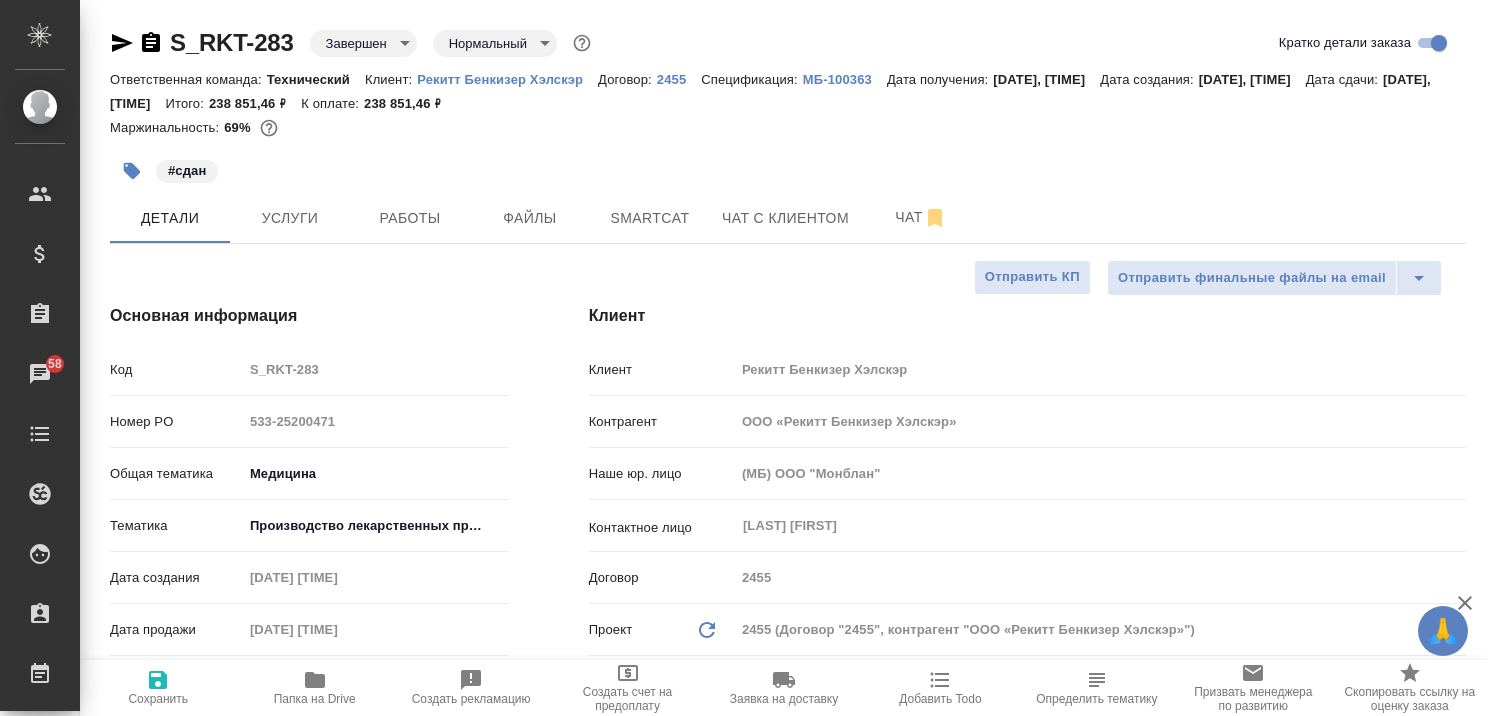 type on "x" 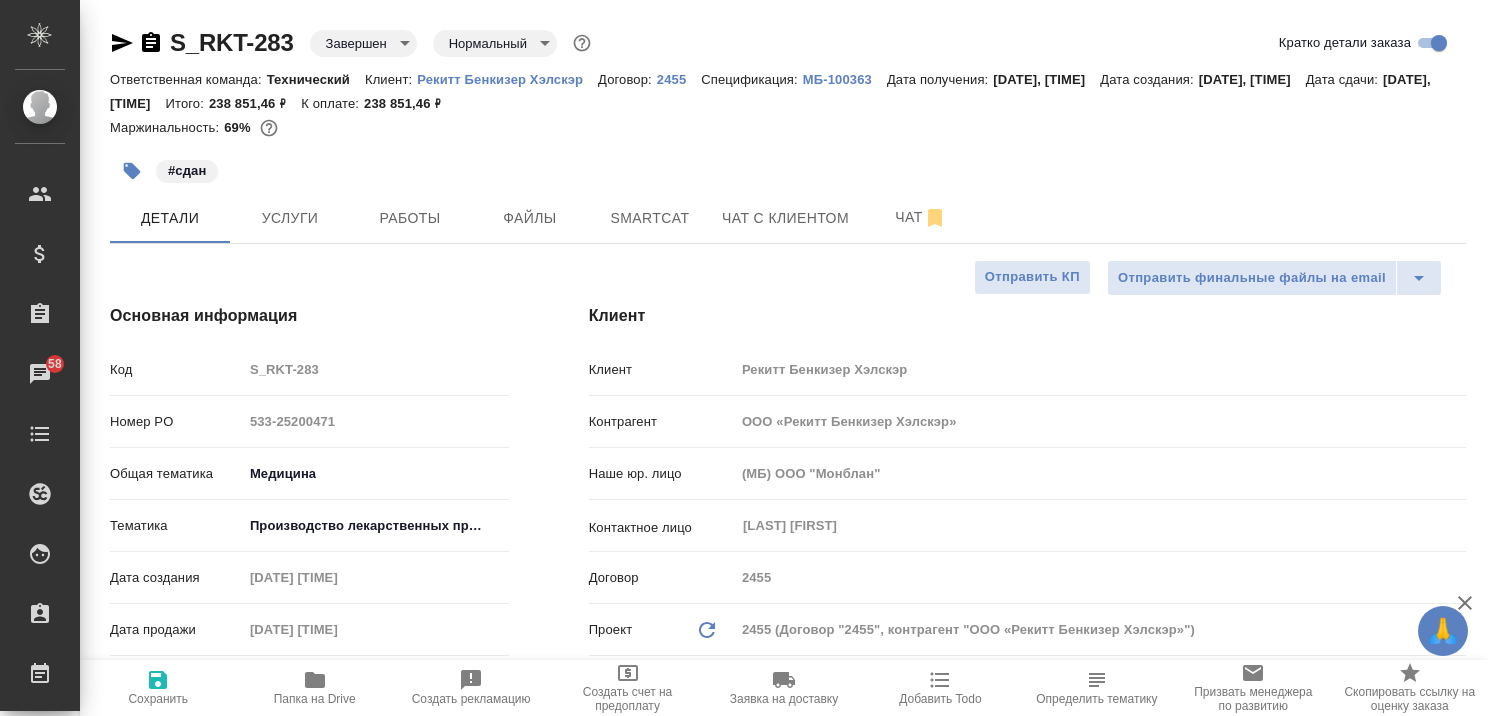 type on "x" 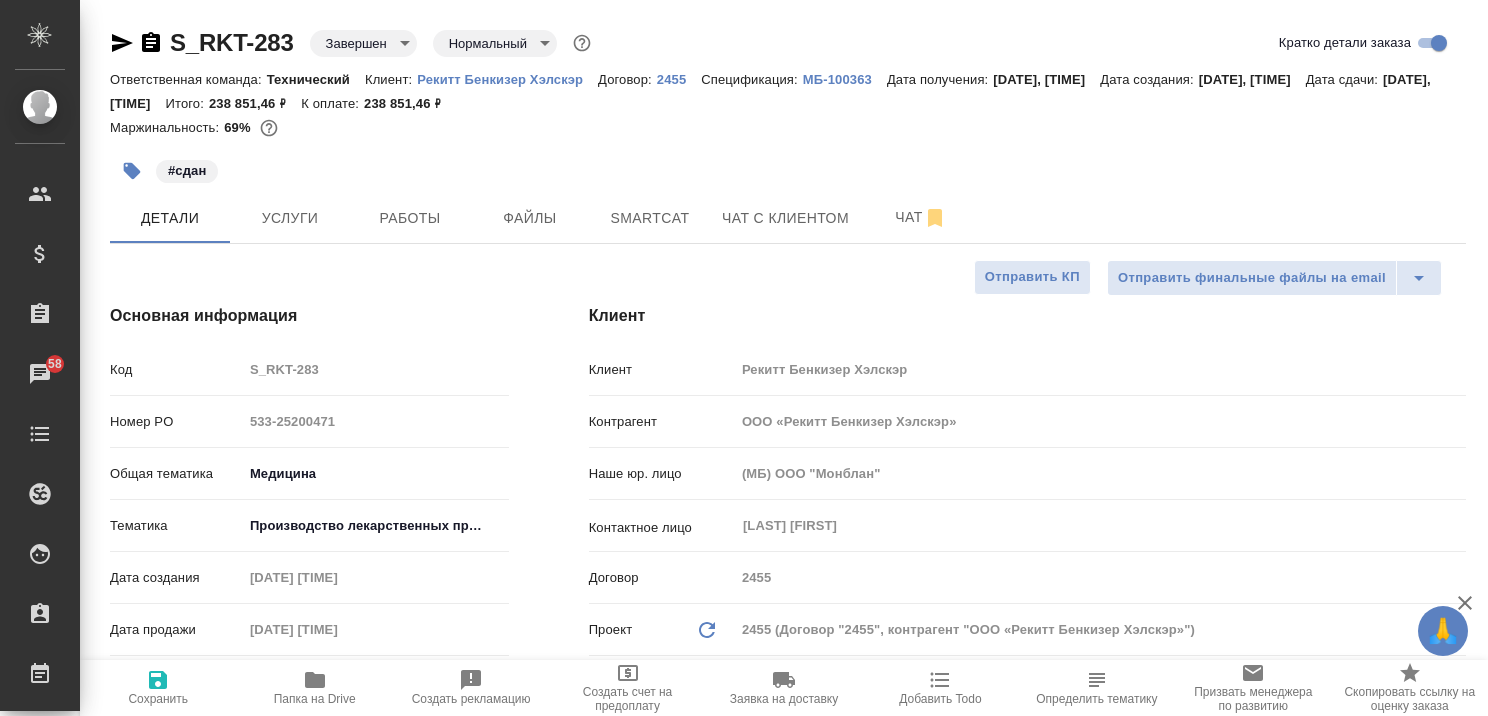 type on "x" 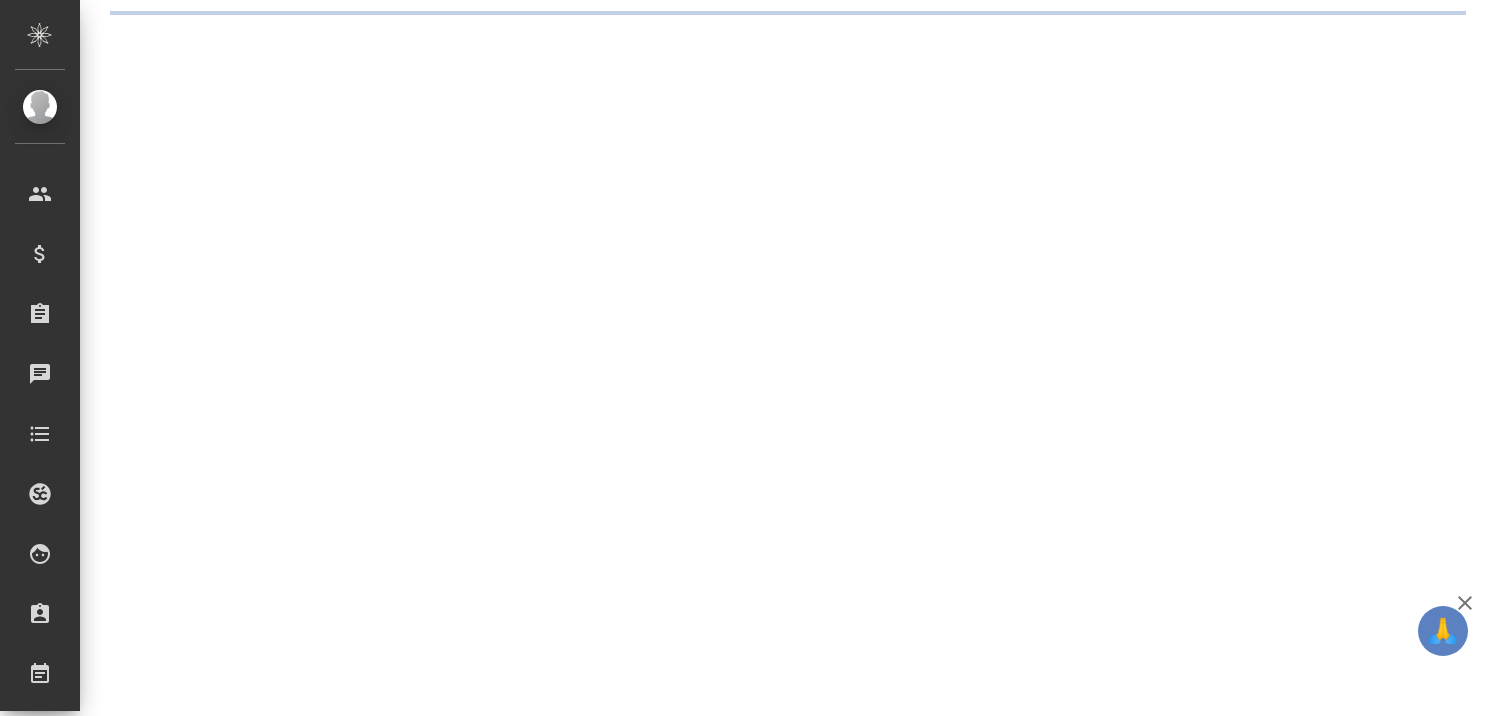 scroll, scrollTop: 0, scrollLeft: 0, axis: both 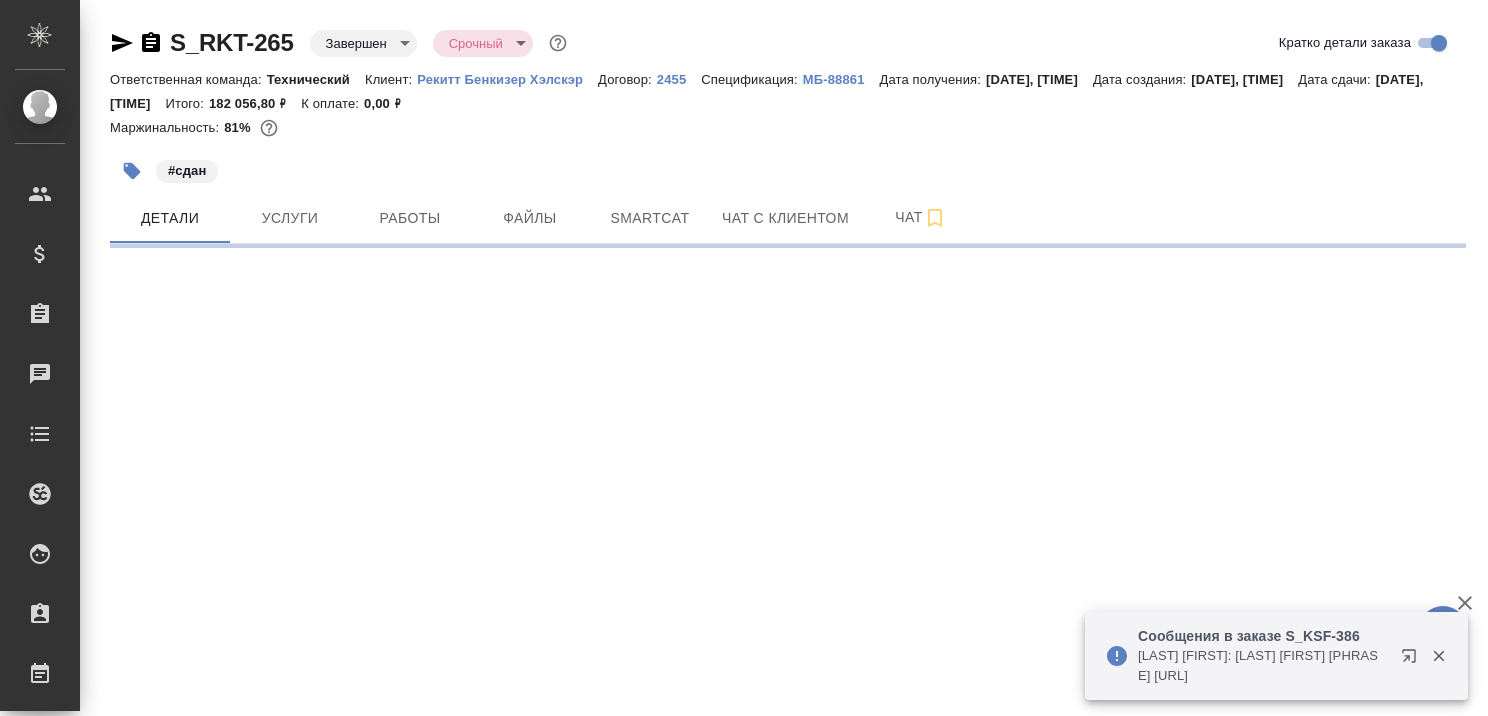 select on "RU" 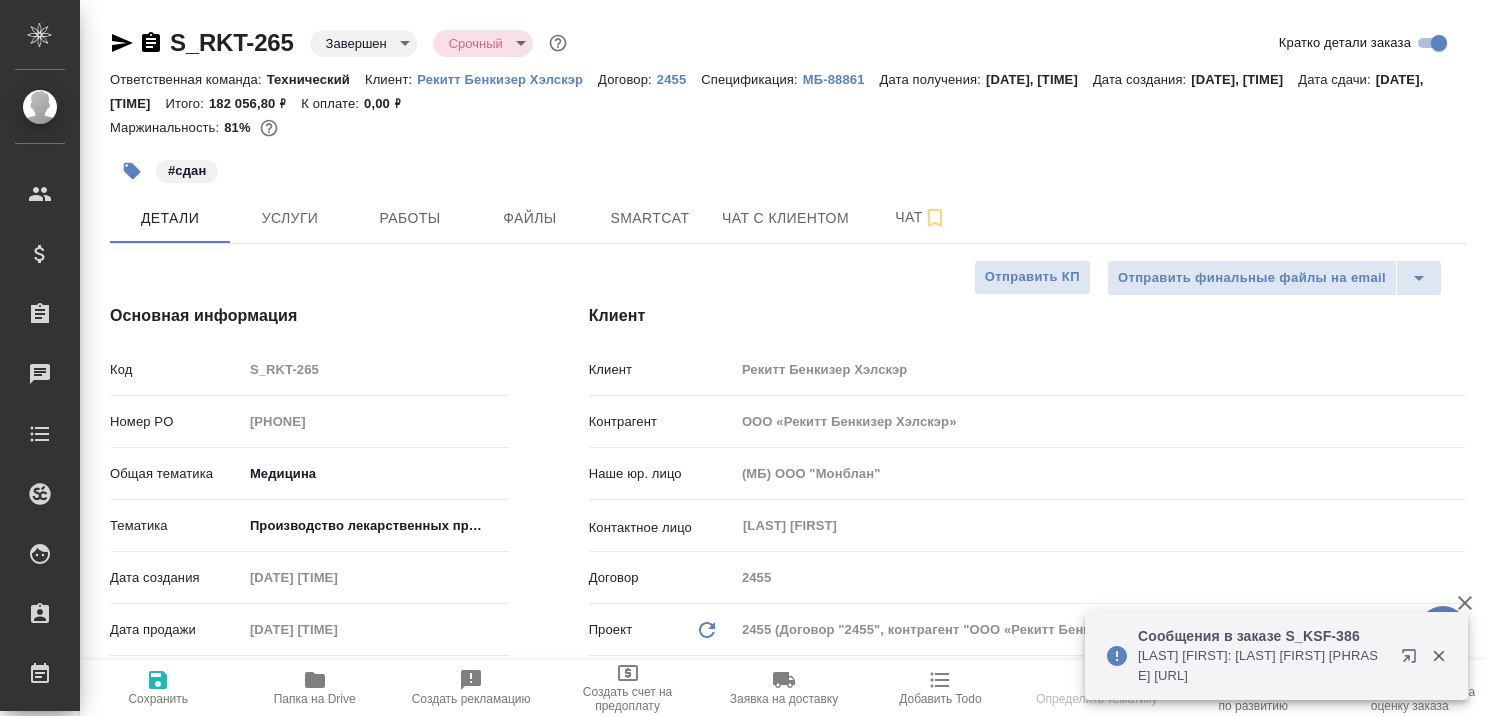 type on "x" 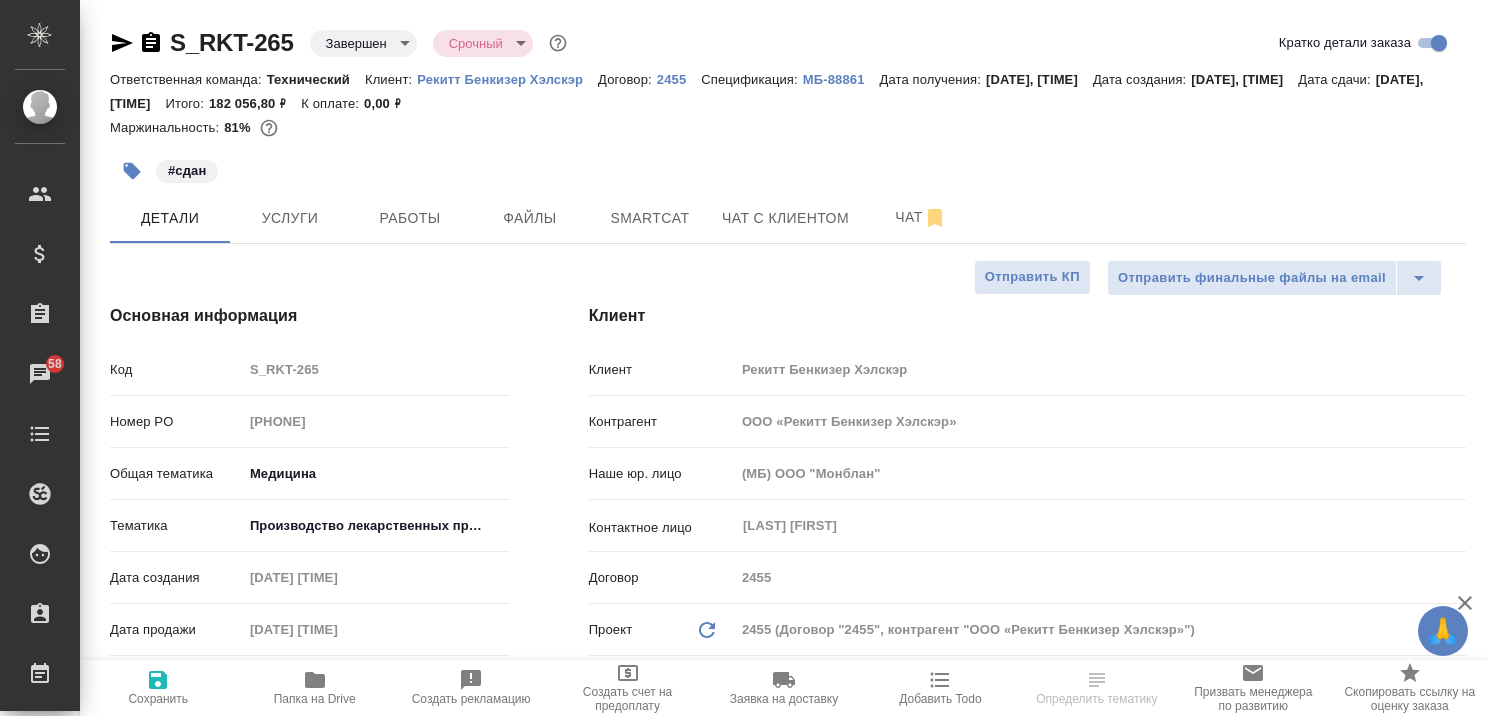 click 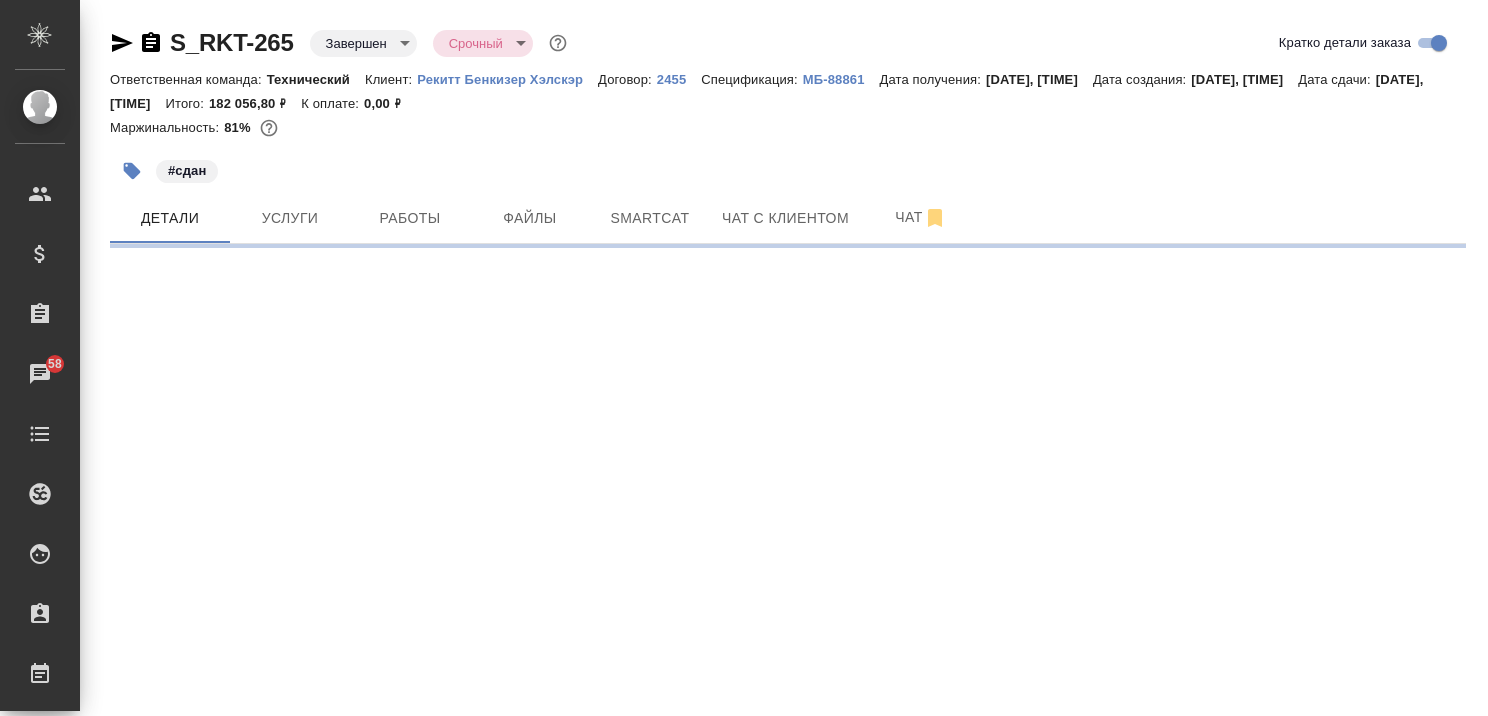 select on "RU" 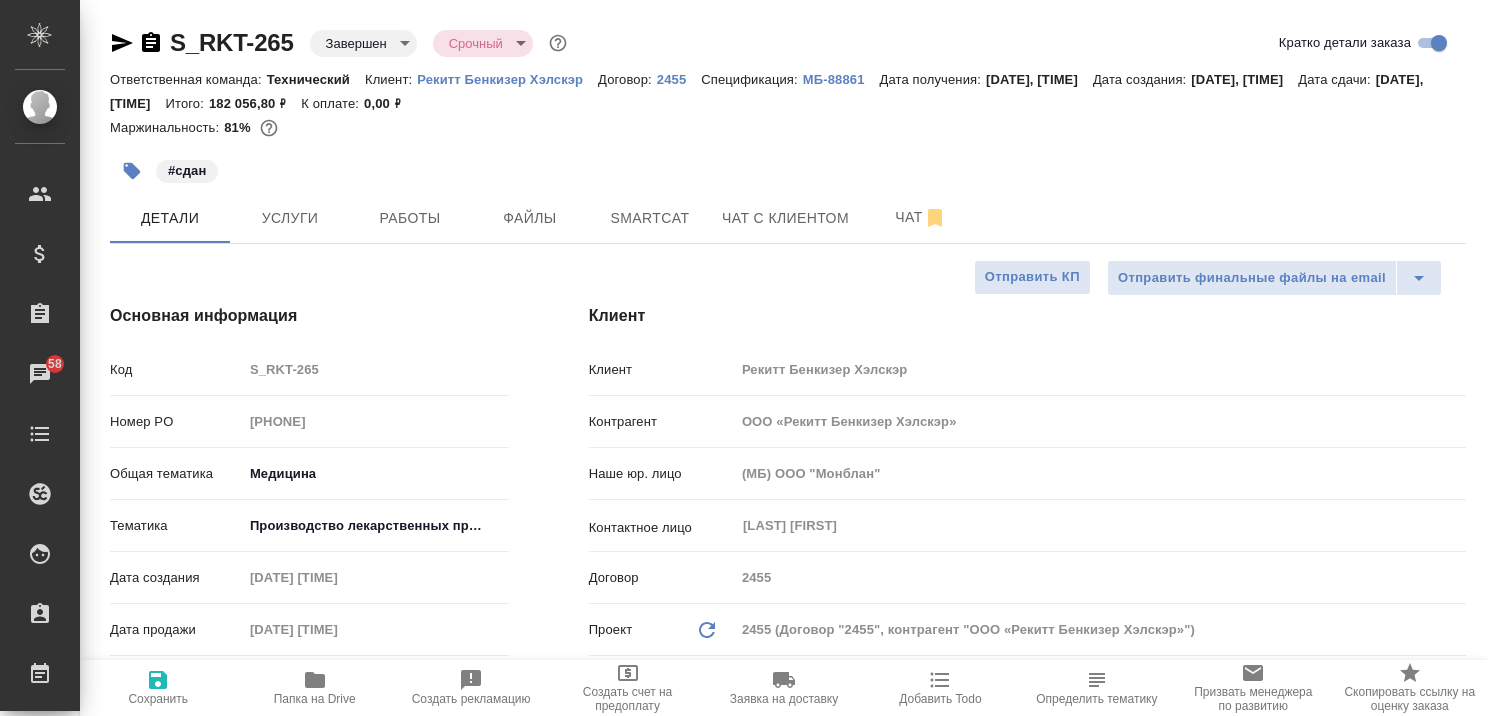type on "x" 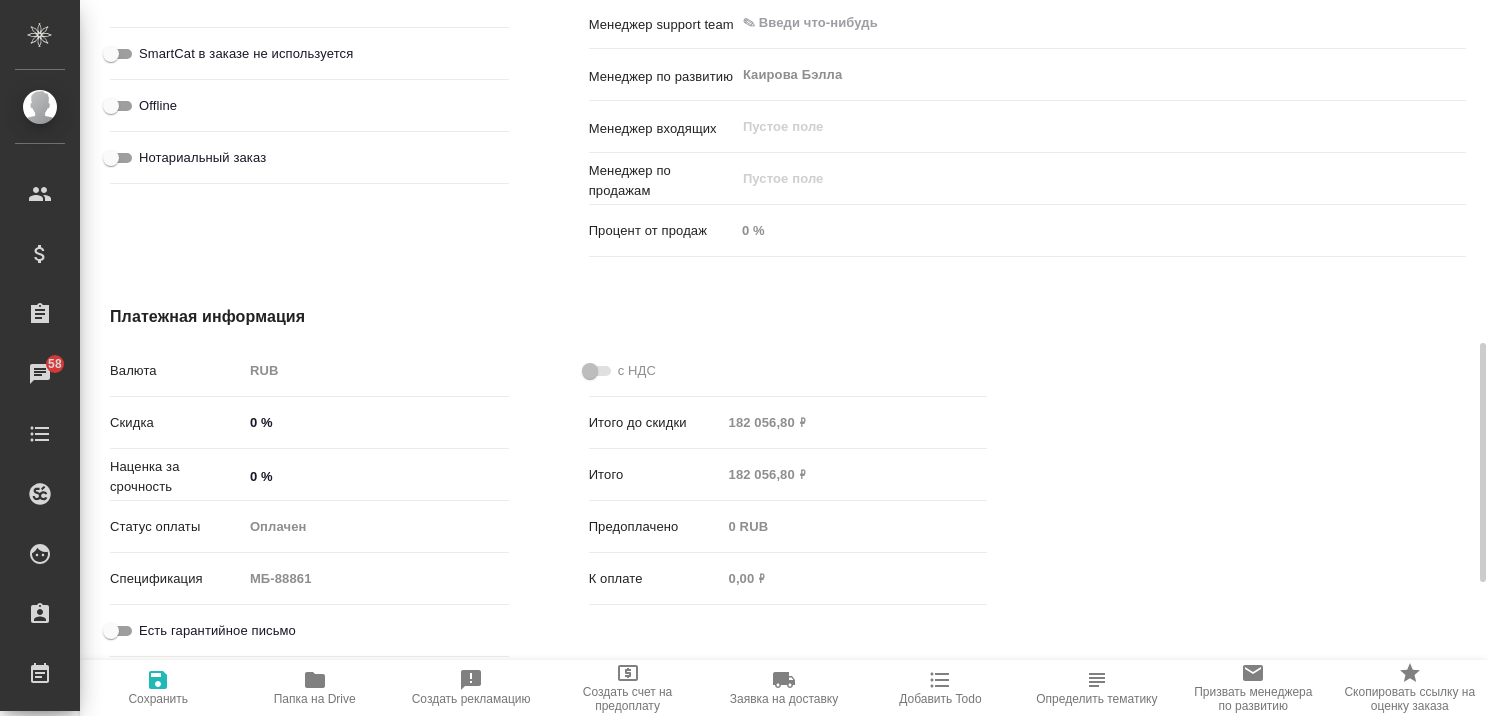 scroll, scrollTop: 1327, scrollLeft: 0, axis: vertical 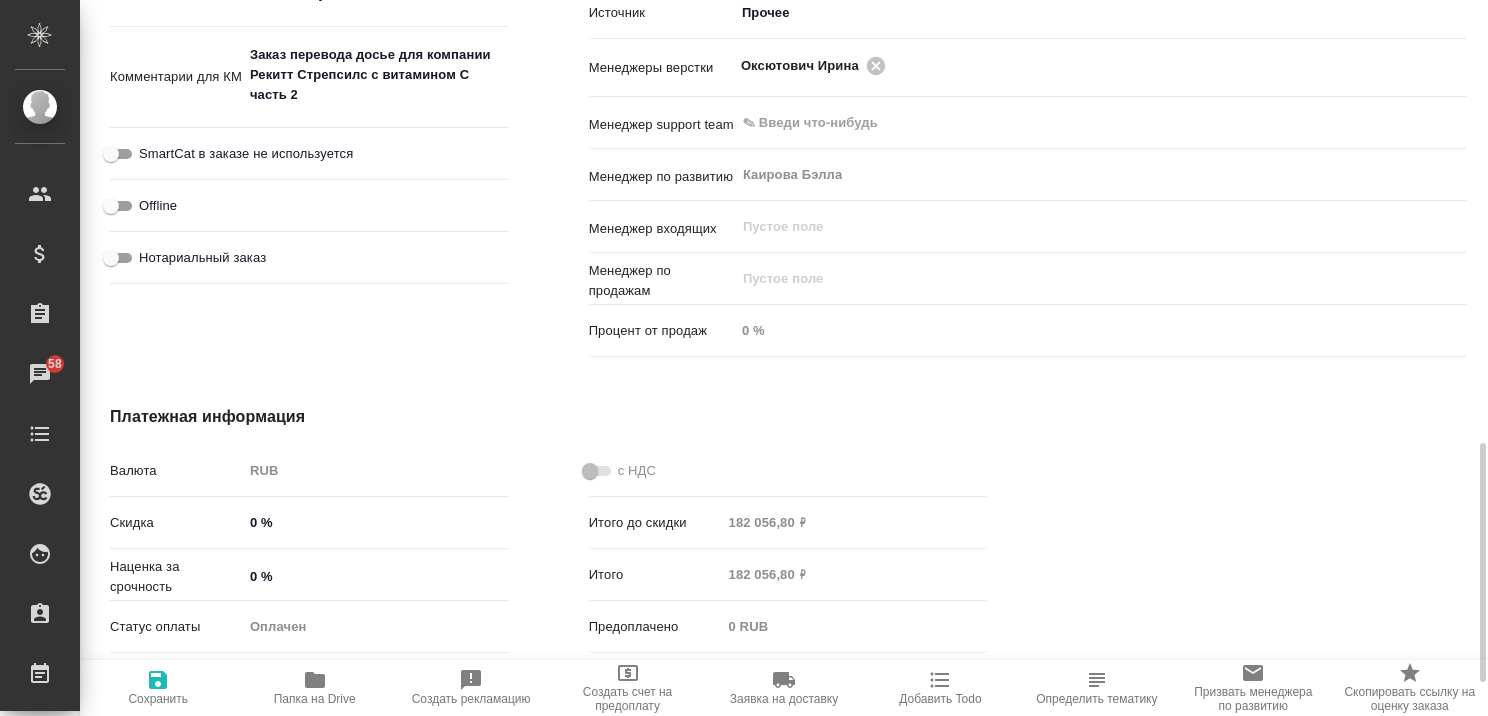 type on "x" 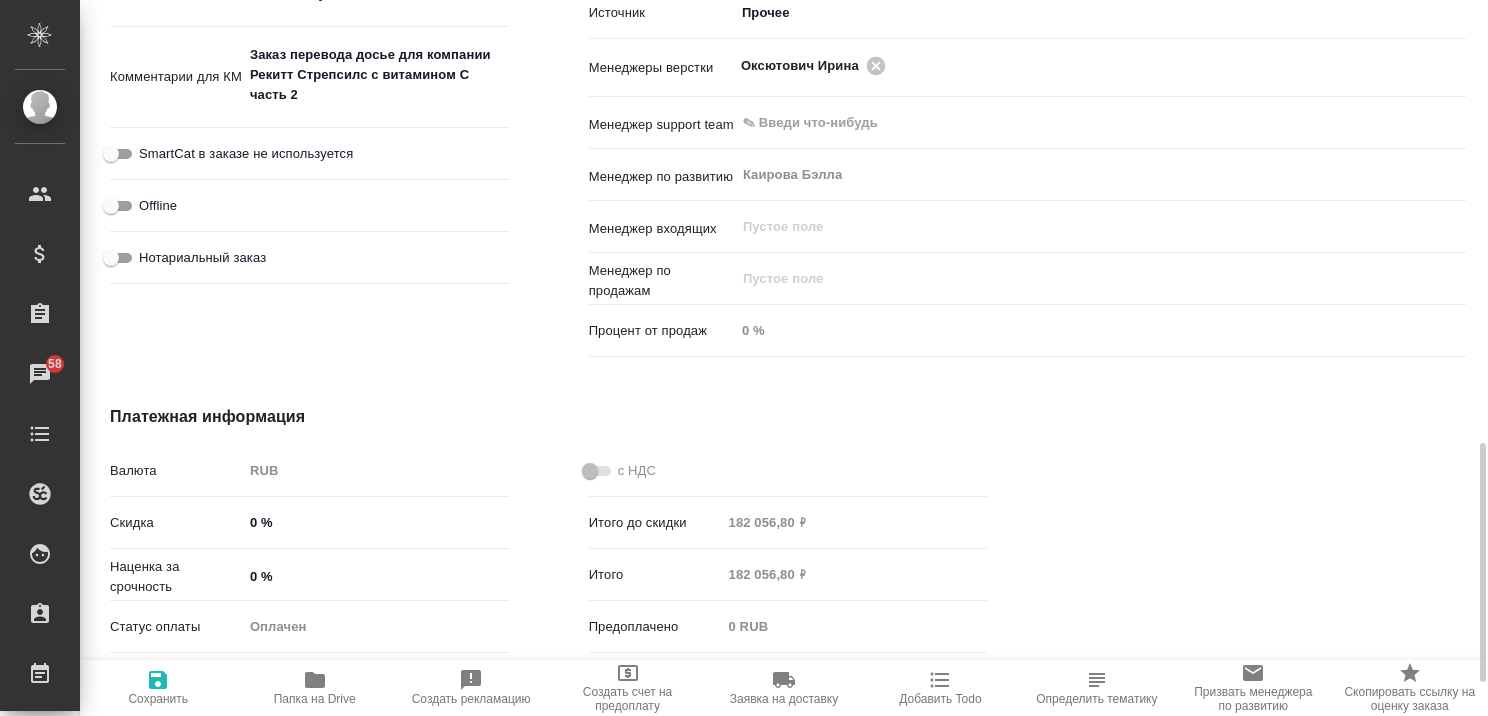 type on "x" 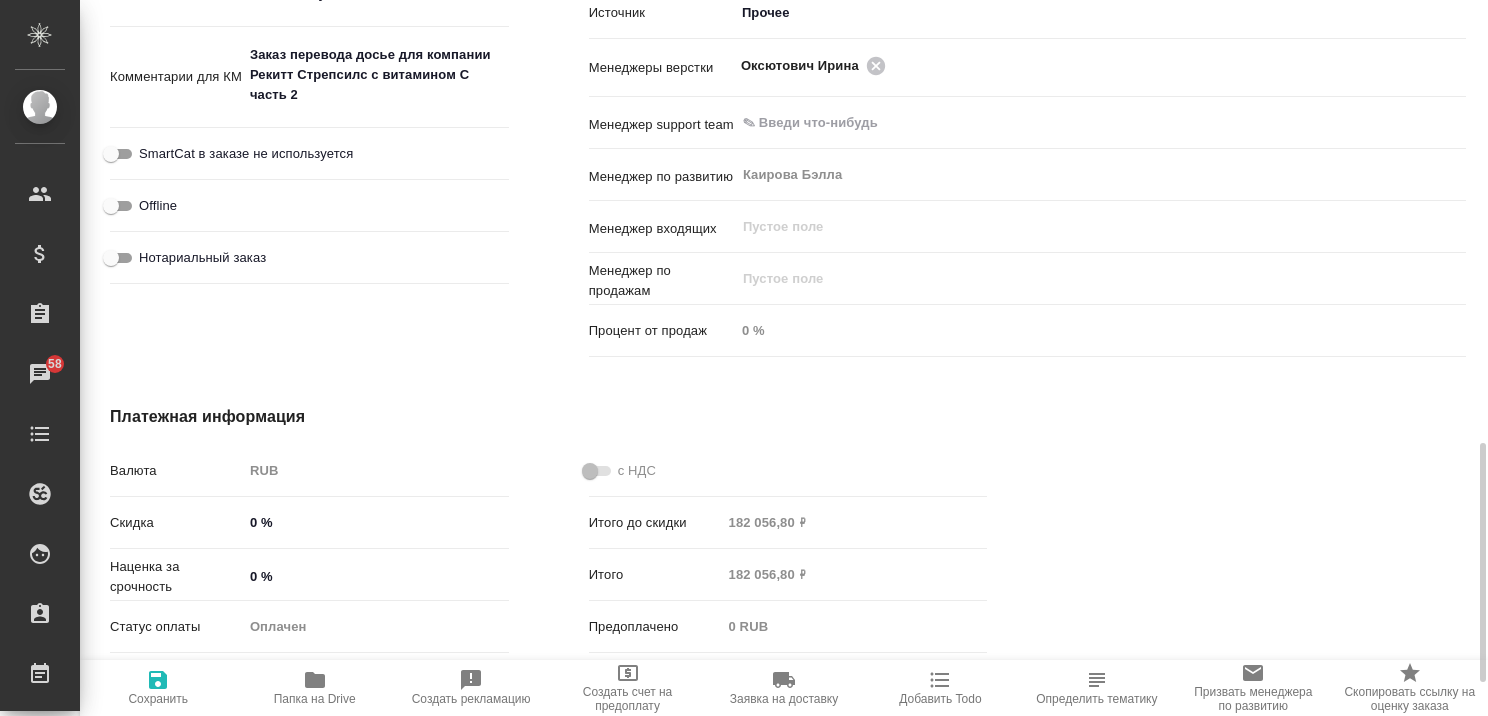 type on "x" 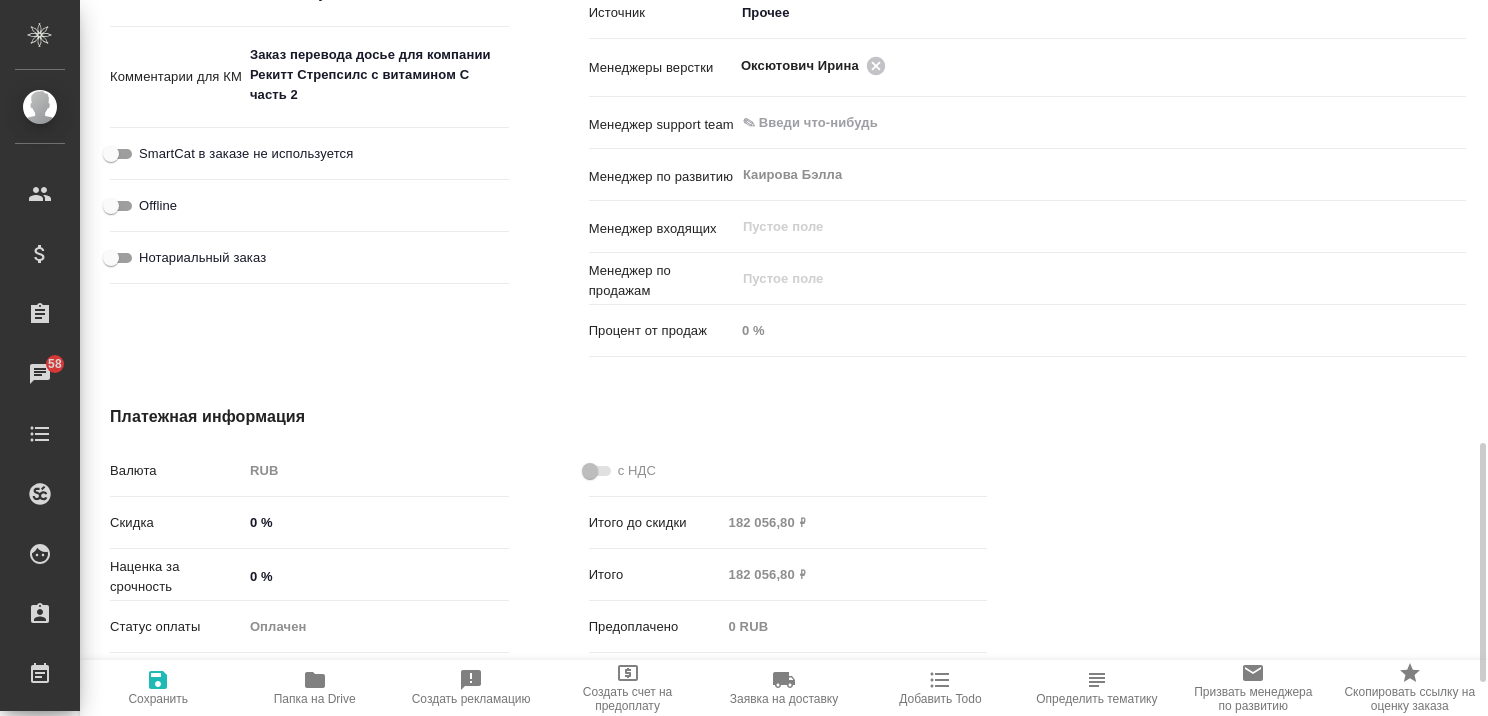type on "x" 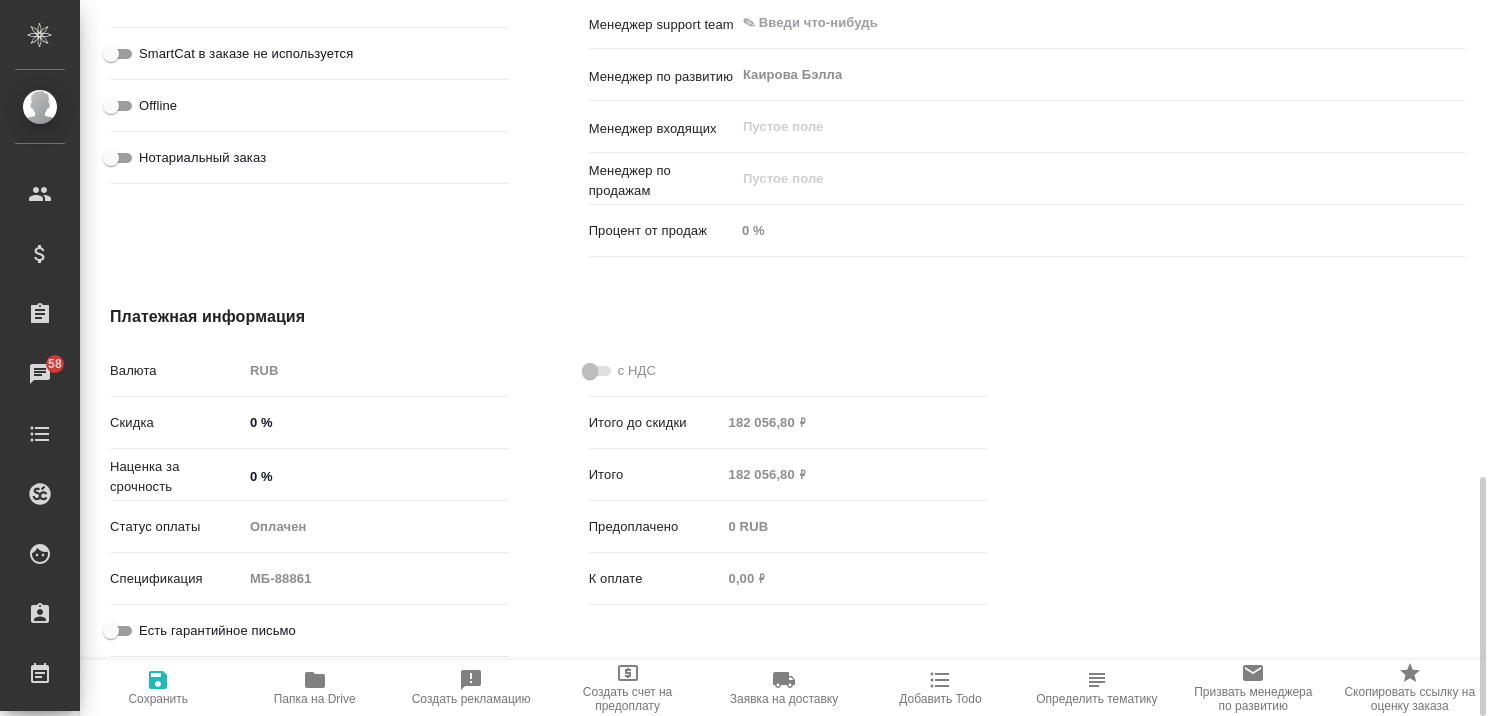 scroll, scrollTop: 1227, scrollLeft: 0, axis: vertical 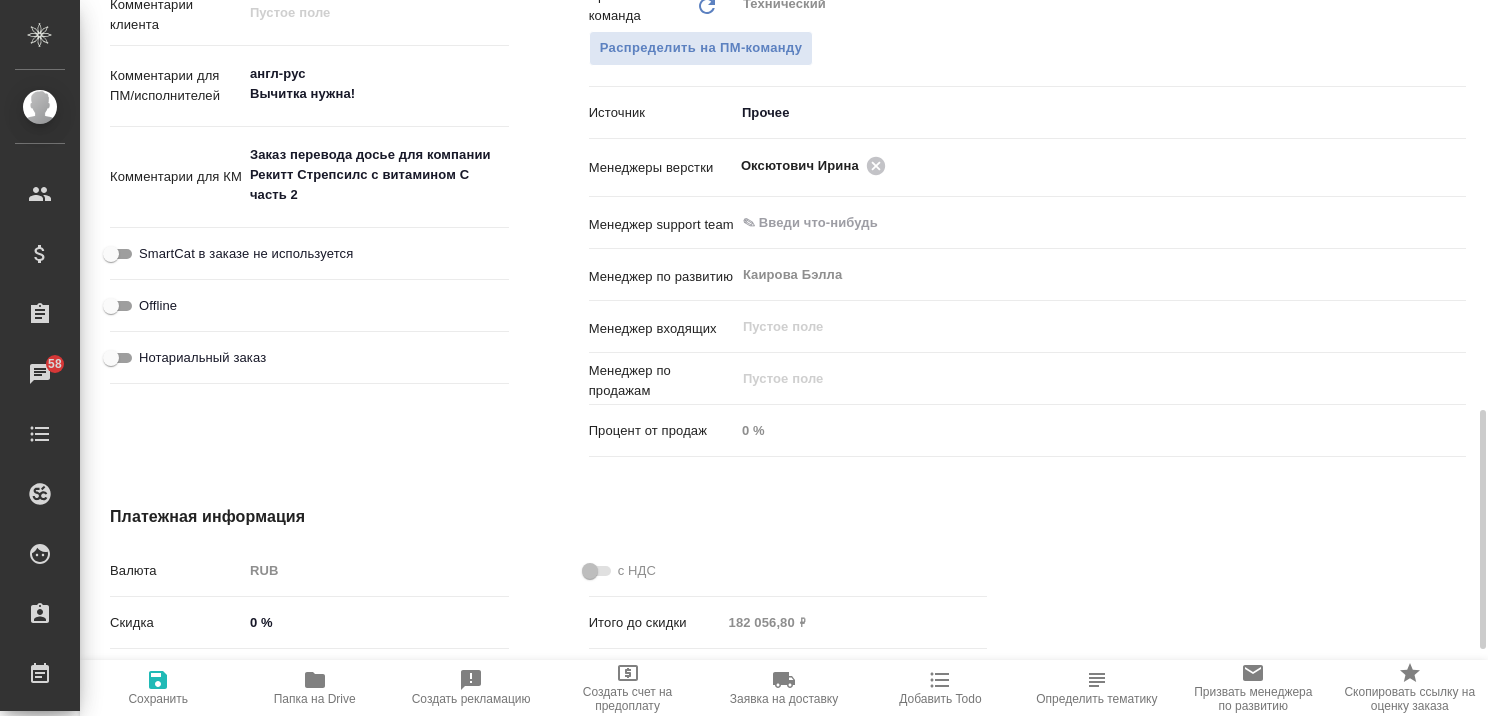 type on "x" 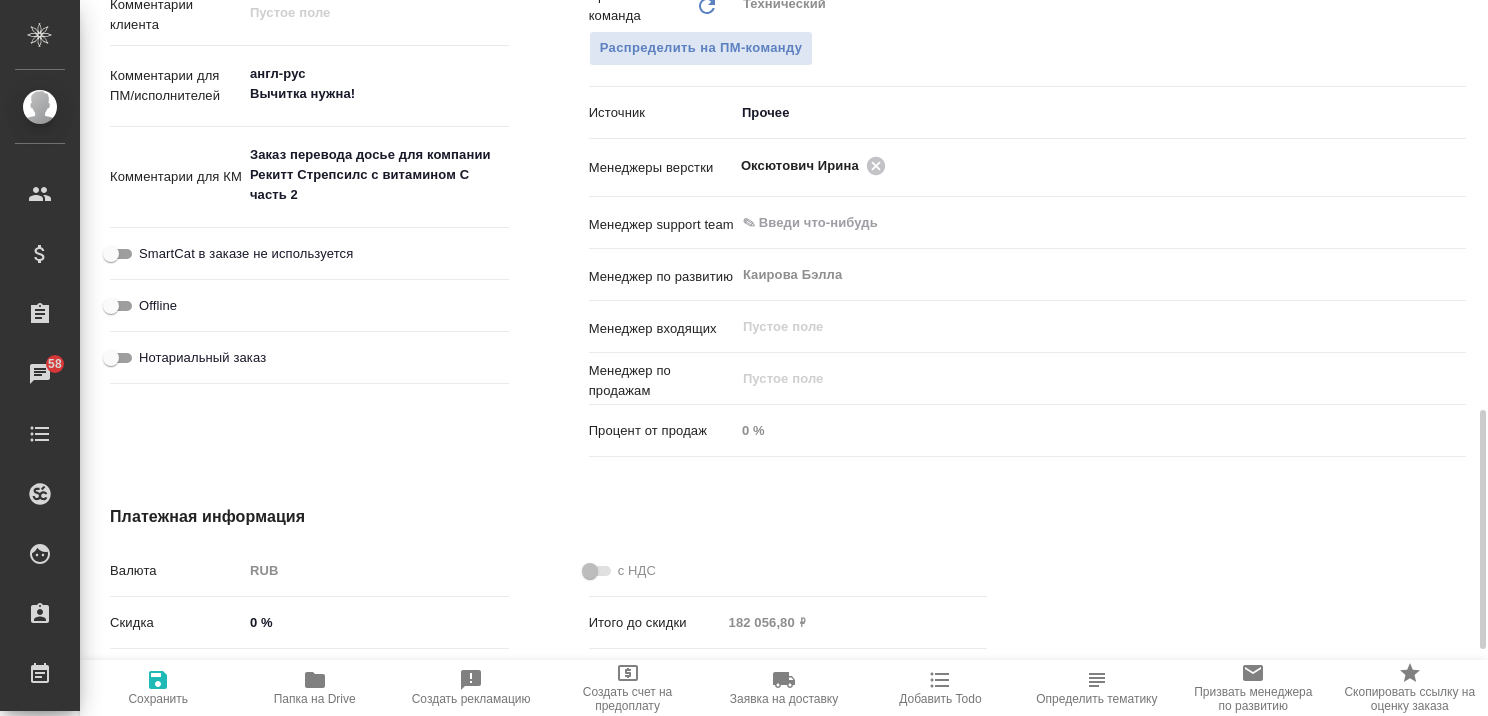type on "x" 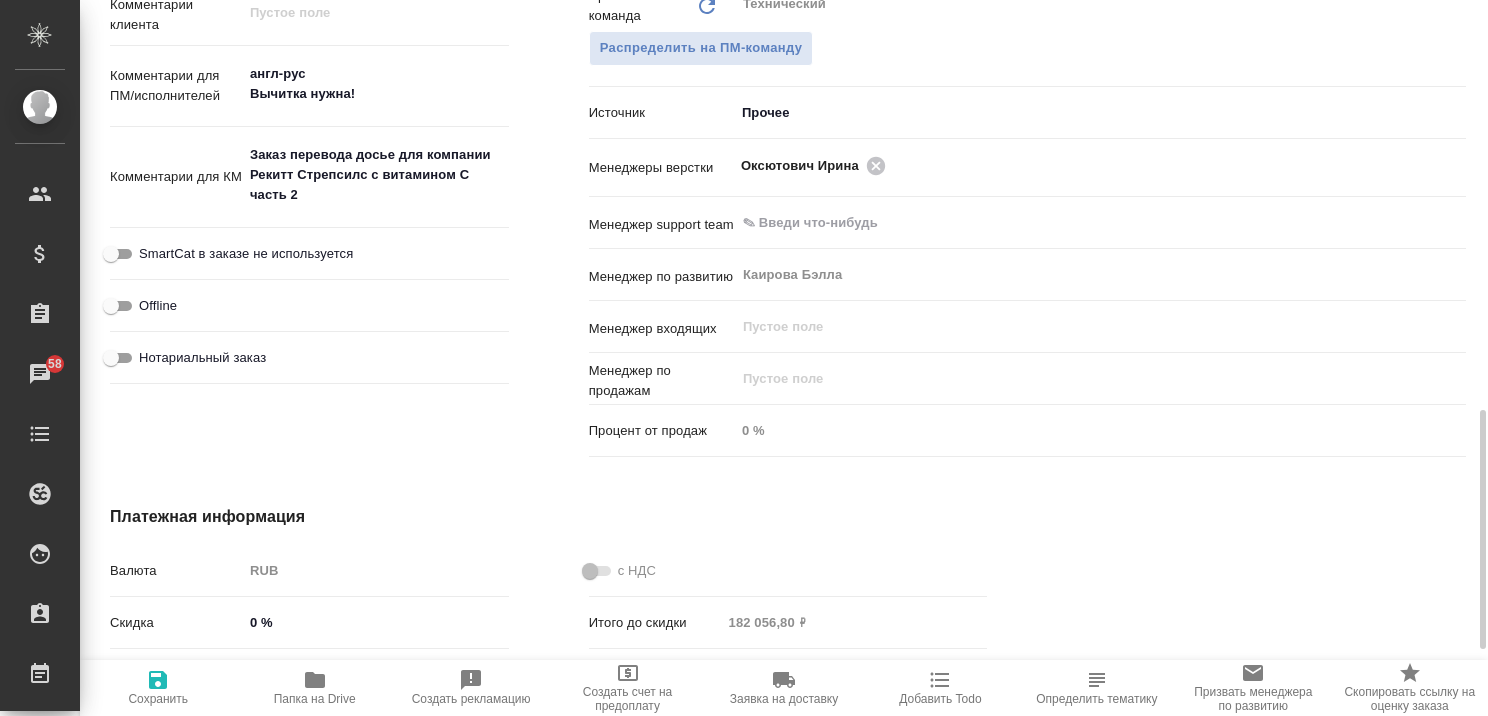 type on "x" 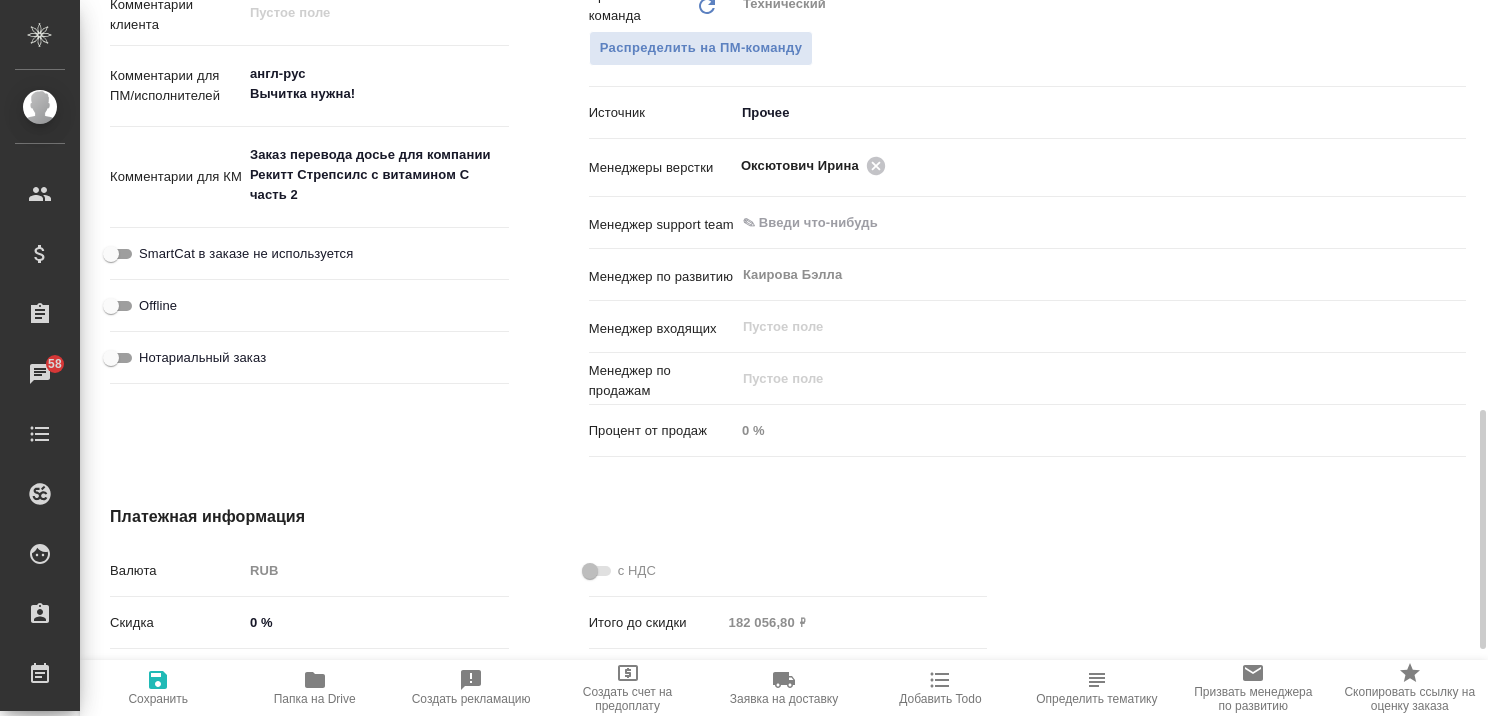 type on "x" 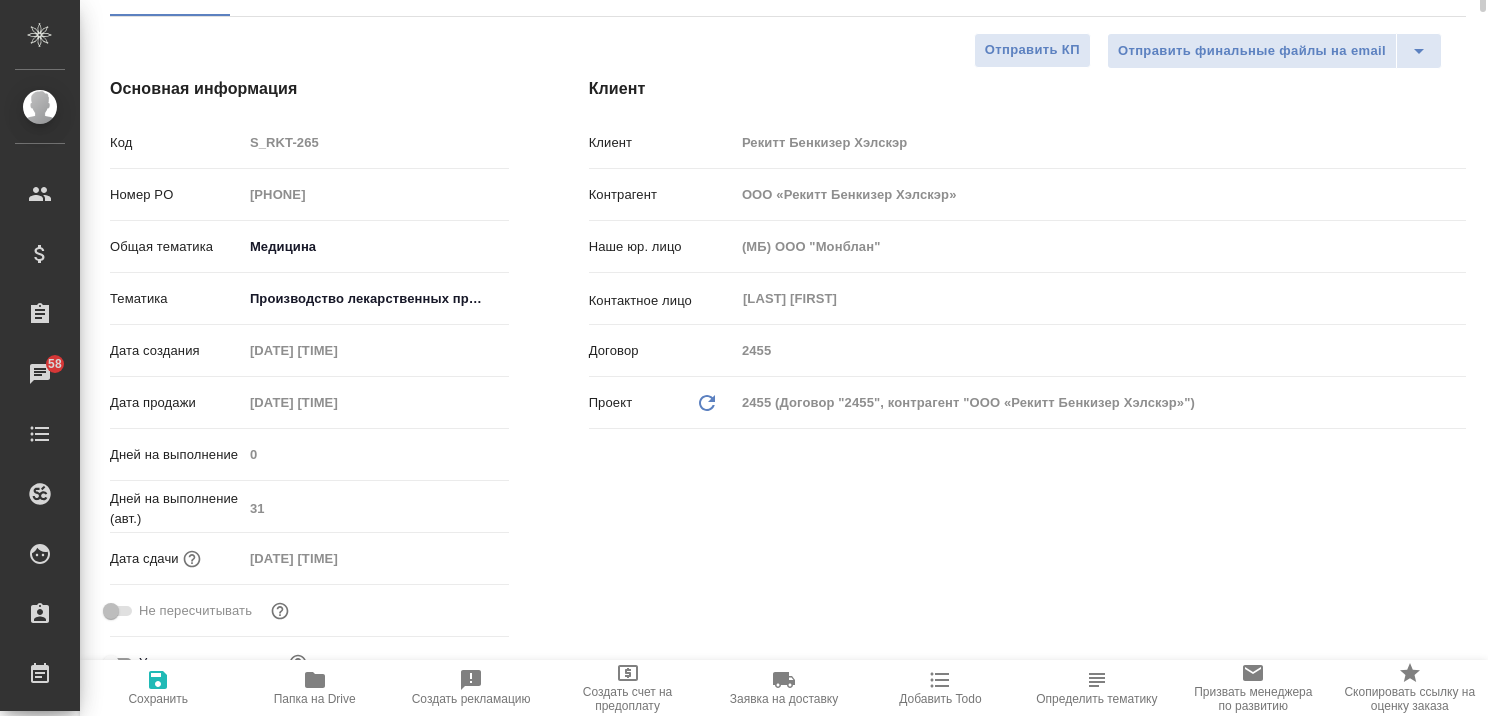 scroll, scrollTop: 0, scrollLeft: 0, axis: both 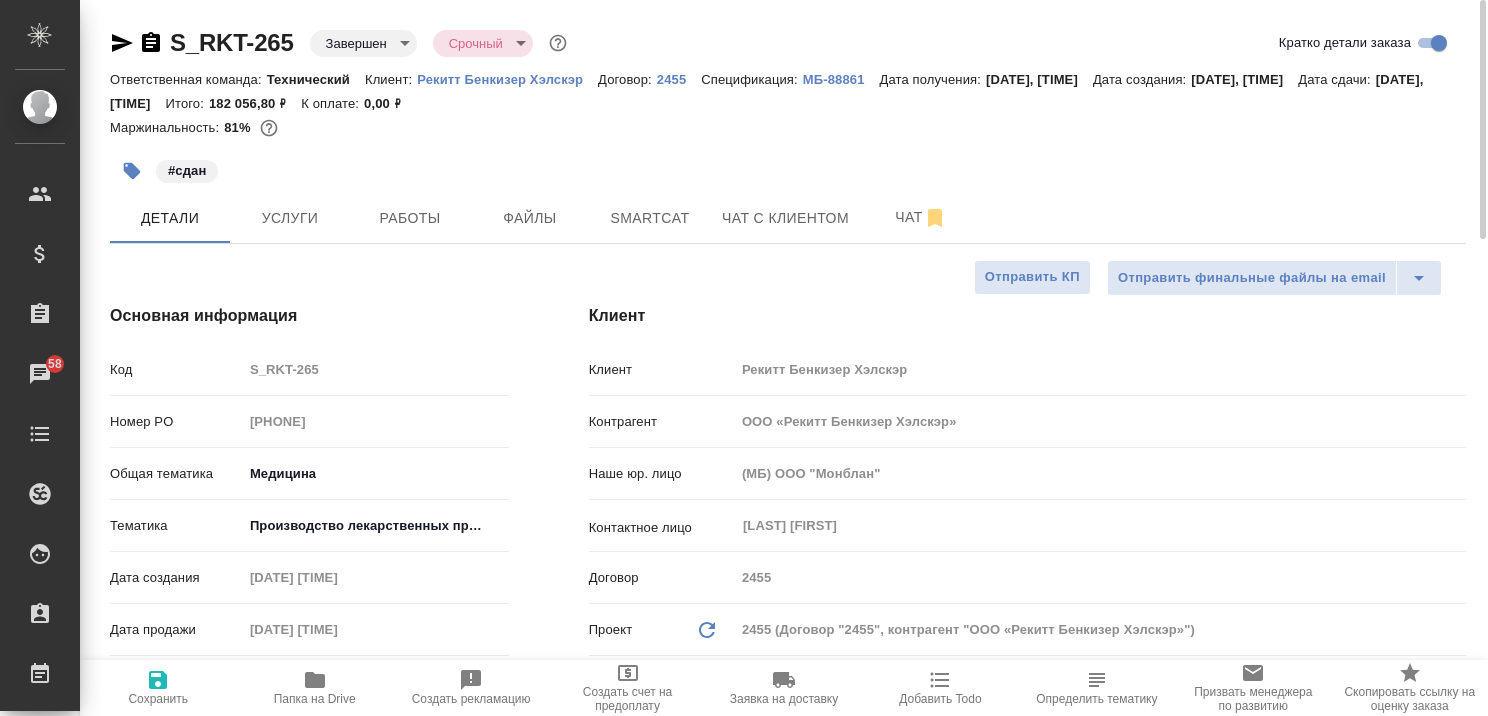 type on "x" 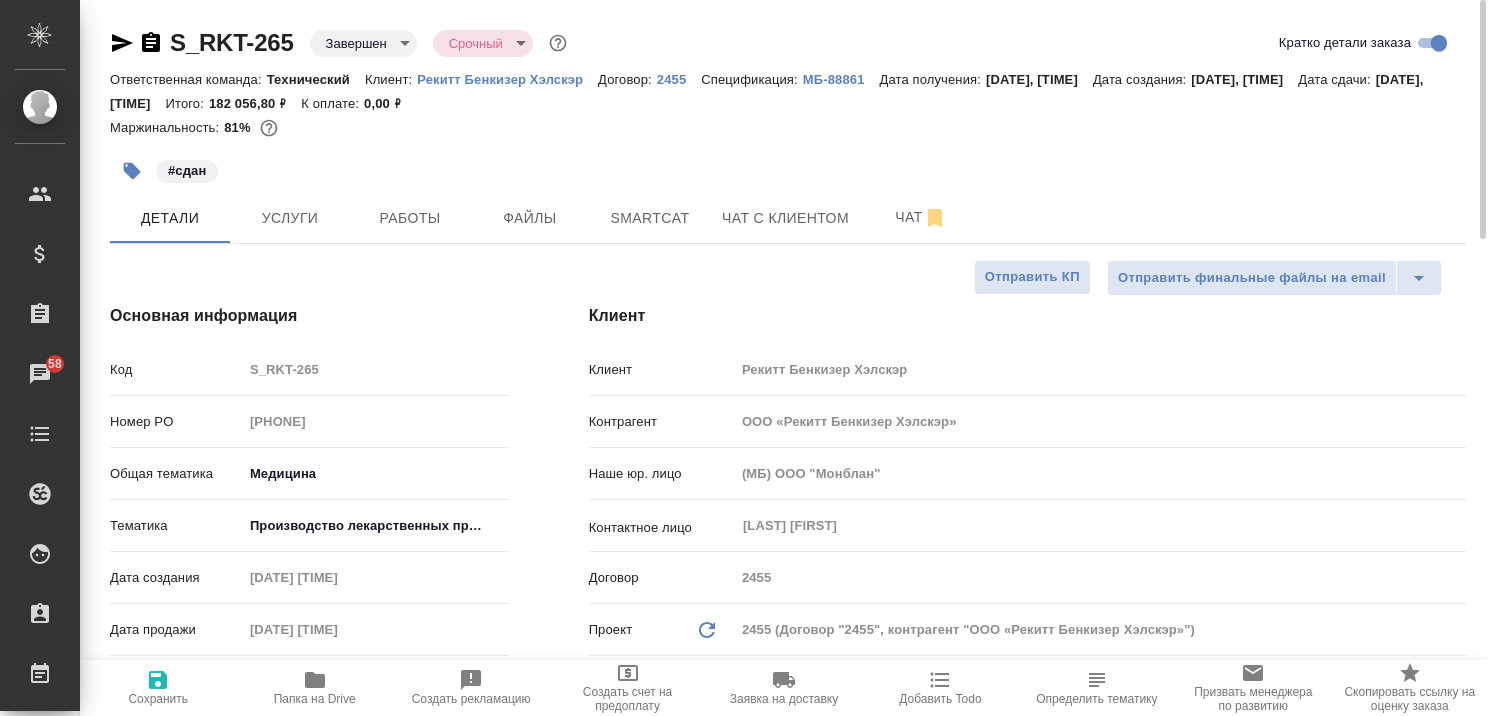 type on "x" 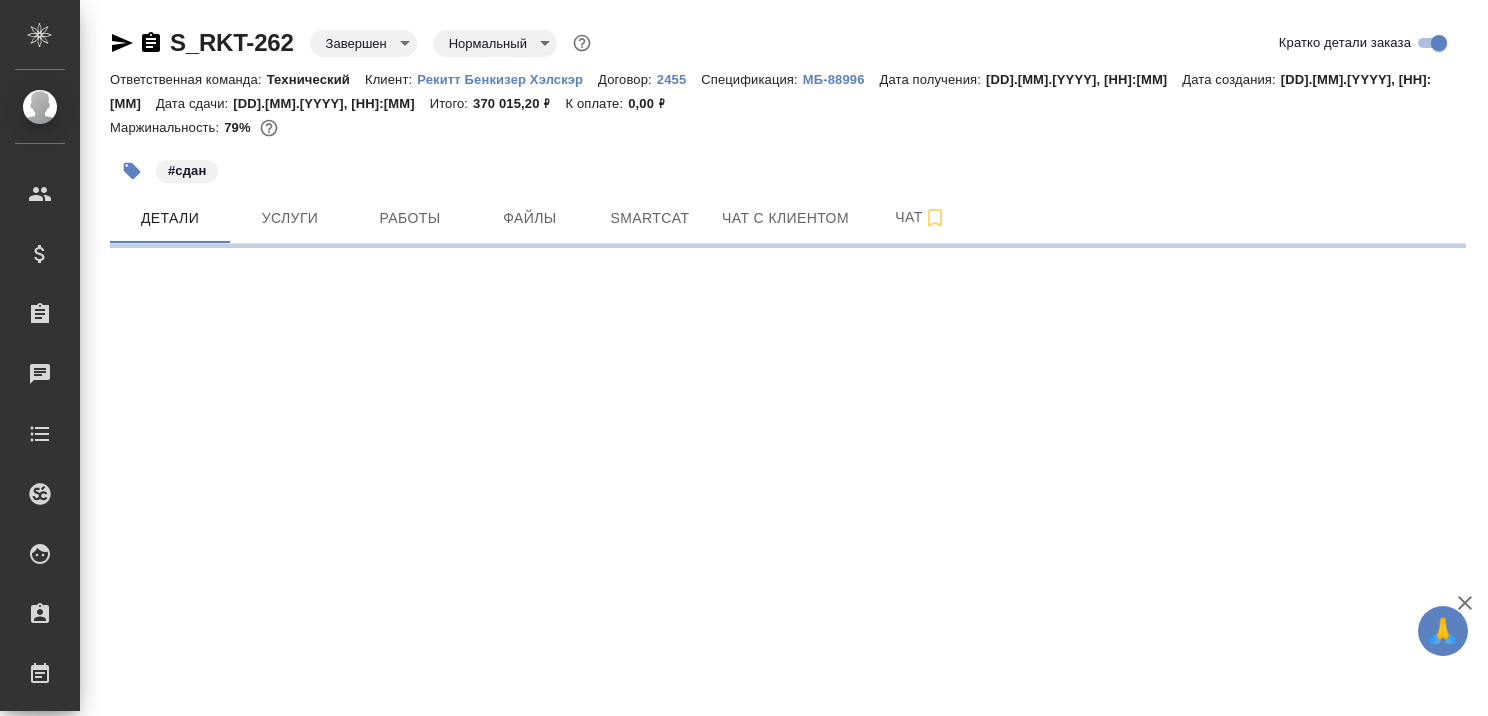 scroll, scrollTop: 0, scrollLeft: 0, axis: both 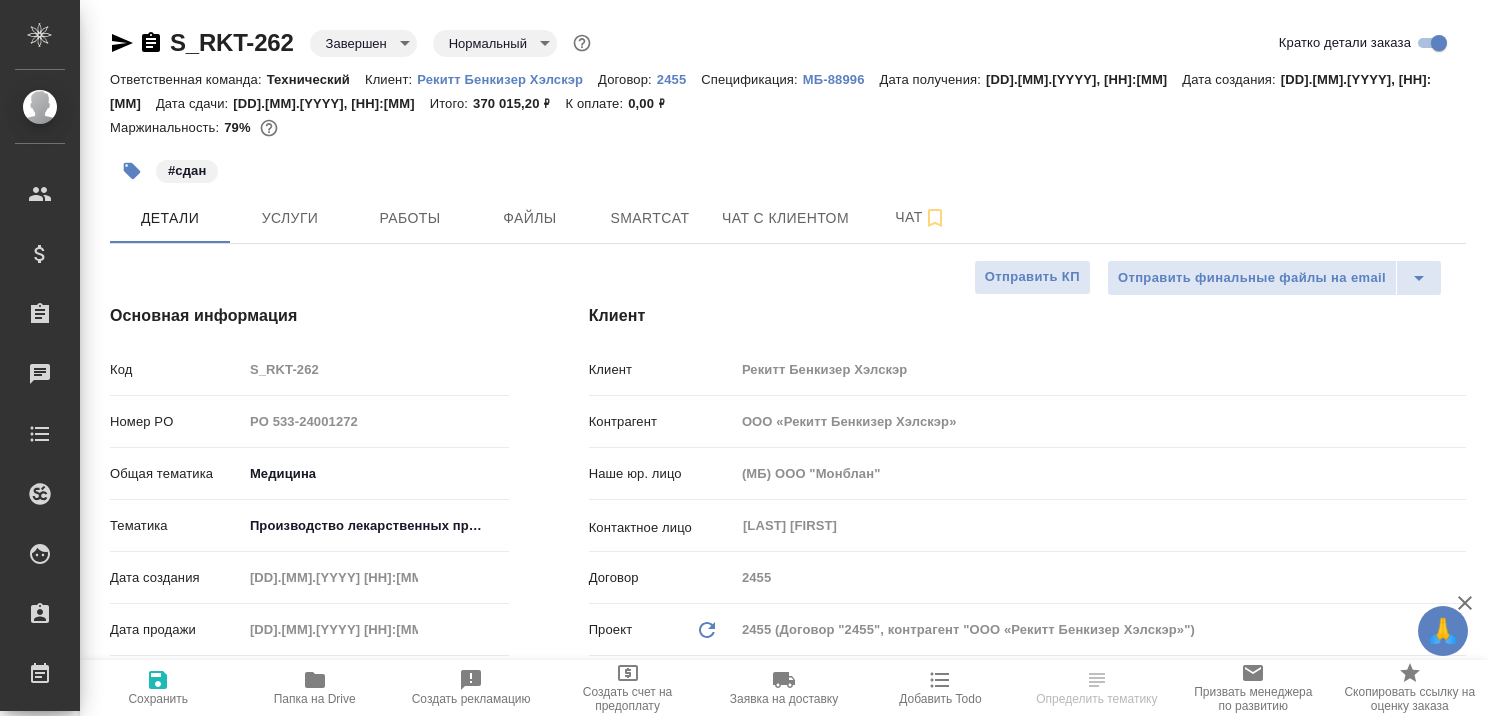 type on "x" 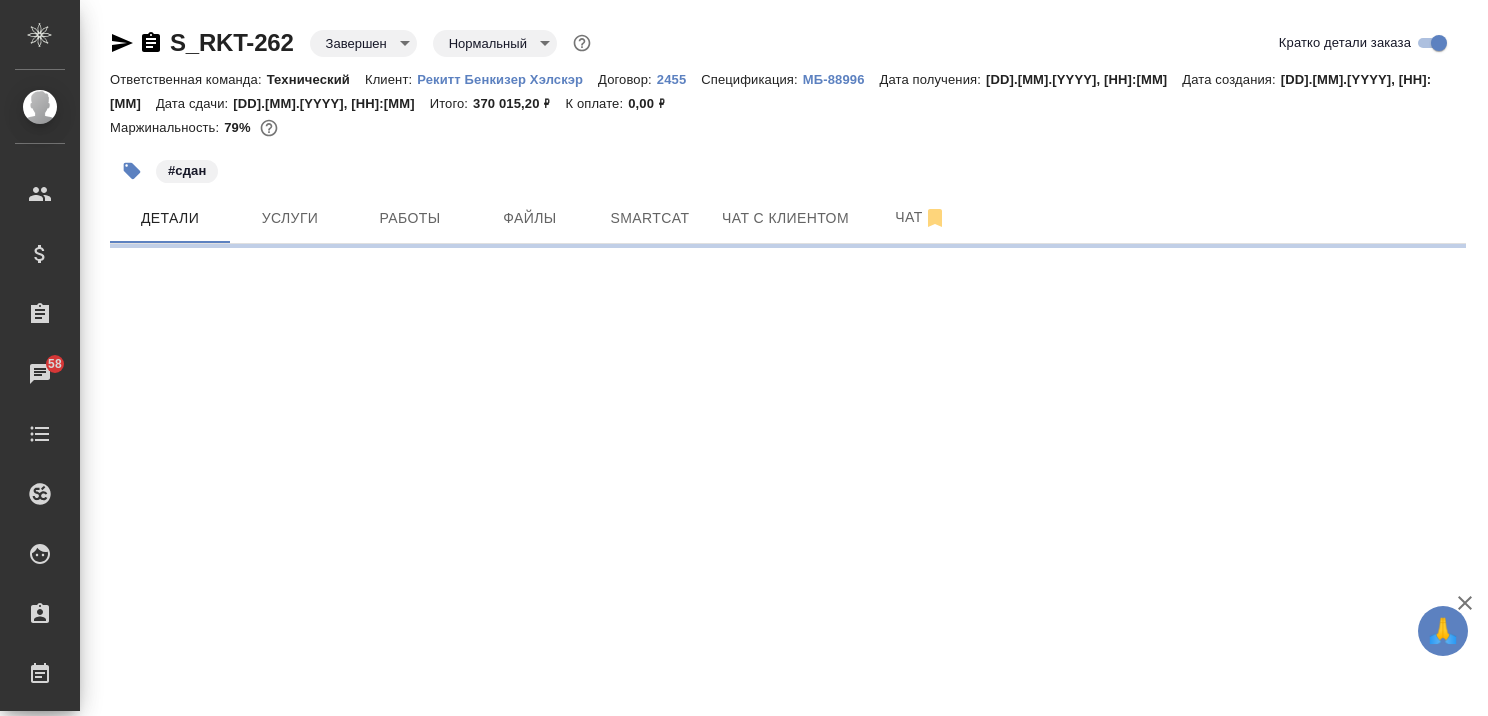 select on "RU" 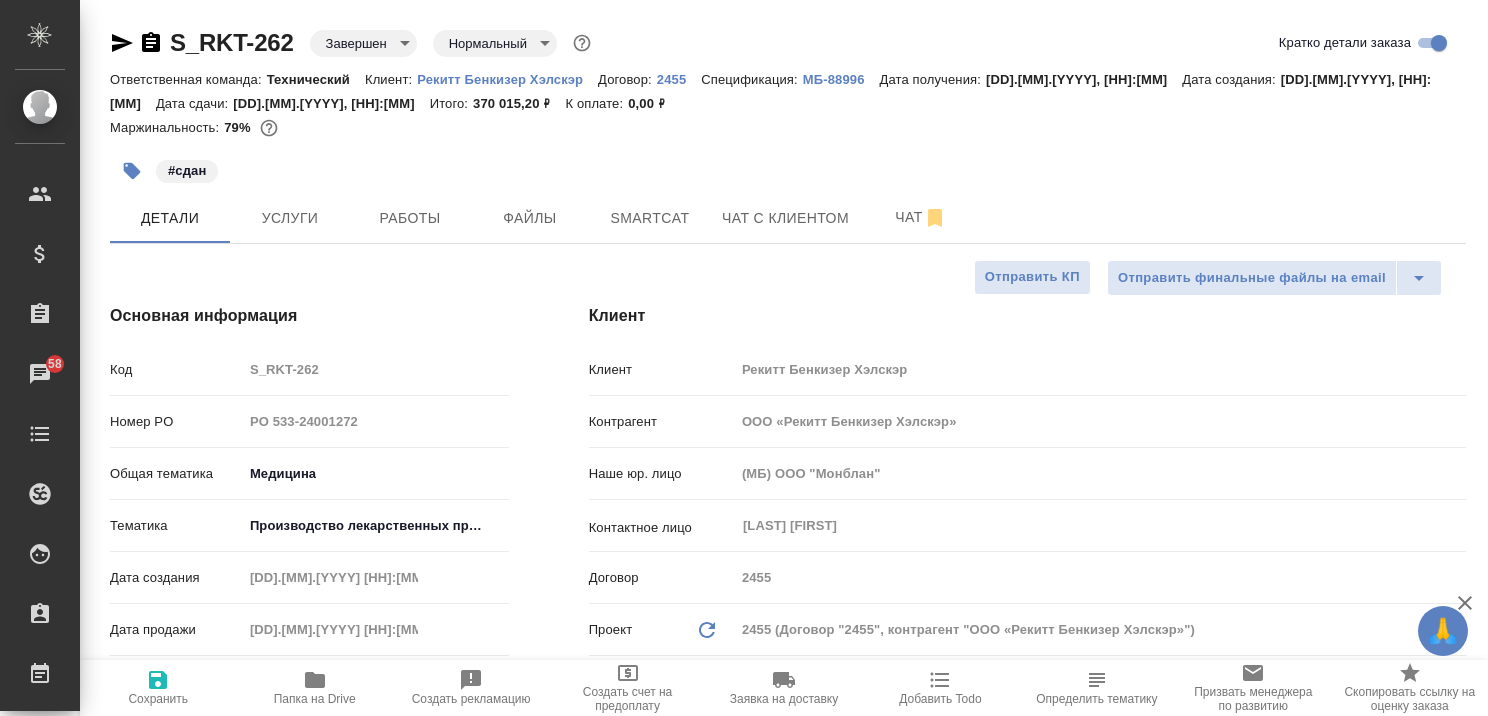 type on "x" 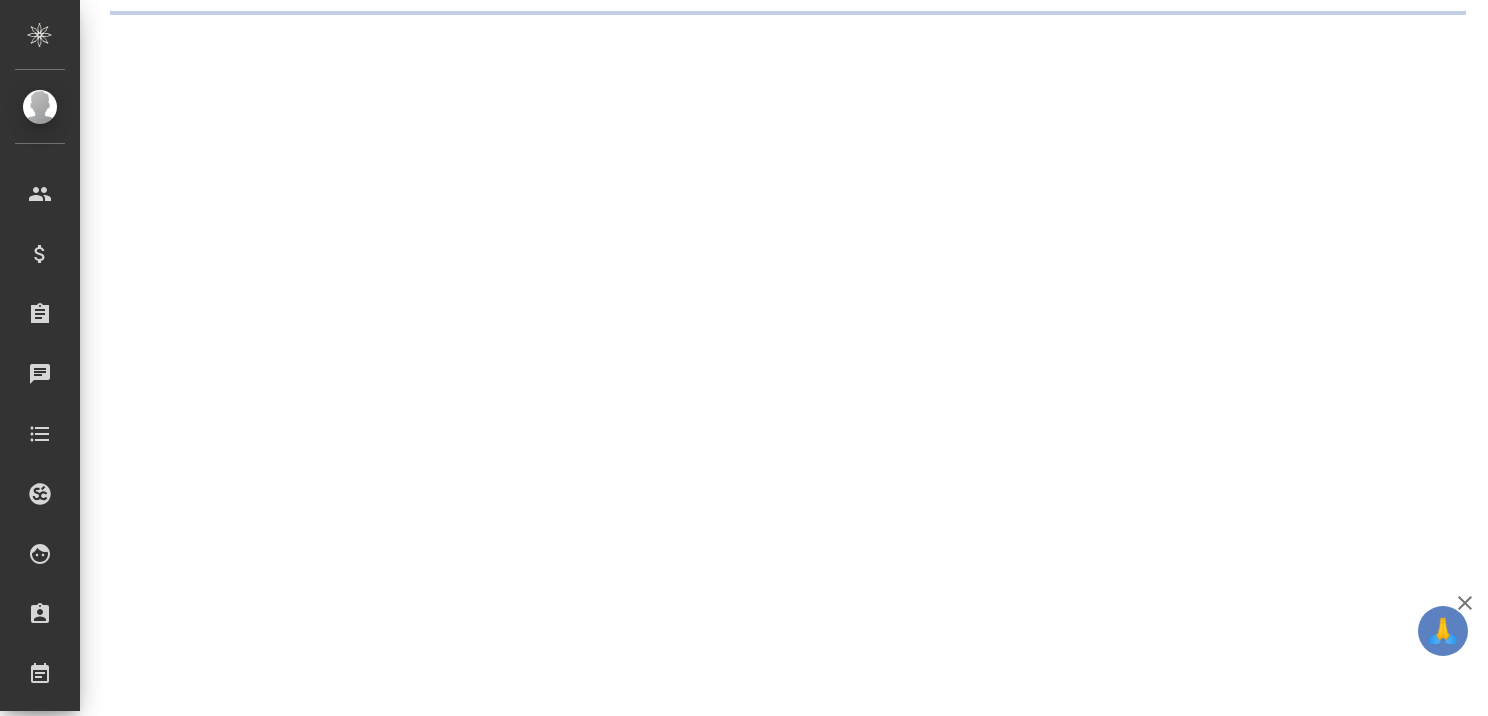 scroll, scrollTop: 0, scrollLeft: 0, axis: both 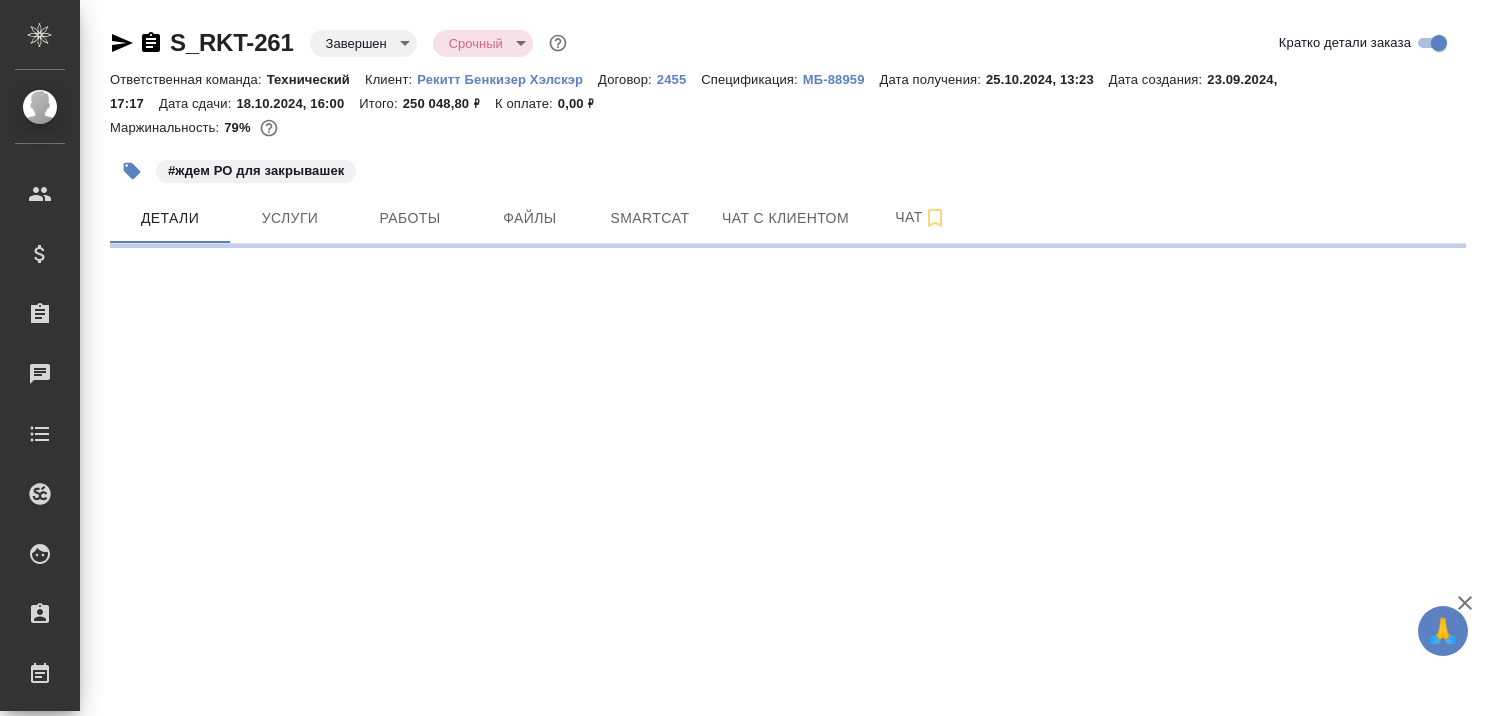 select on "RU" 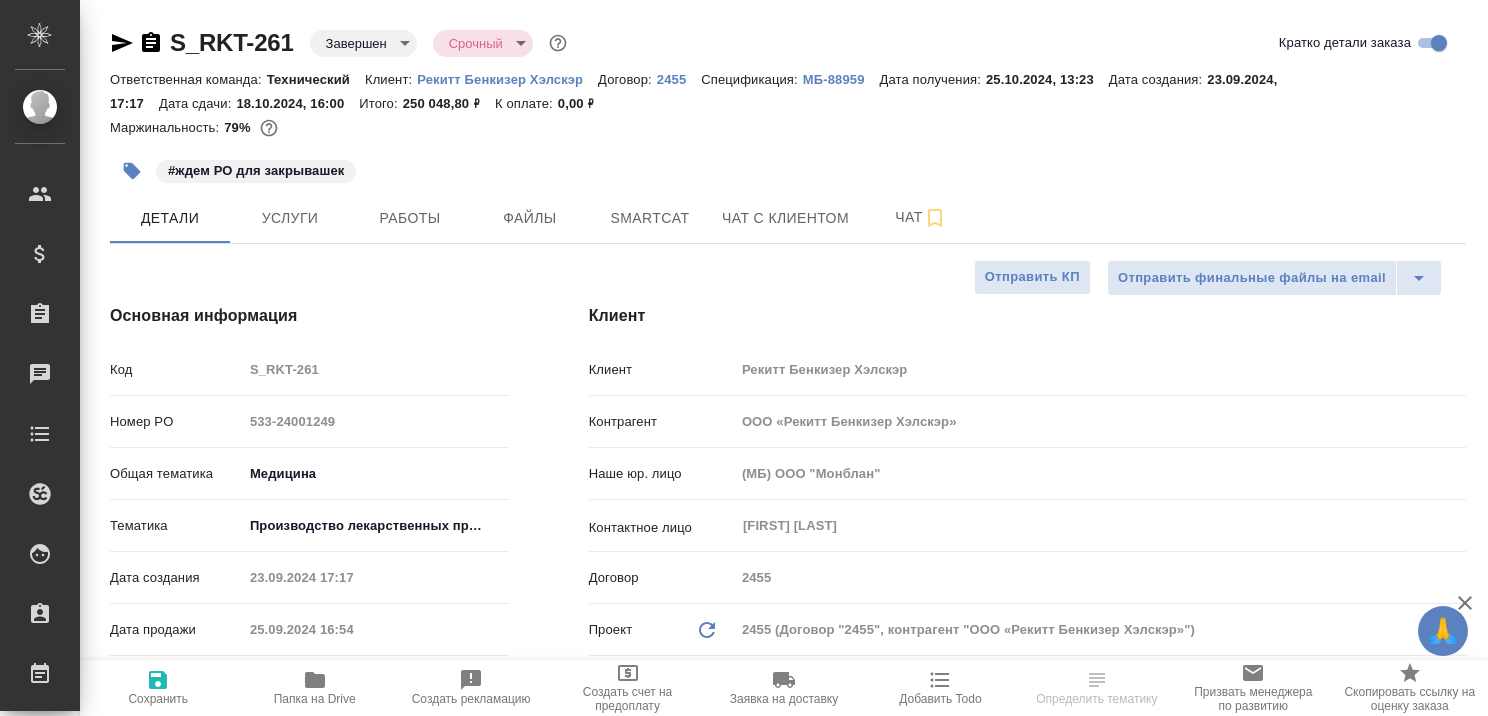 type on "x" 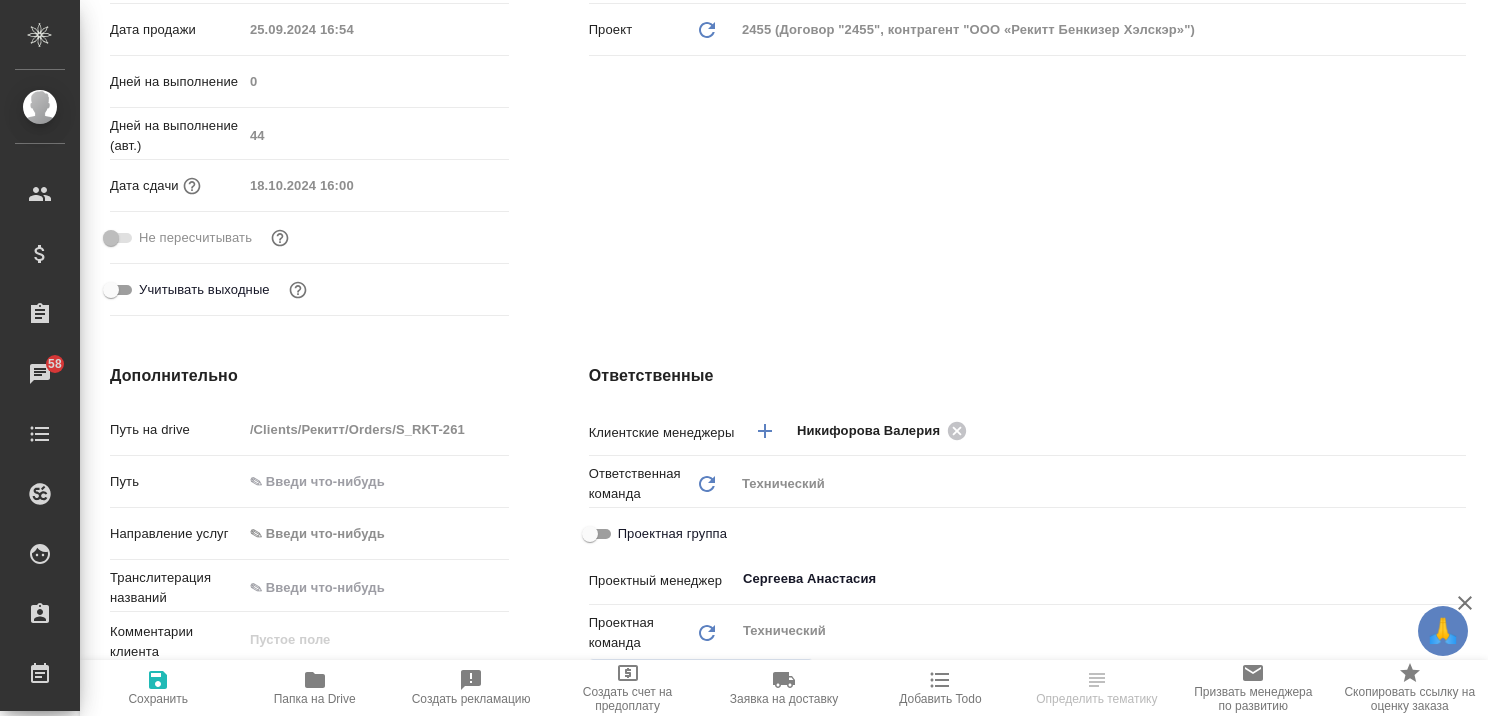 scroll, scrollTop: 200, scrollLeft: 0, axis: vertical 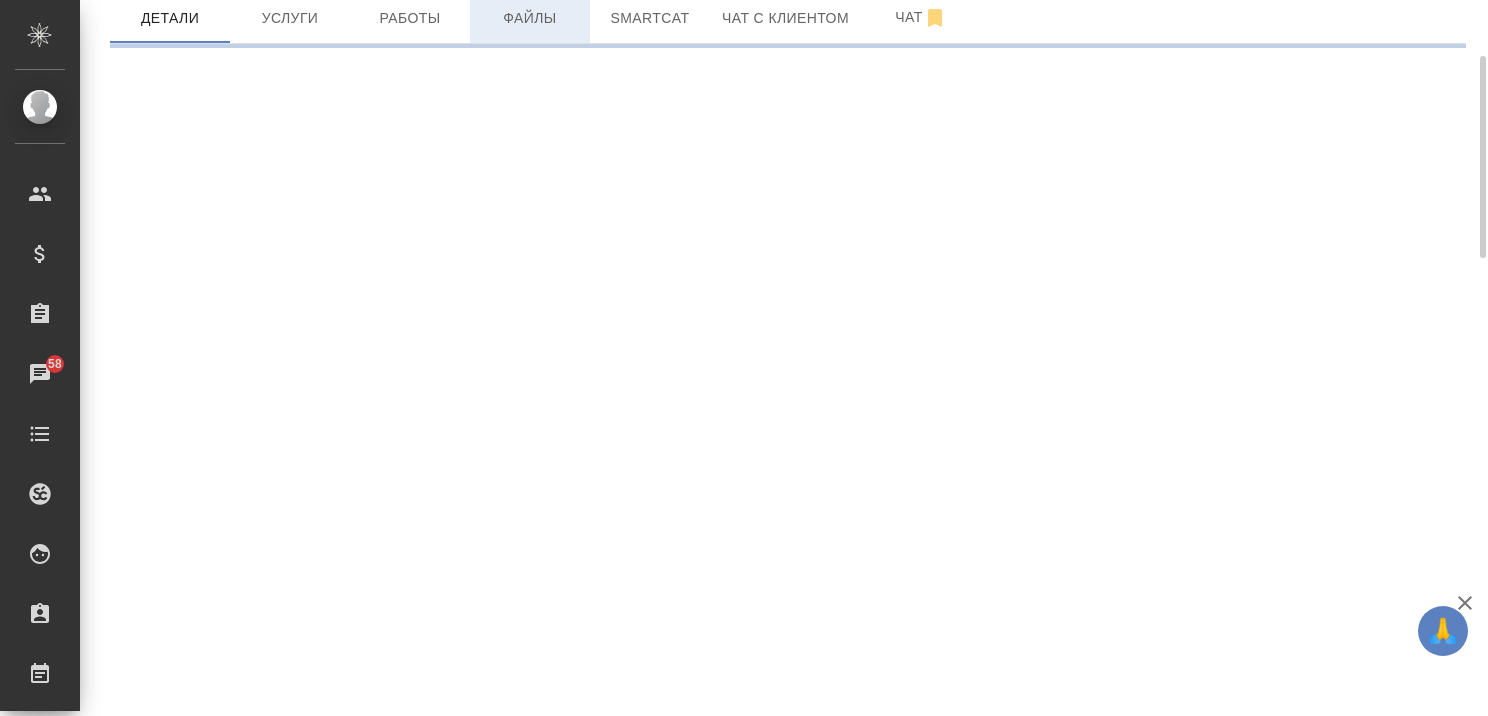 select on "RU" 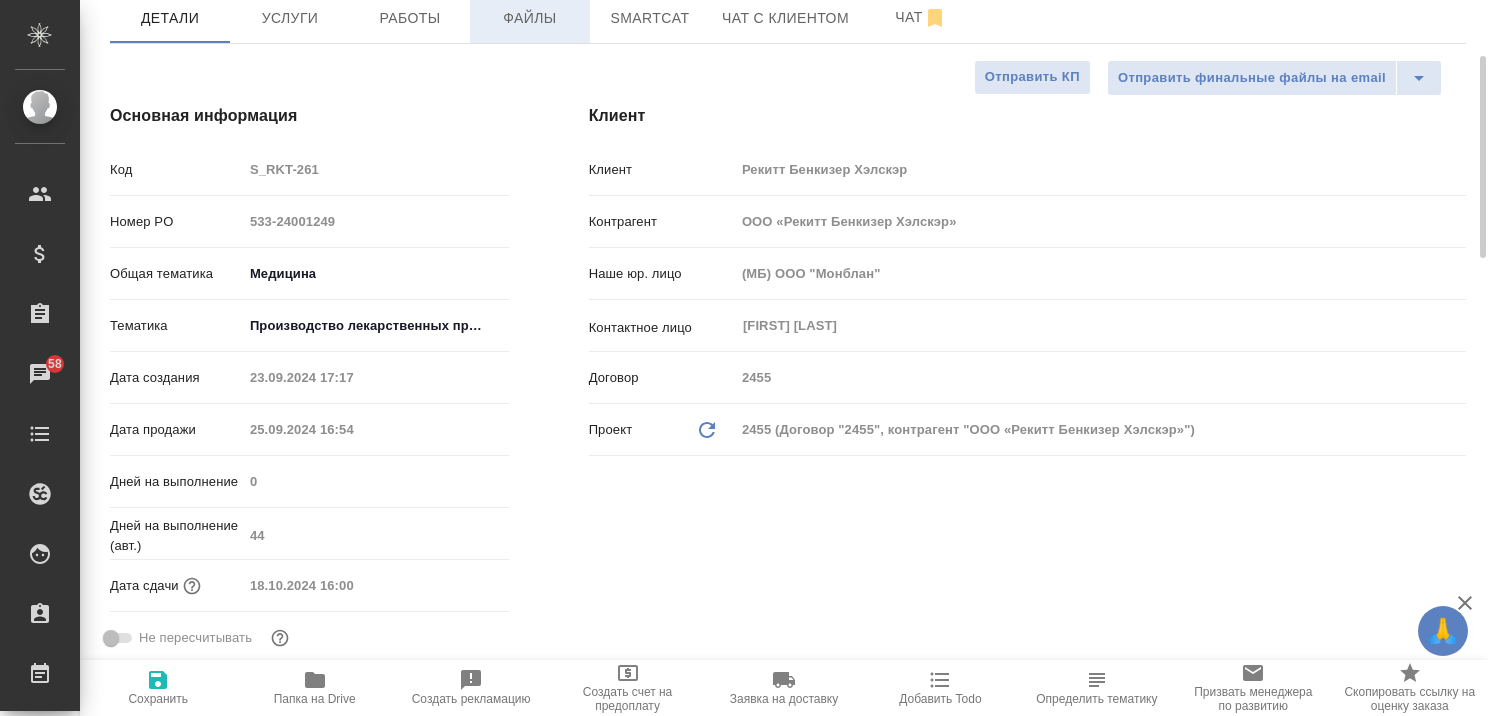 type on "x" 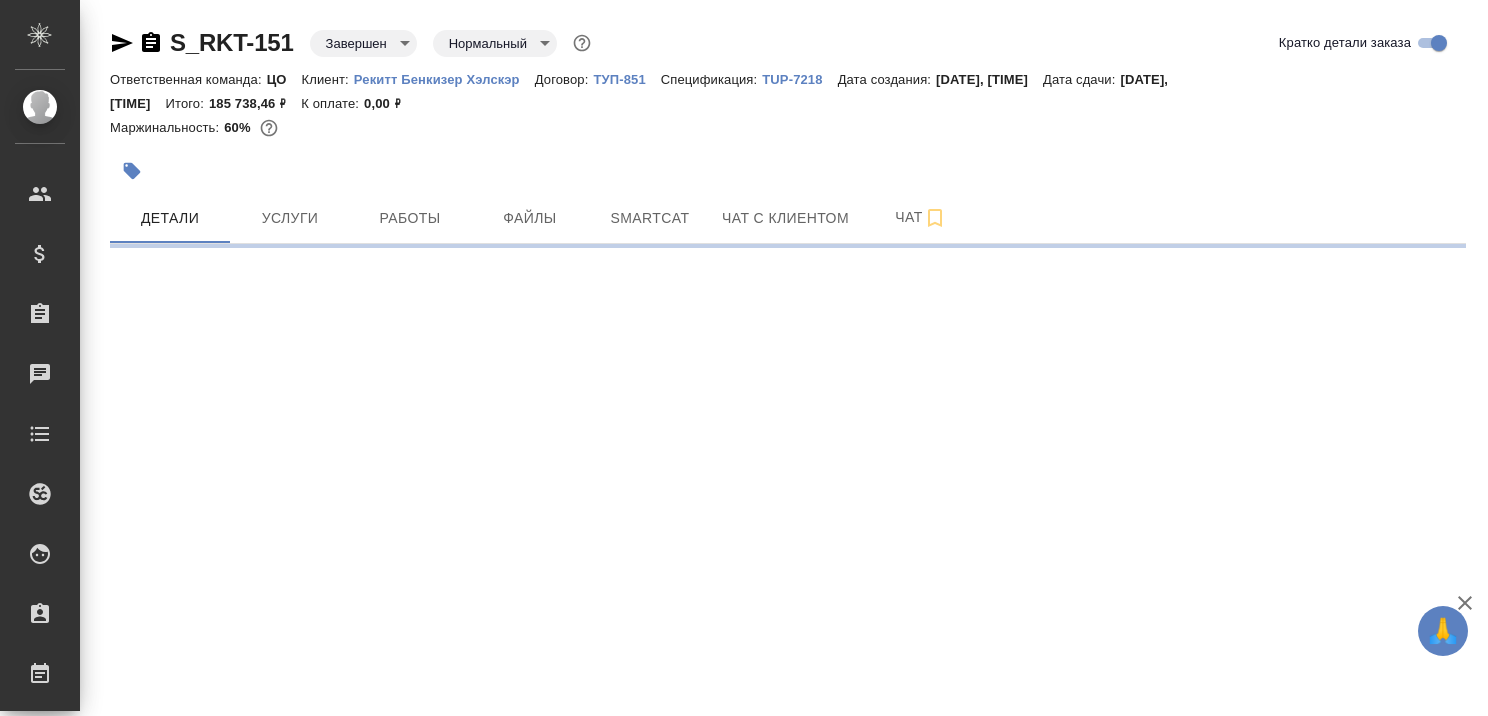 select on "RU" 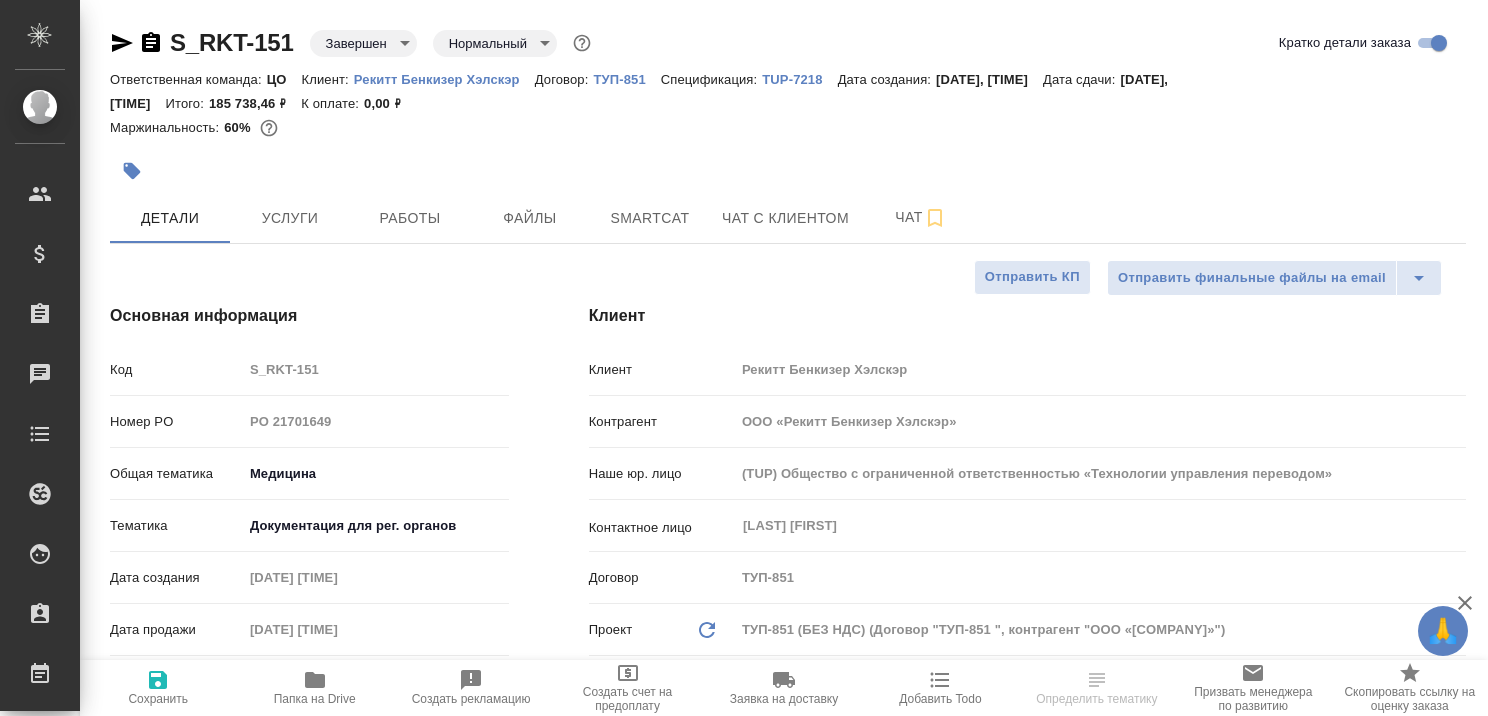 type on "x" 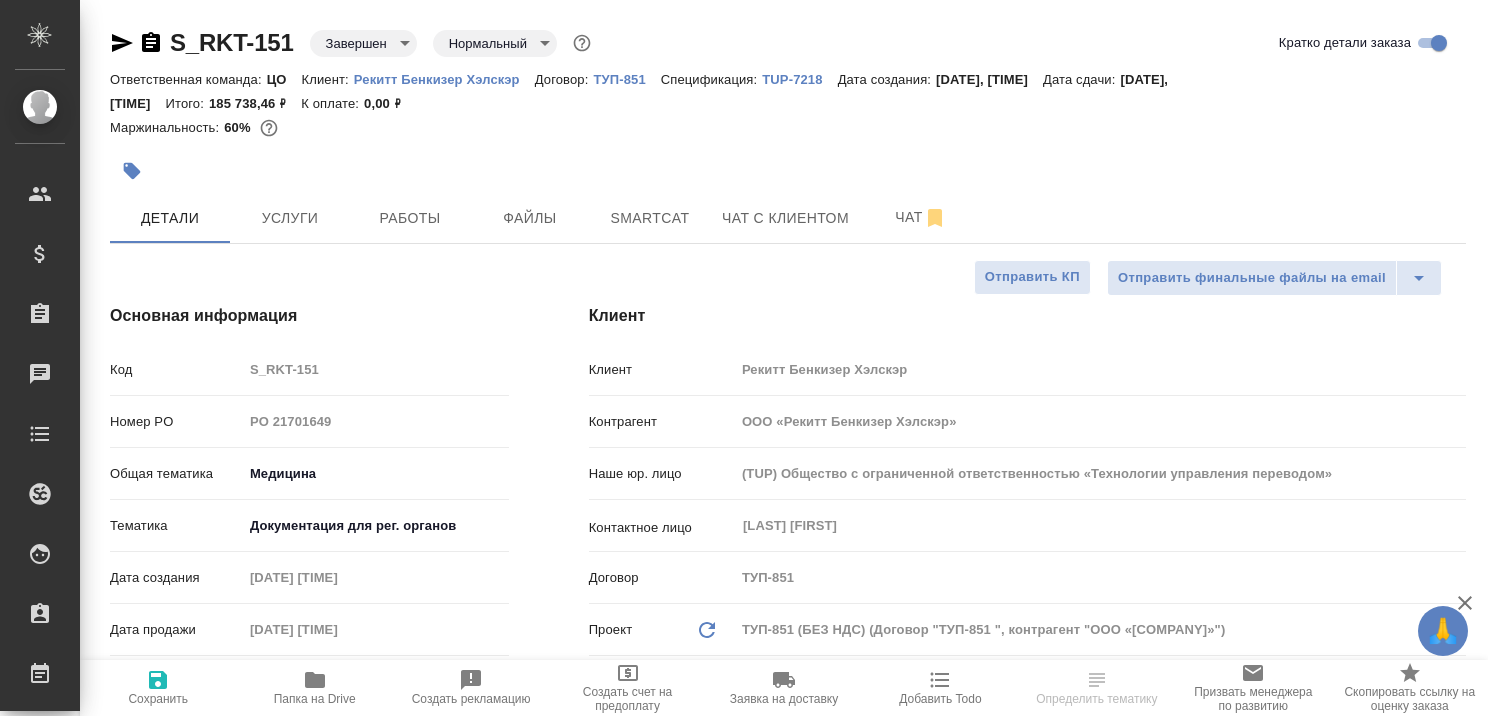 type on "x" 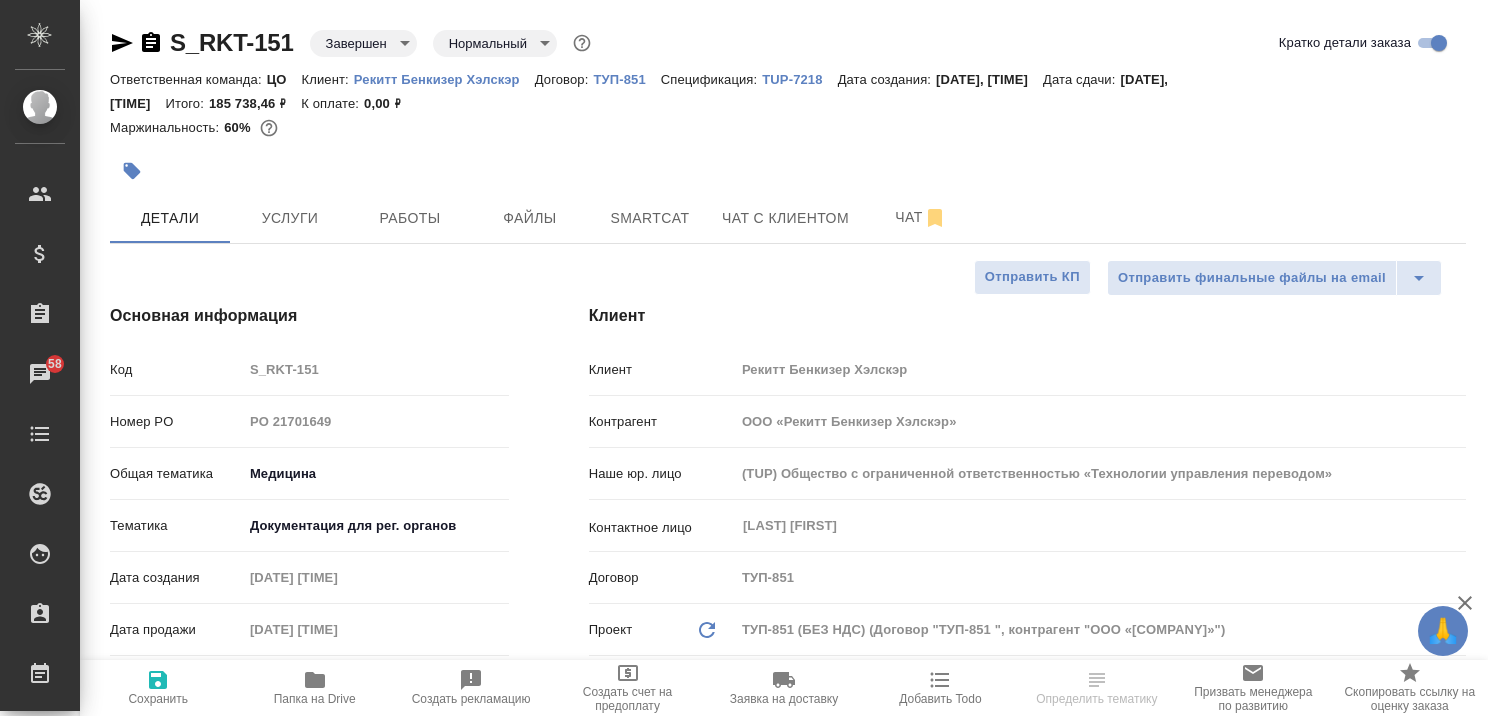 type on "x" 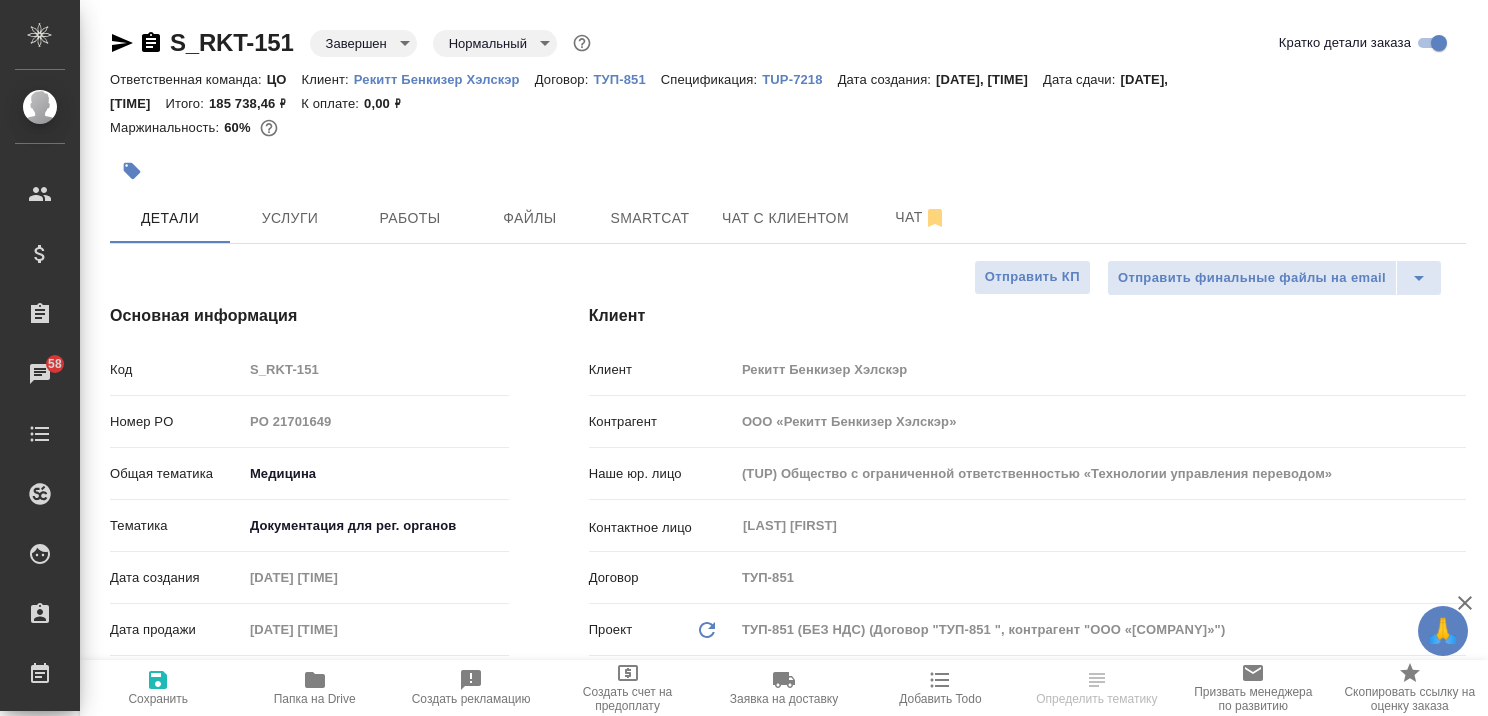 type on "x" 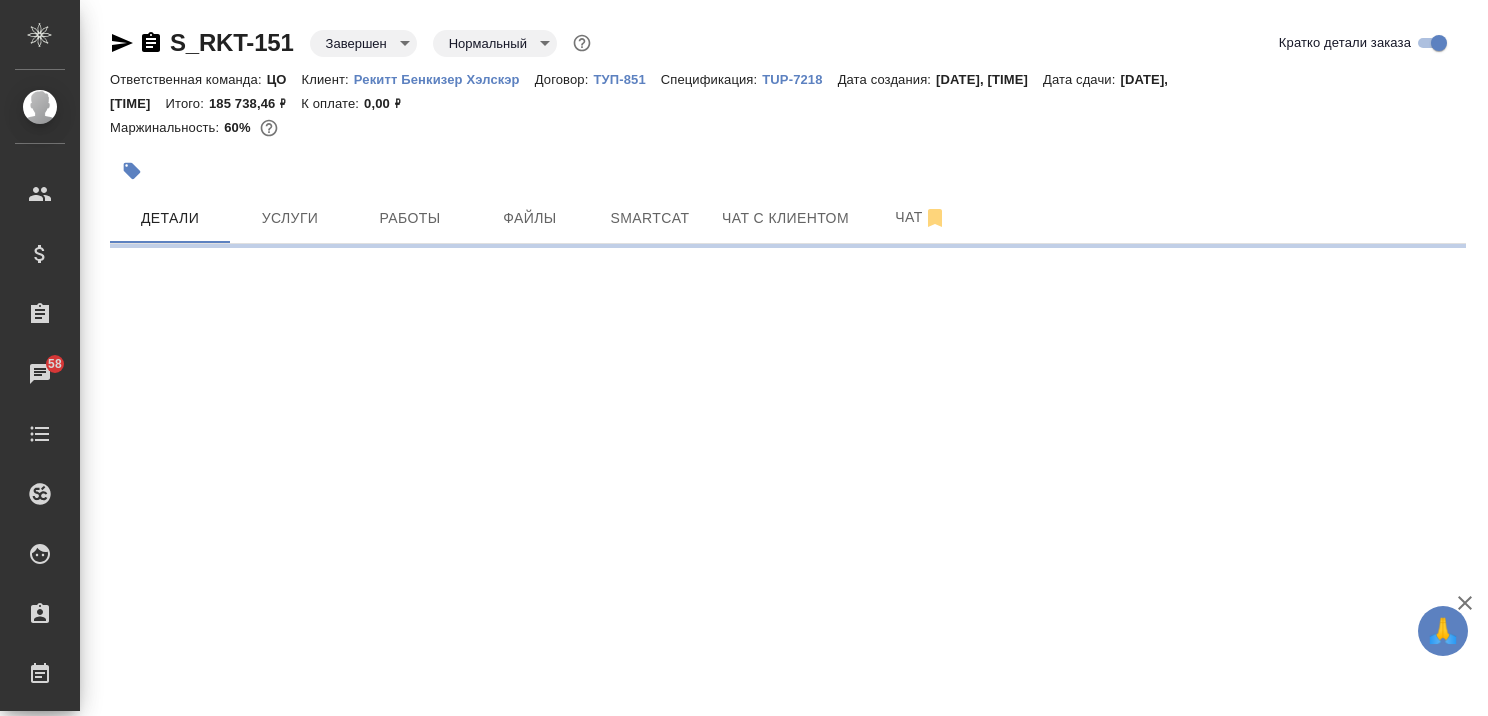 select on "RU" 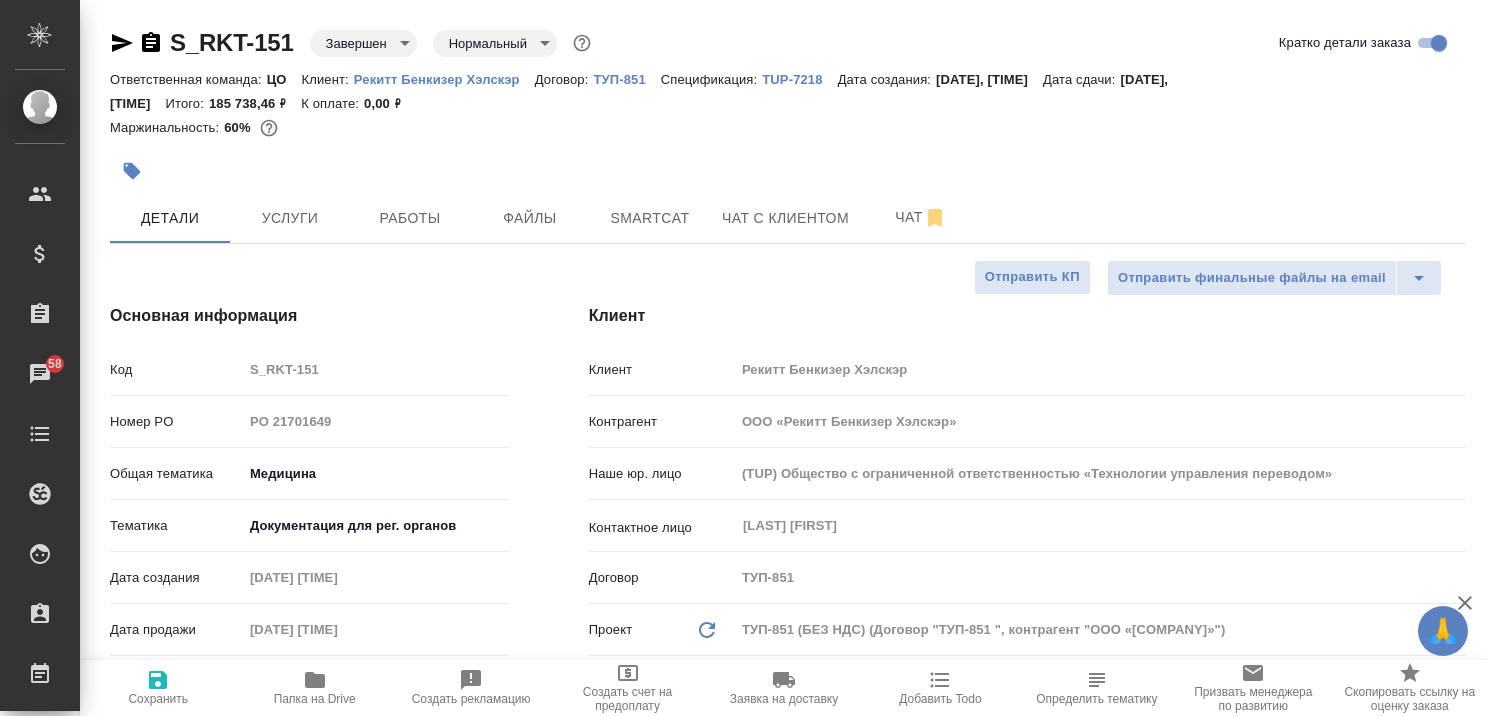 type on "x" 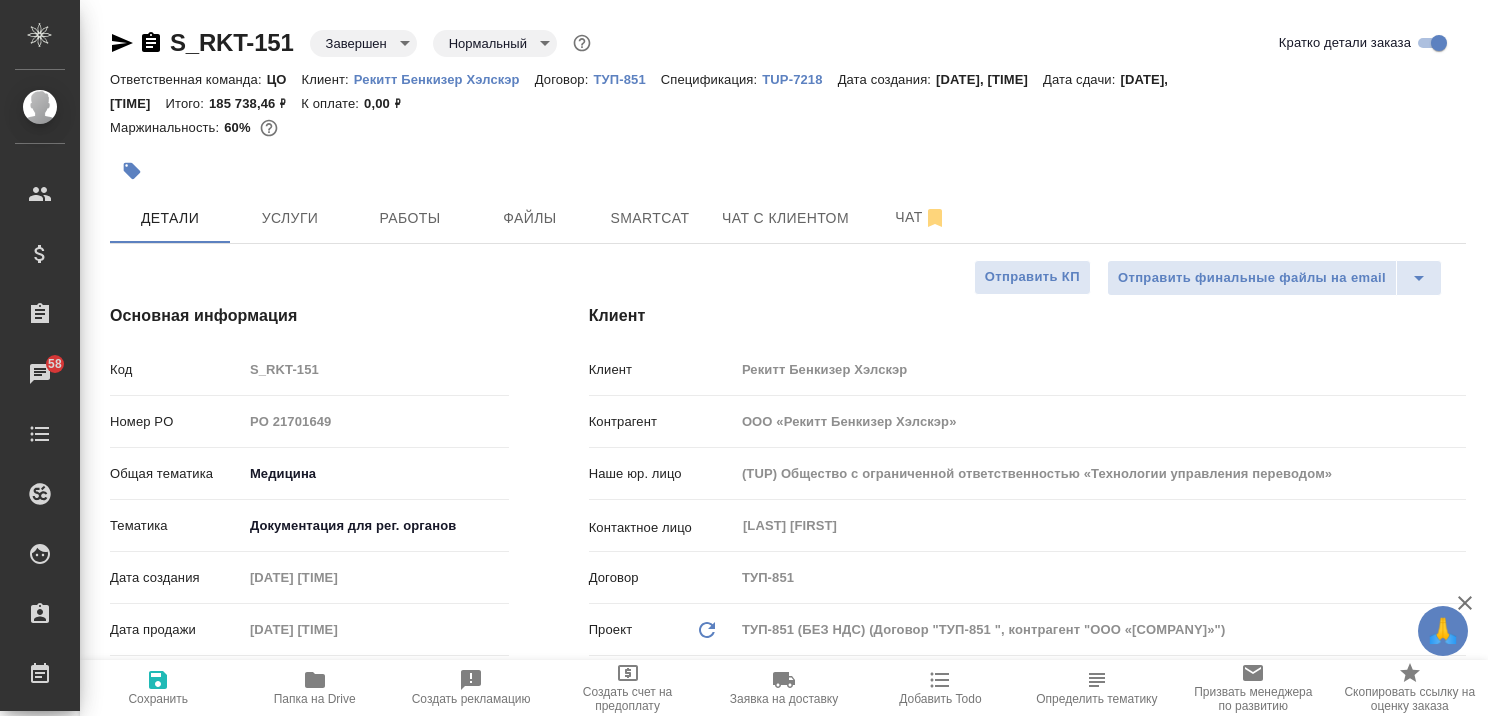type on "x" 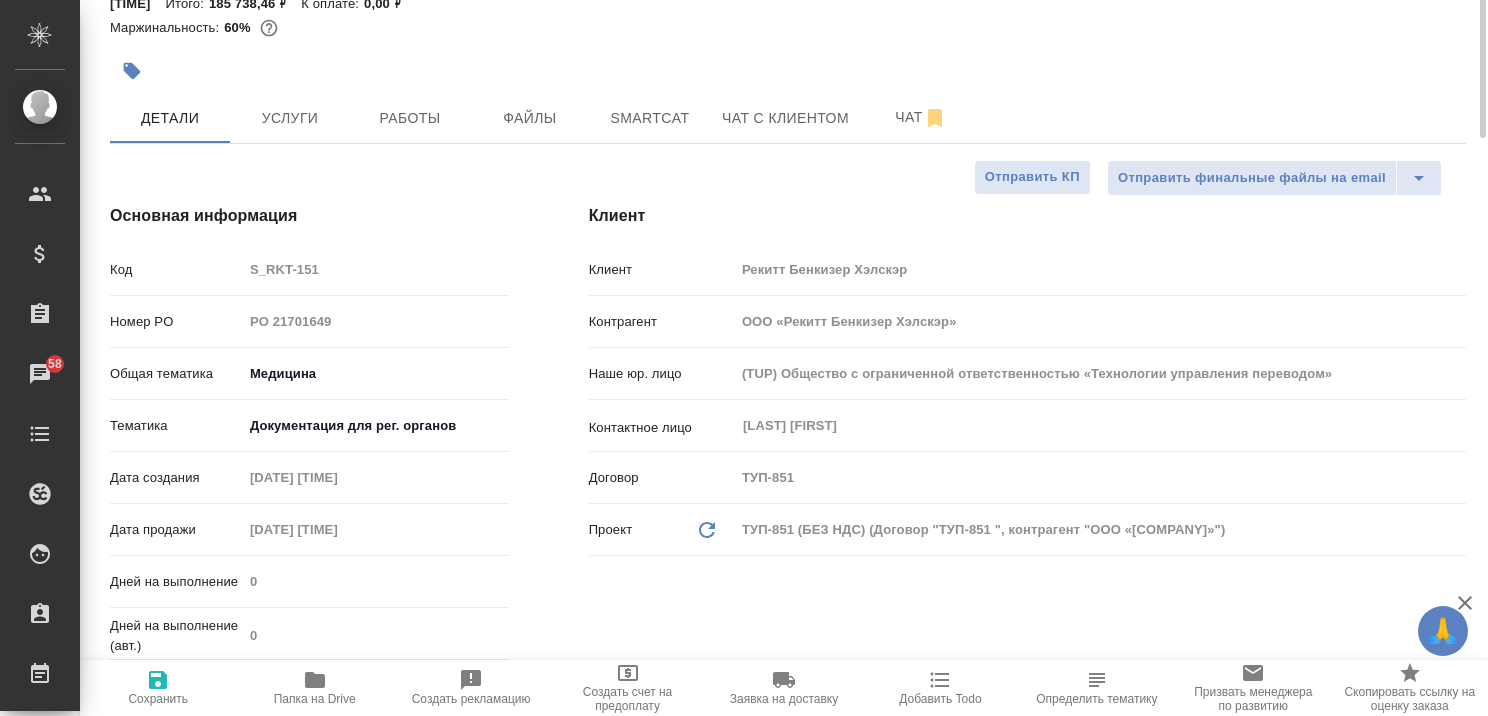 scroll, scrollTop: 0, scrollLeft: 0, axis: both 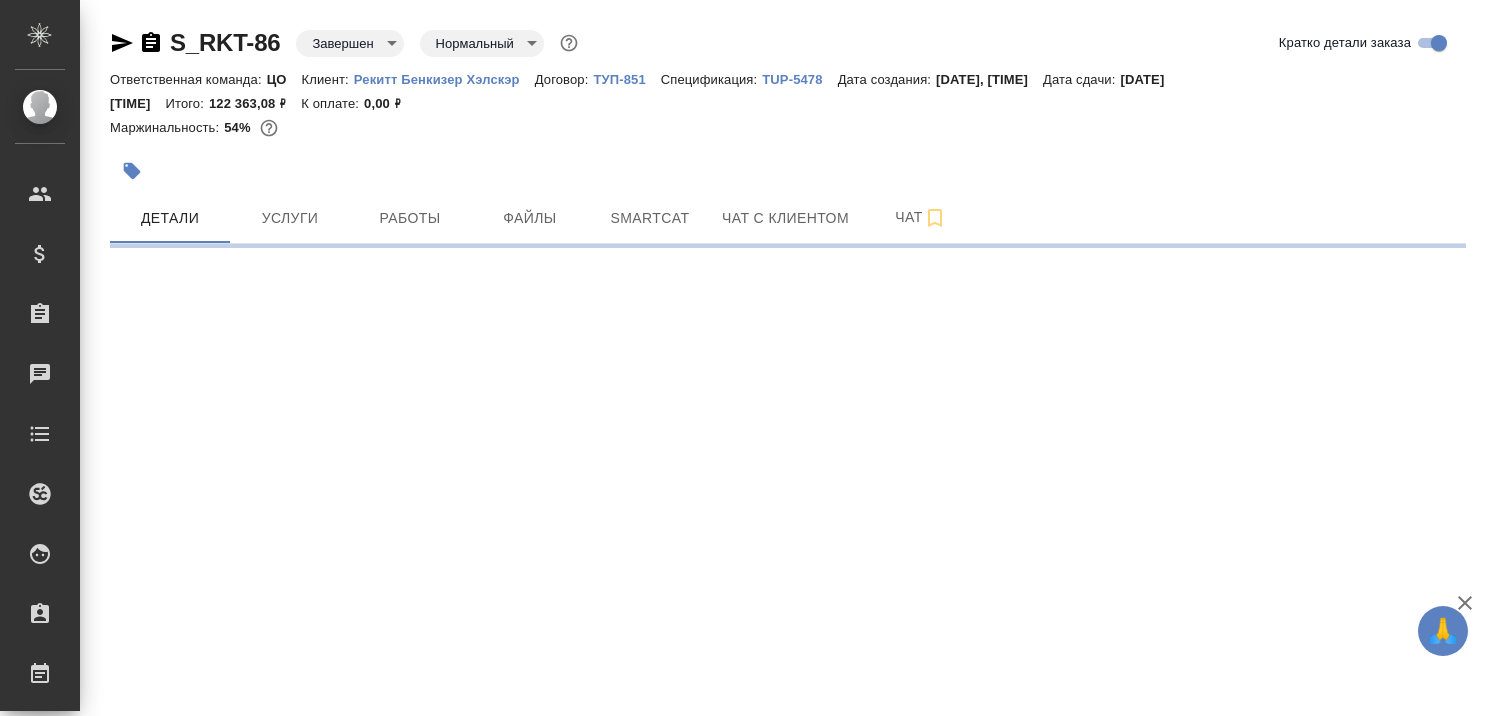 select on "RU" 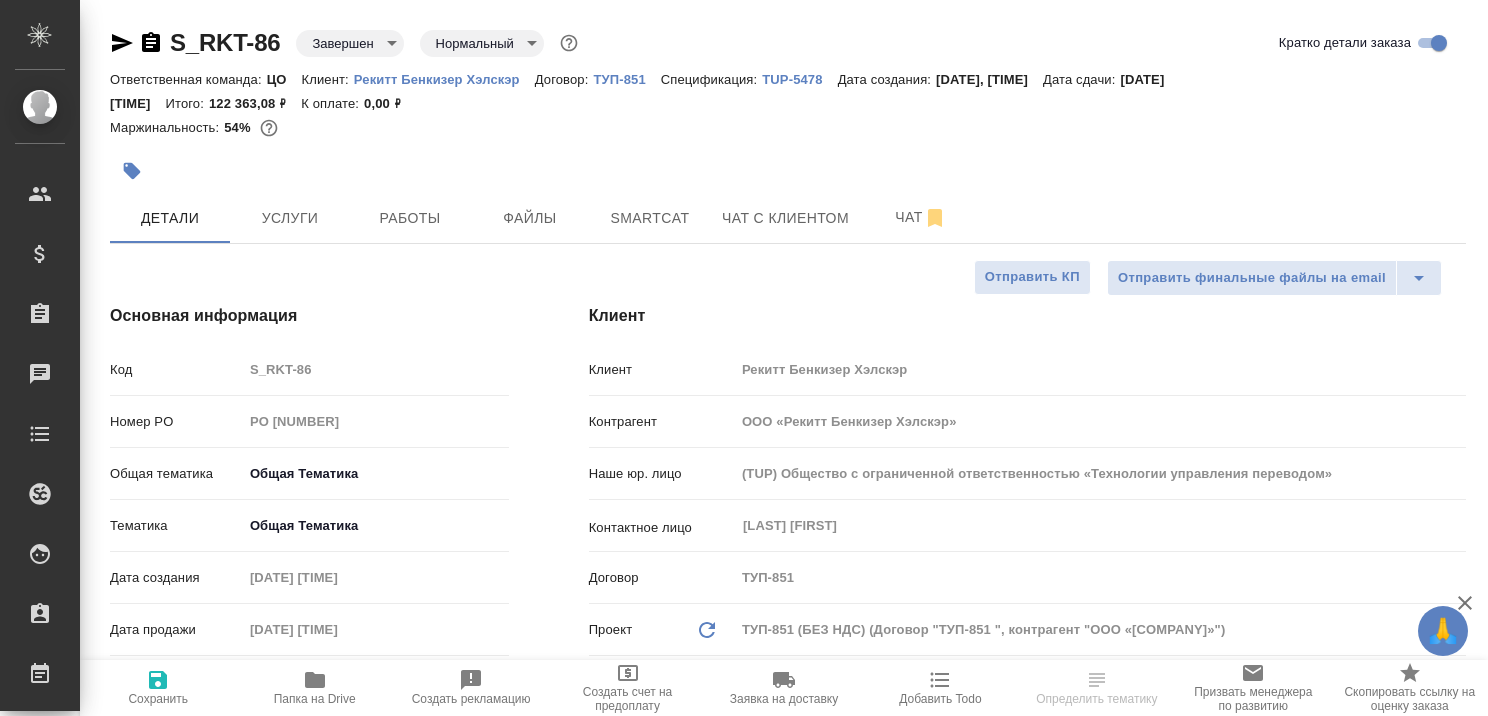 type on "x" 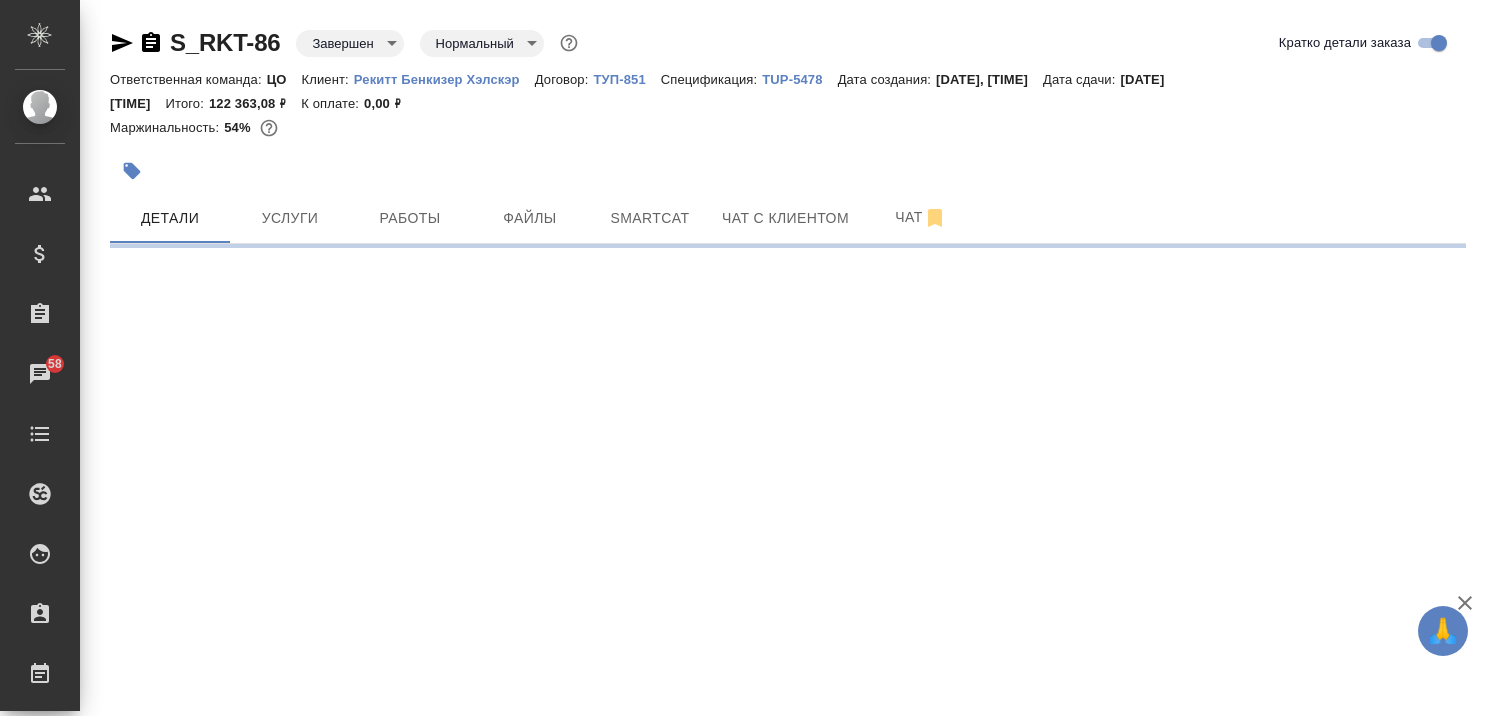 select on "RU" 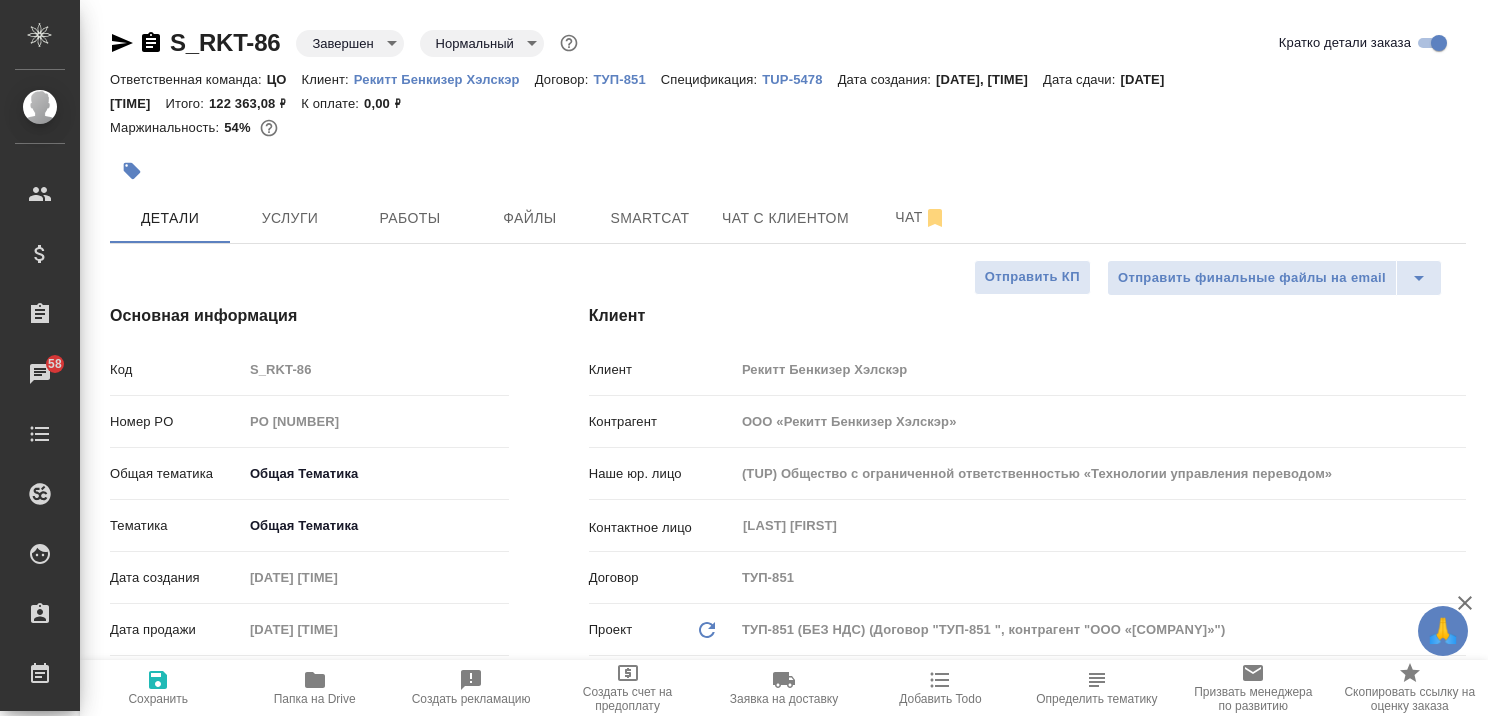 type on "x" 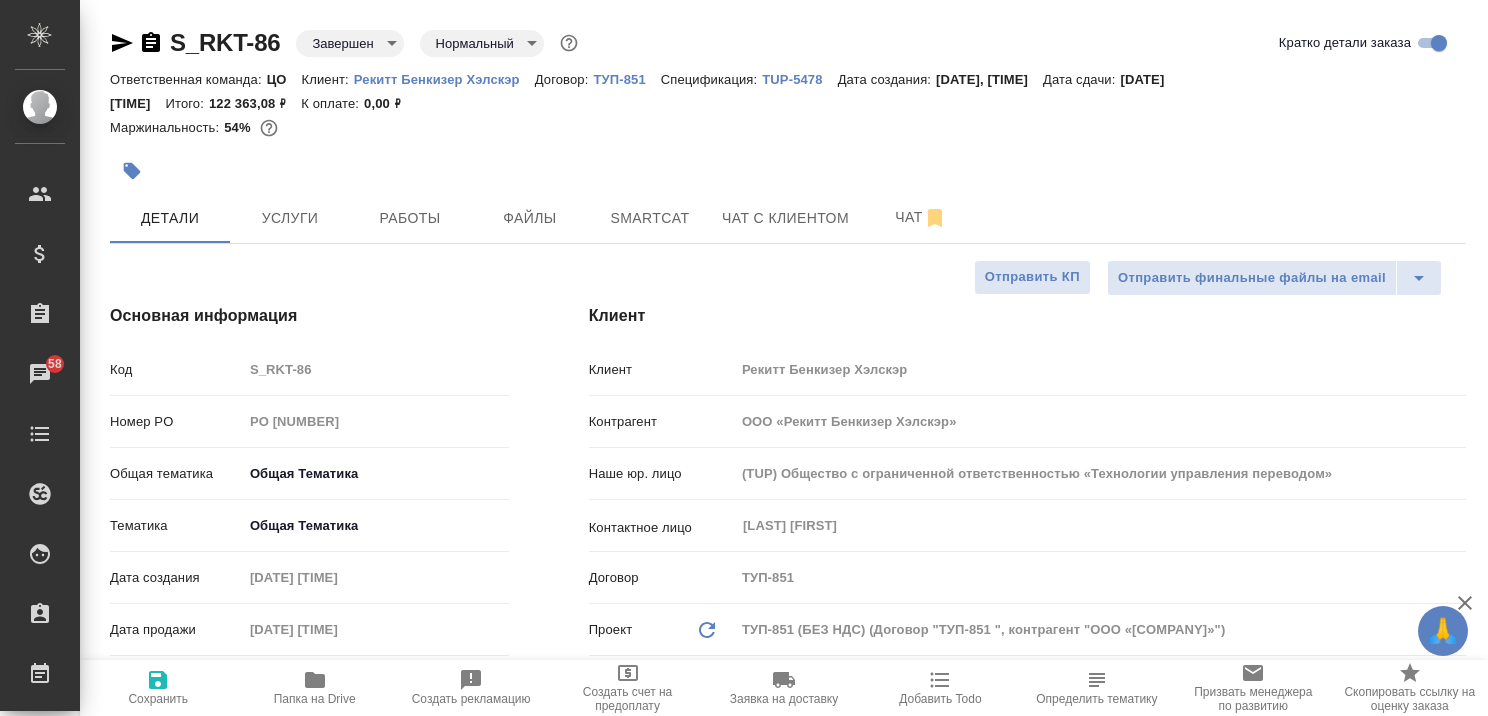 type on "x" 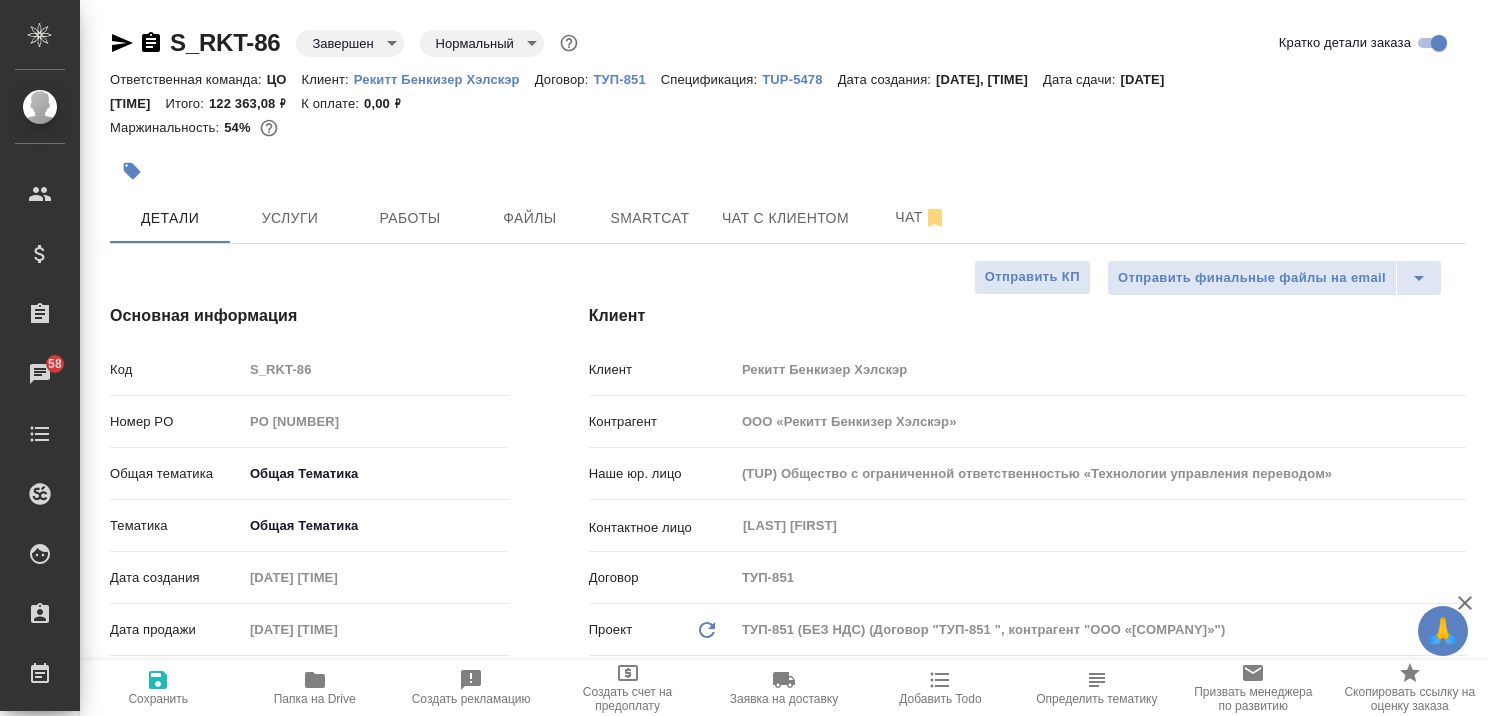 type on "x" 